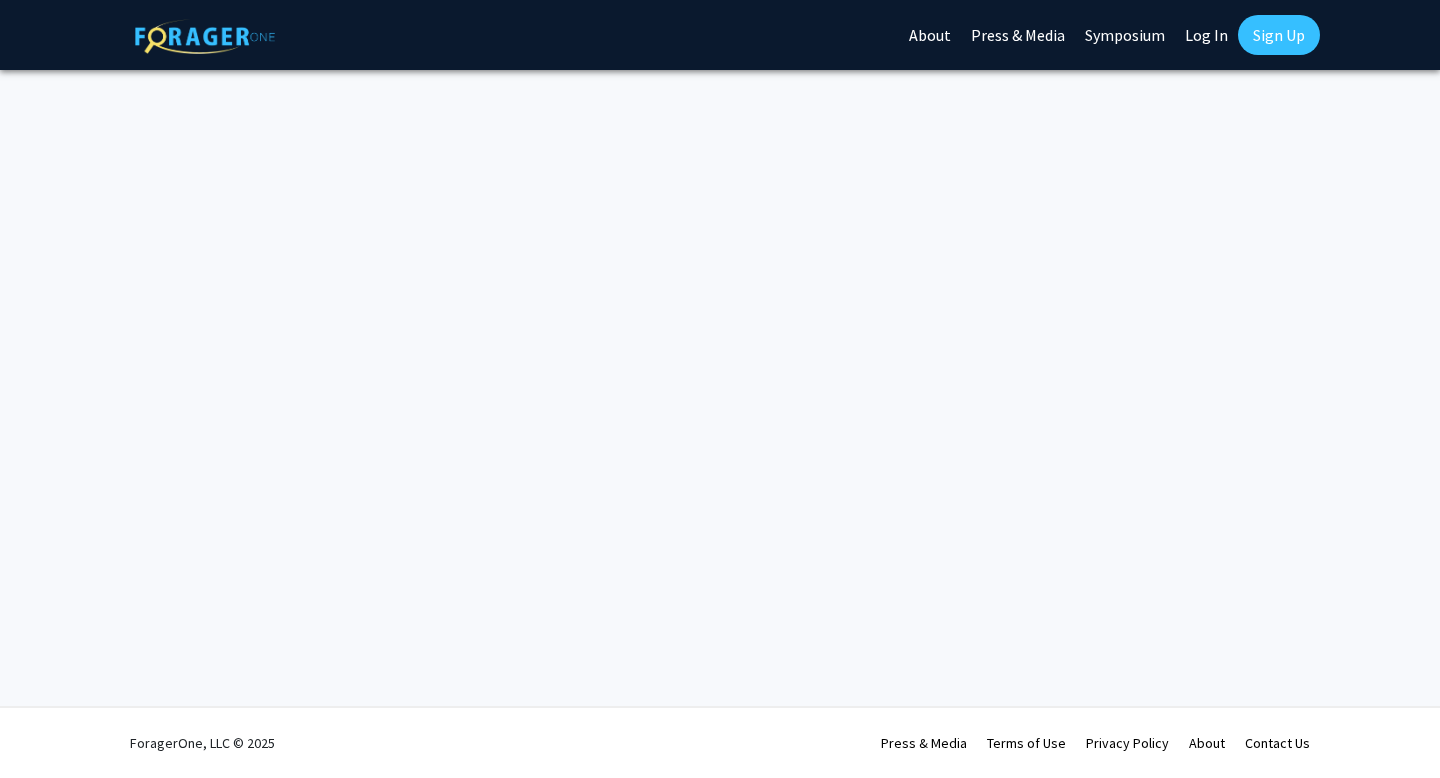 scroll, scrollTop: 0, scrollLeft: 0, axis: both 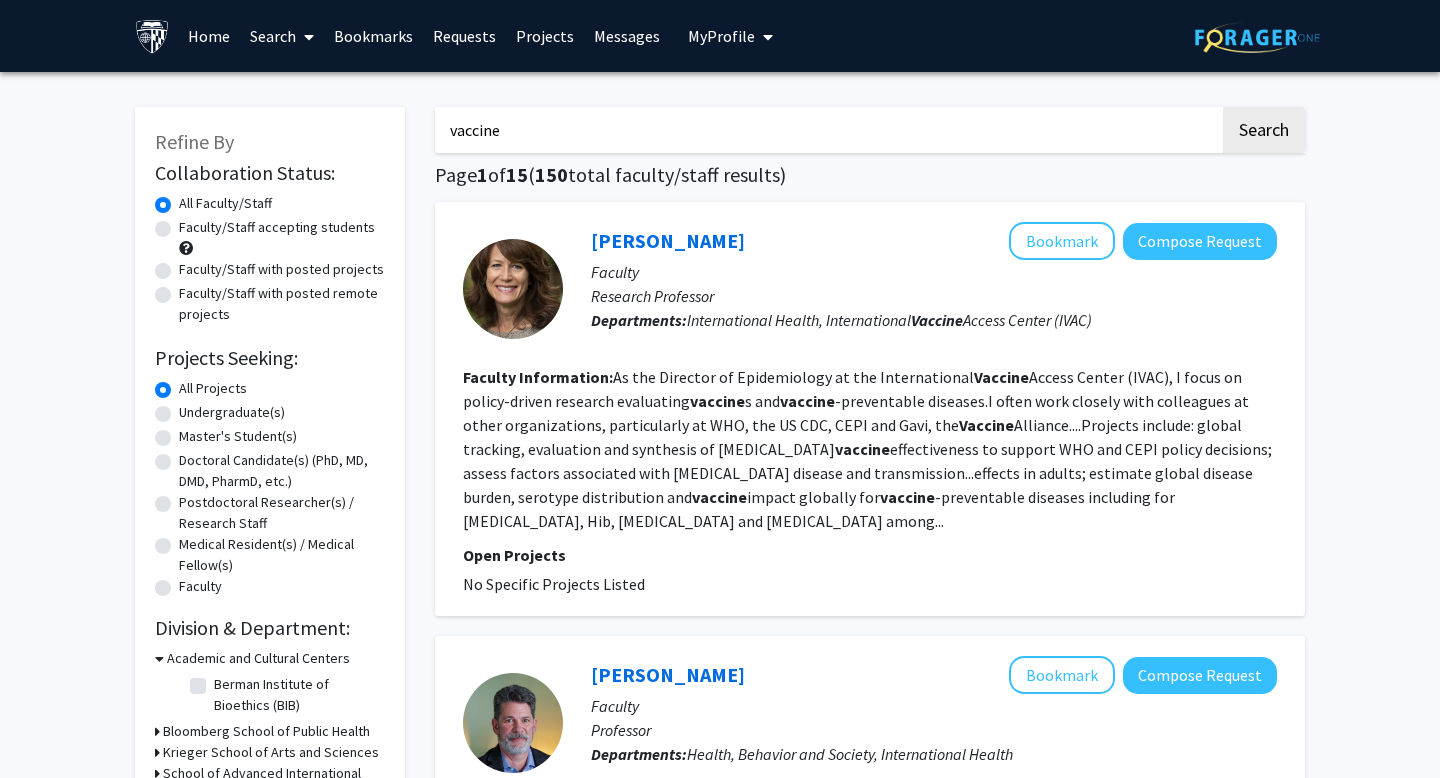 click on "vaccine" at bounding box center (827, 130) 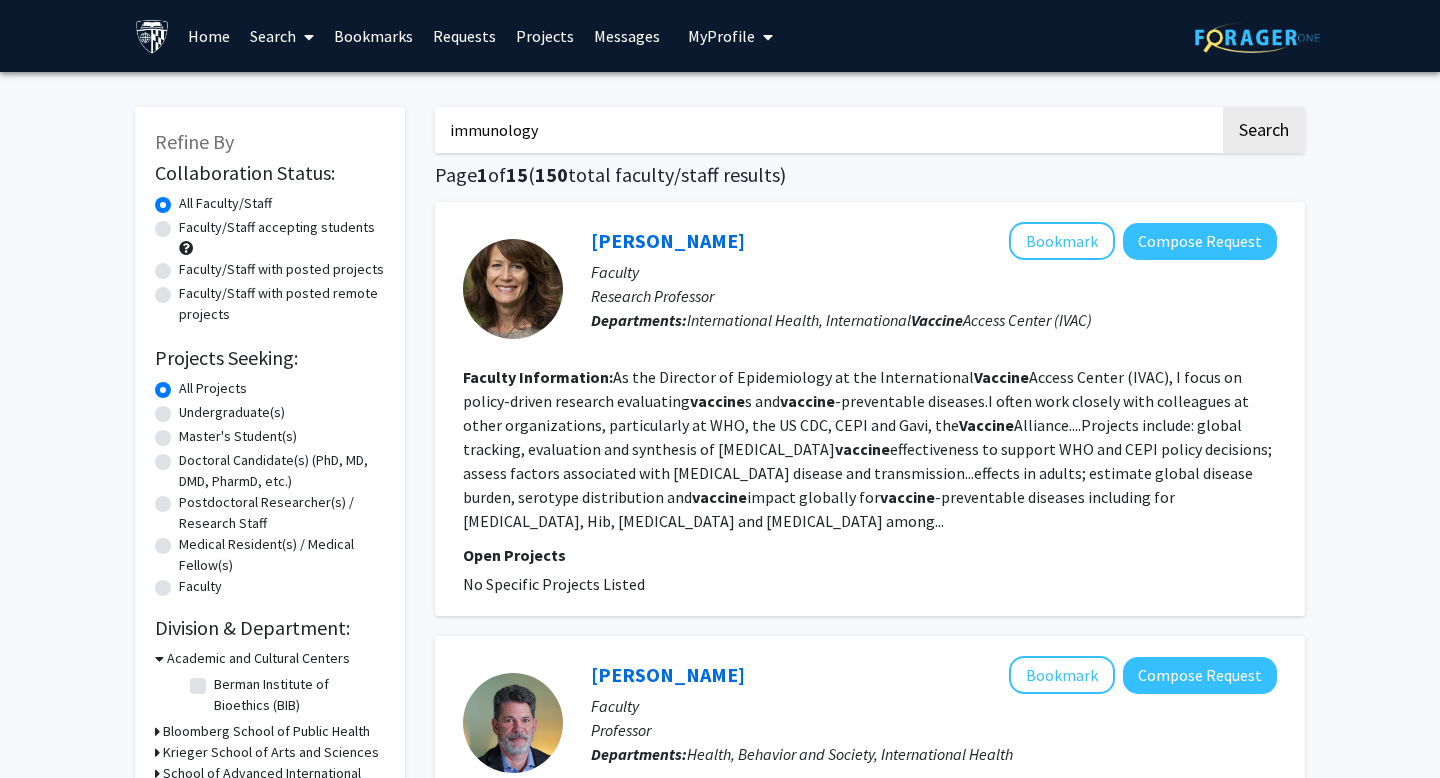 click on "Search" 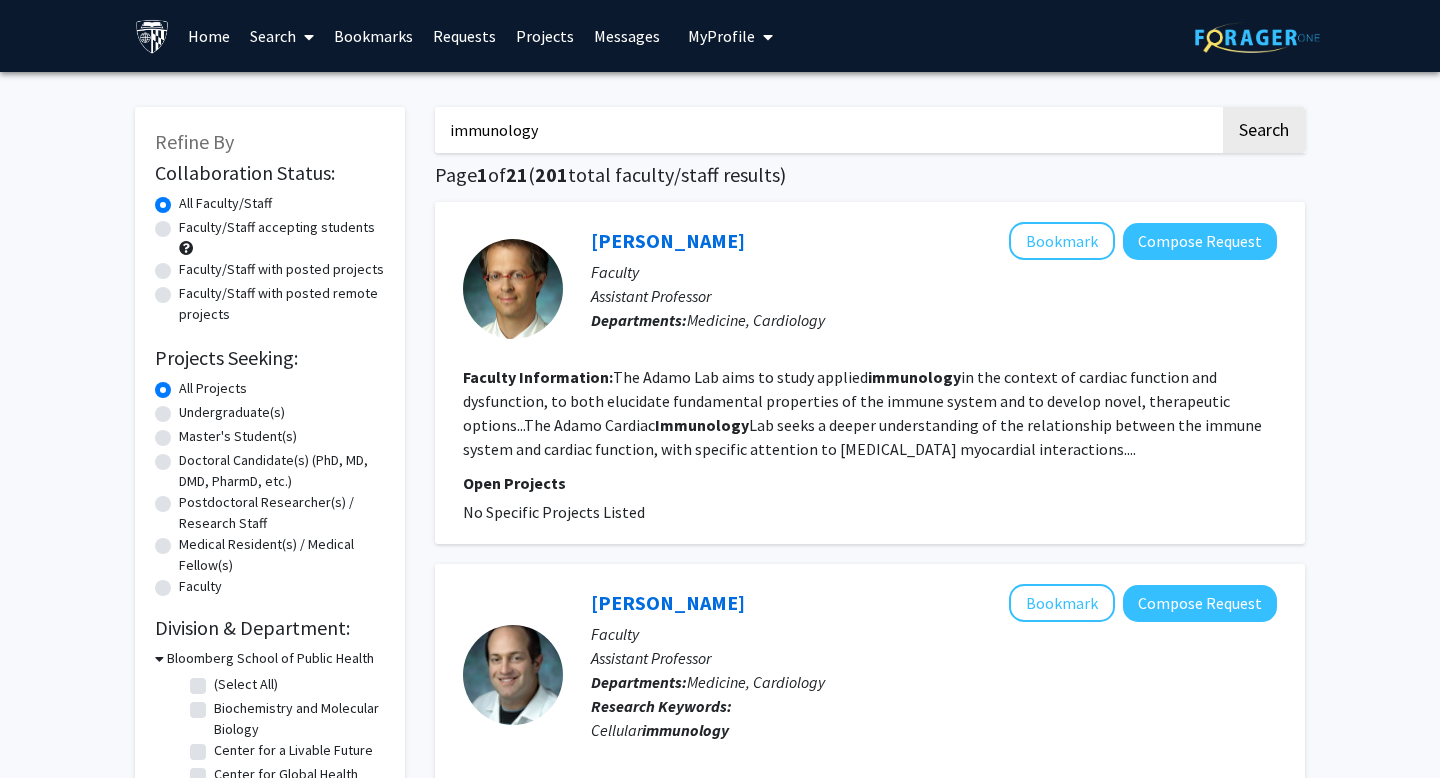 click on "immunology" at bounding box center [827, 130] 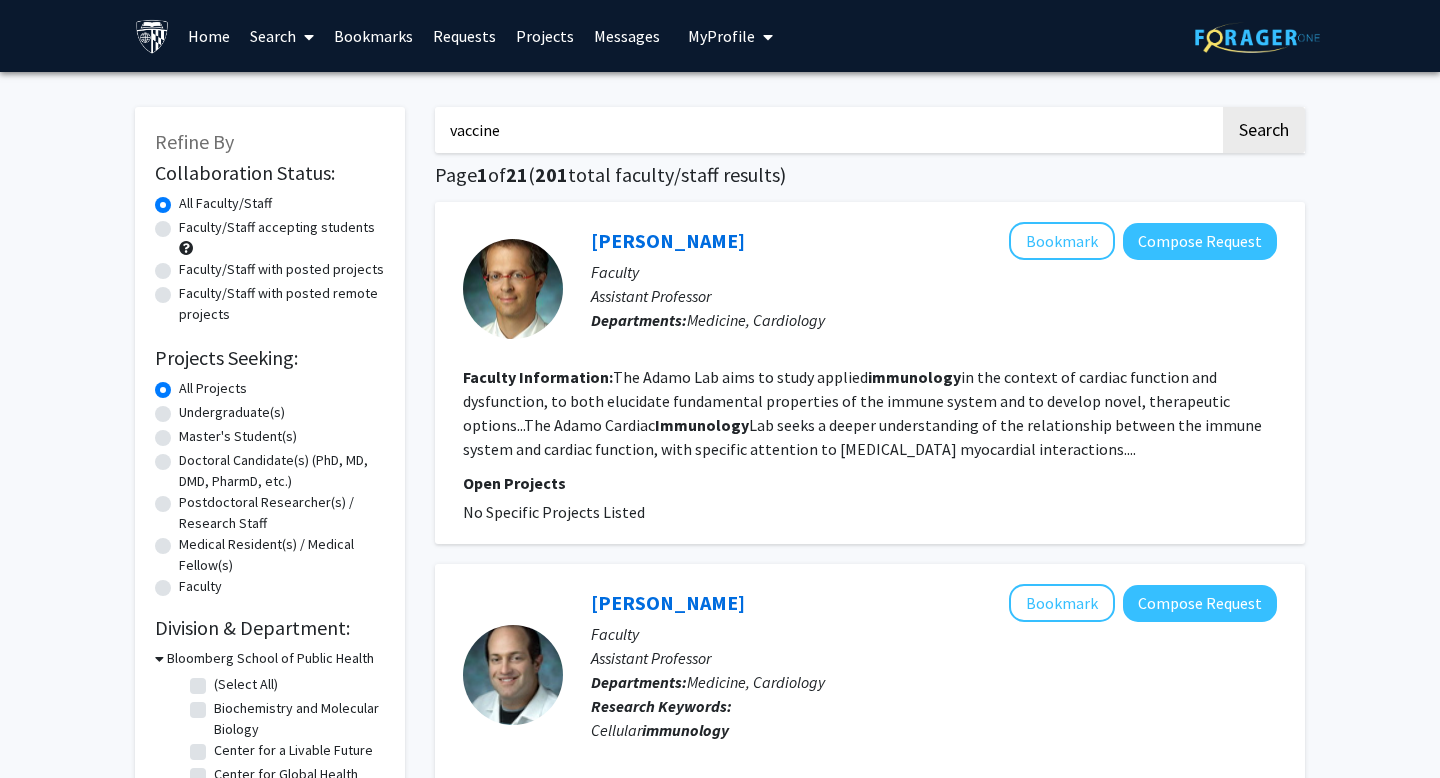 click on "Search" 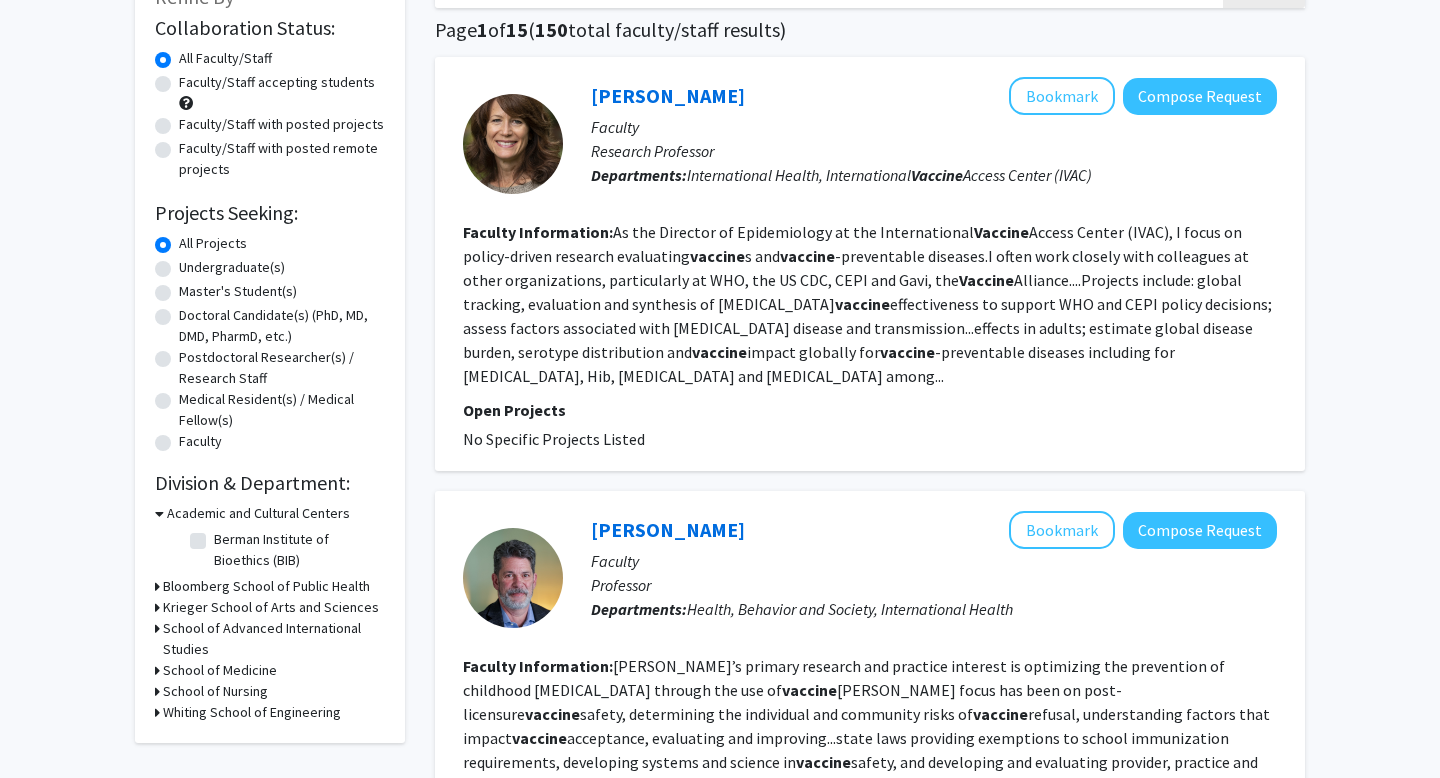 scroll, scrollTop: 215, scrollLeft: 0, axis: vertical 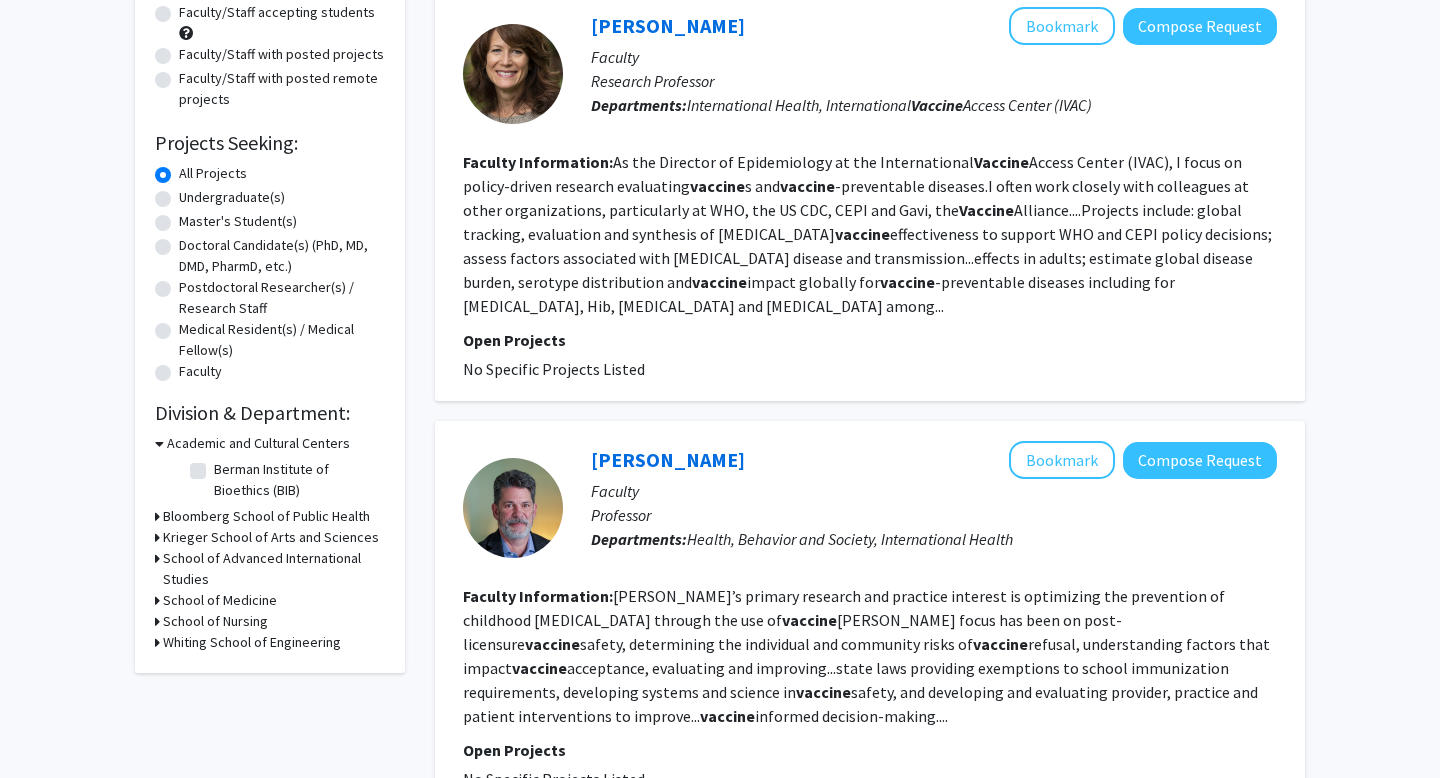 click on "[PERSON_NAME]   Bookmark
Compose Request  Faculty Professor Departments:  Health, Behavior and Society, International Health Faculty Information:  [PERSON_NAME]’s primary research and practice interest is optimizing the prevention of childhood [MEDICAL_DATA] through the use of  vaccine [PERSON_NAME] focus has been on post-licensure  vaccine  safety, determining the individual and community risks of  vaccine  refusal, understanding factors that impact  vaccine  acceptance, evaluating and improving...state laws providing exemptions to school immunization requirements, developing systems and science in  vaccine  safety, and developing and evaluating provider, practice and patient interventions to improve... vaccine  informed decision-making.... Open Projects  No Specific Projects Listed" 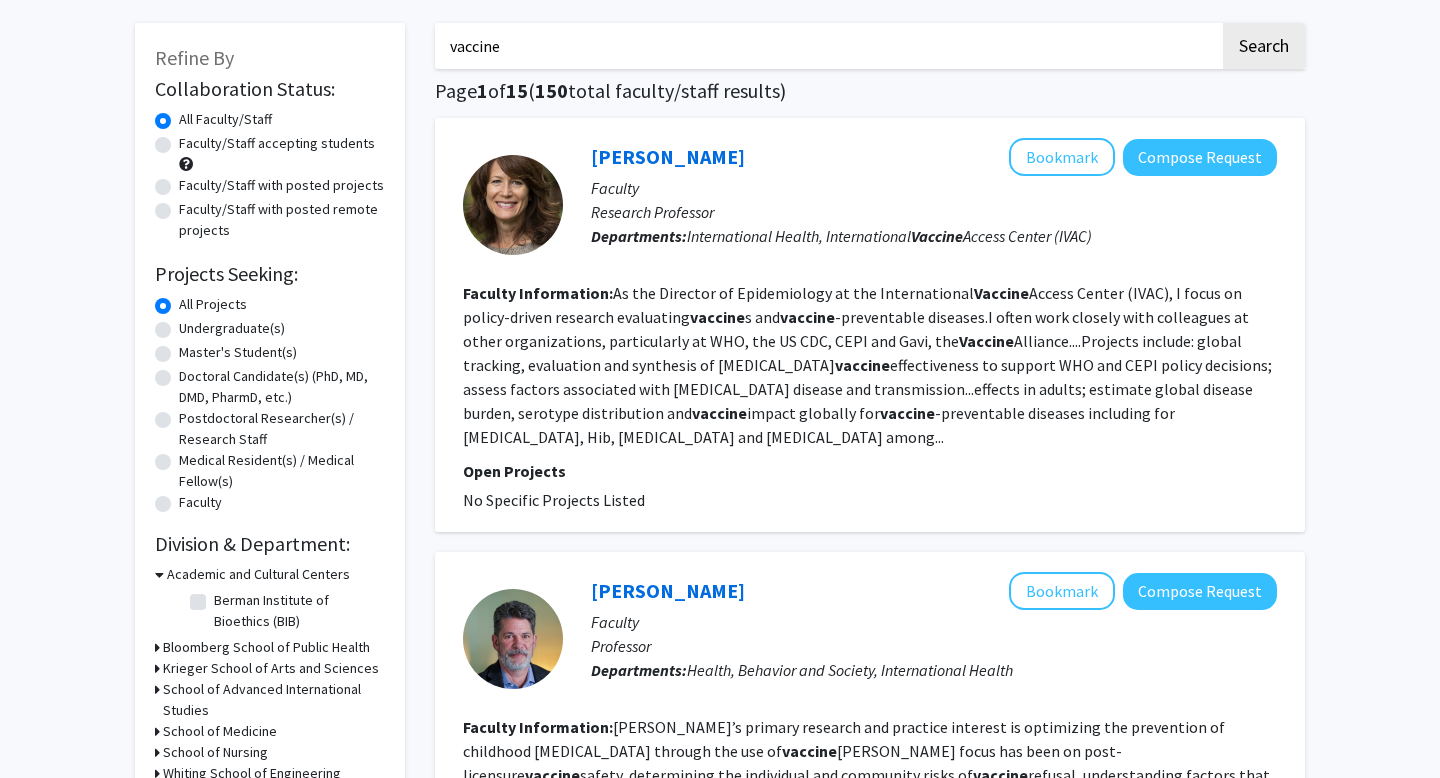 scroll, scrollTop: 0, scrollLeft: 0, axis: both 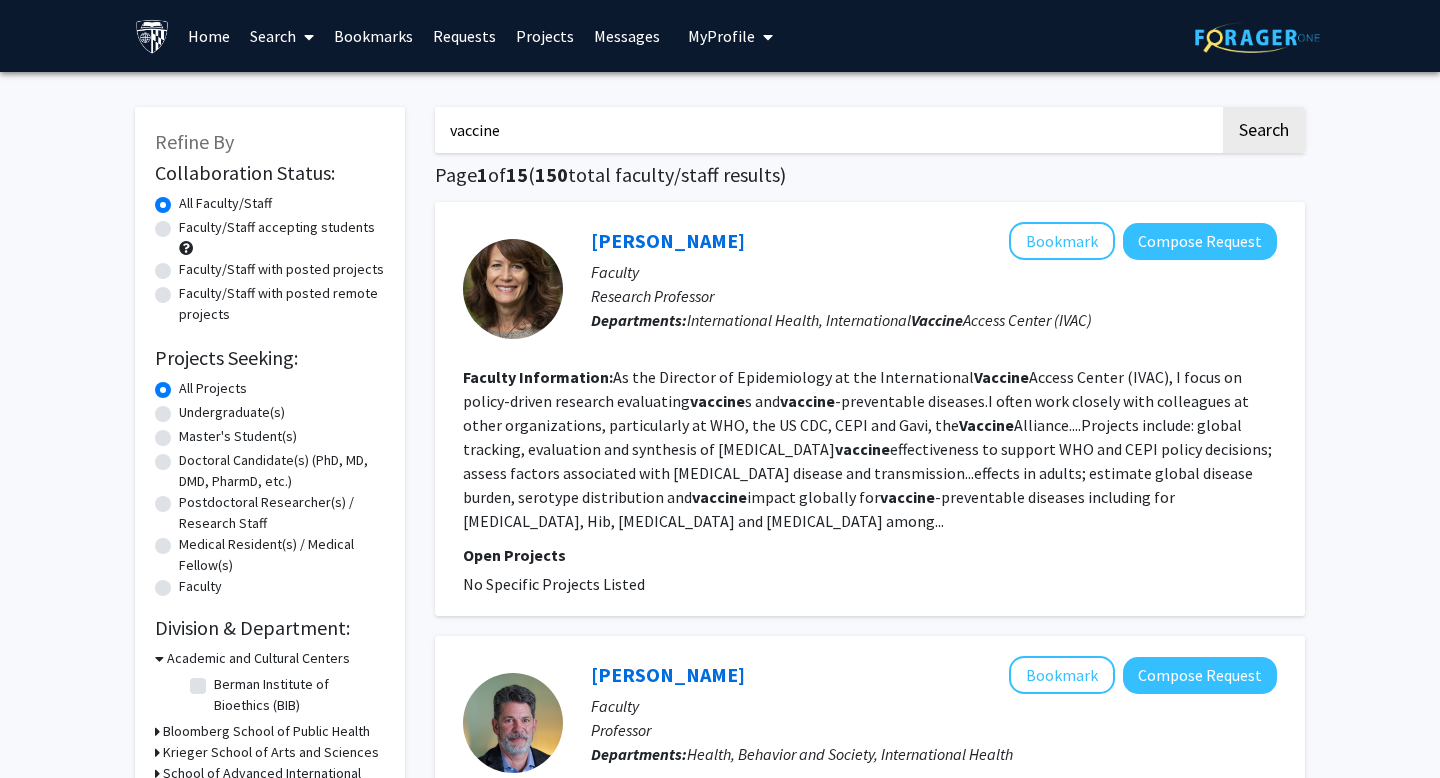 click on "vaccine" at bounding box center [827, 130] 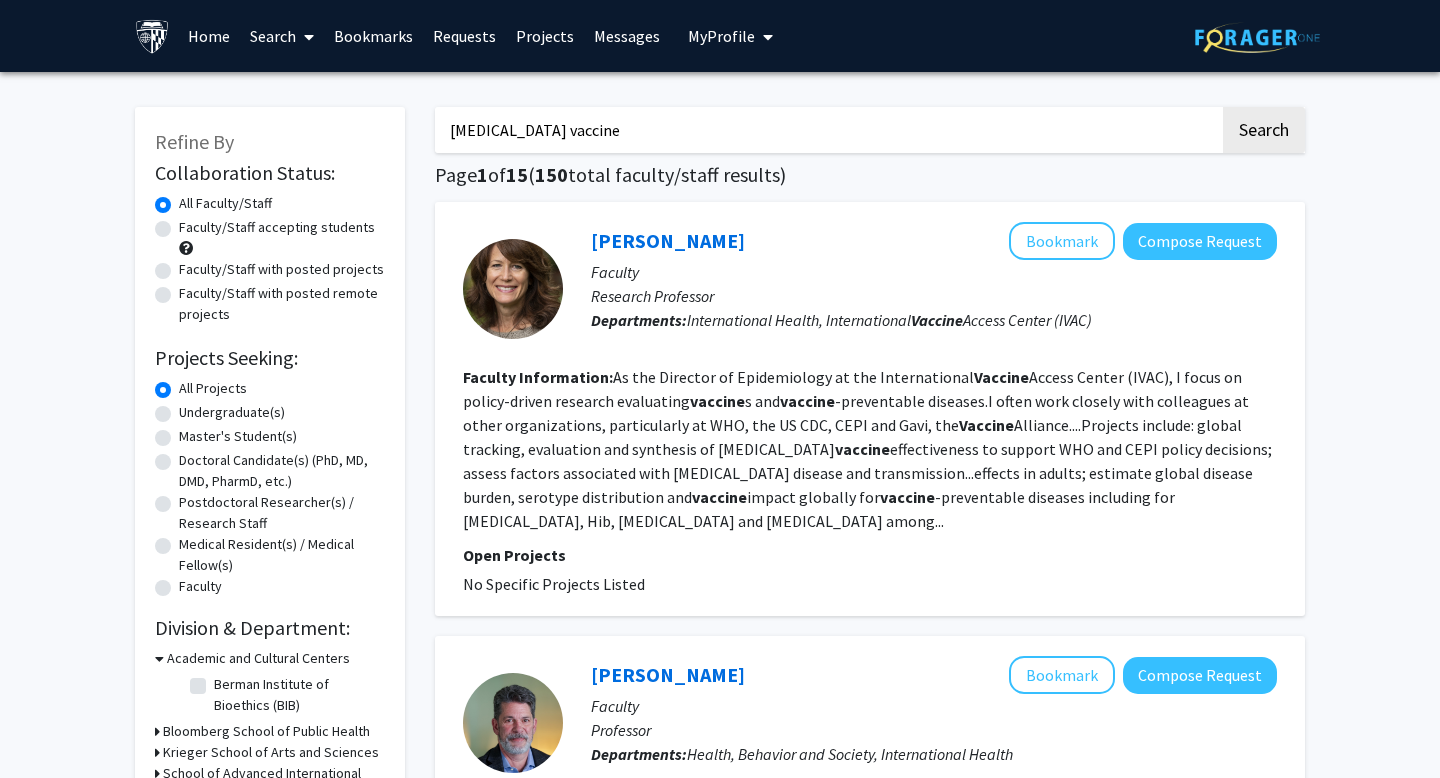 type on "[MEDICAL_DATA] vaccine" 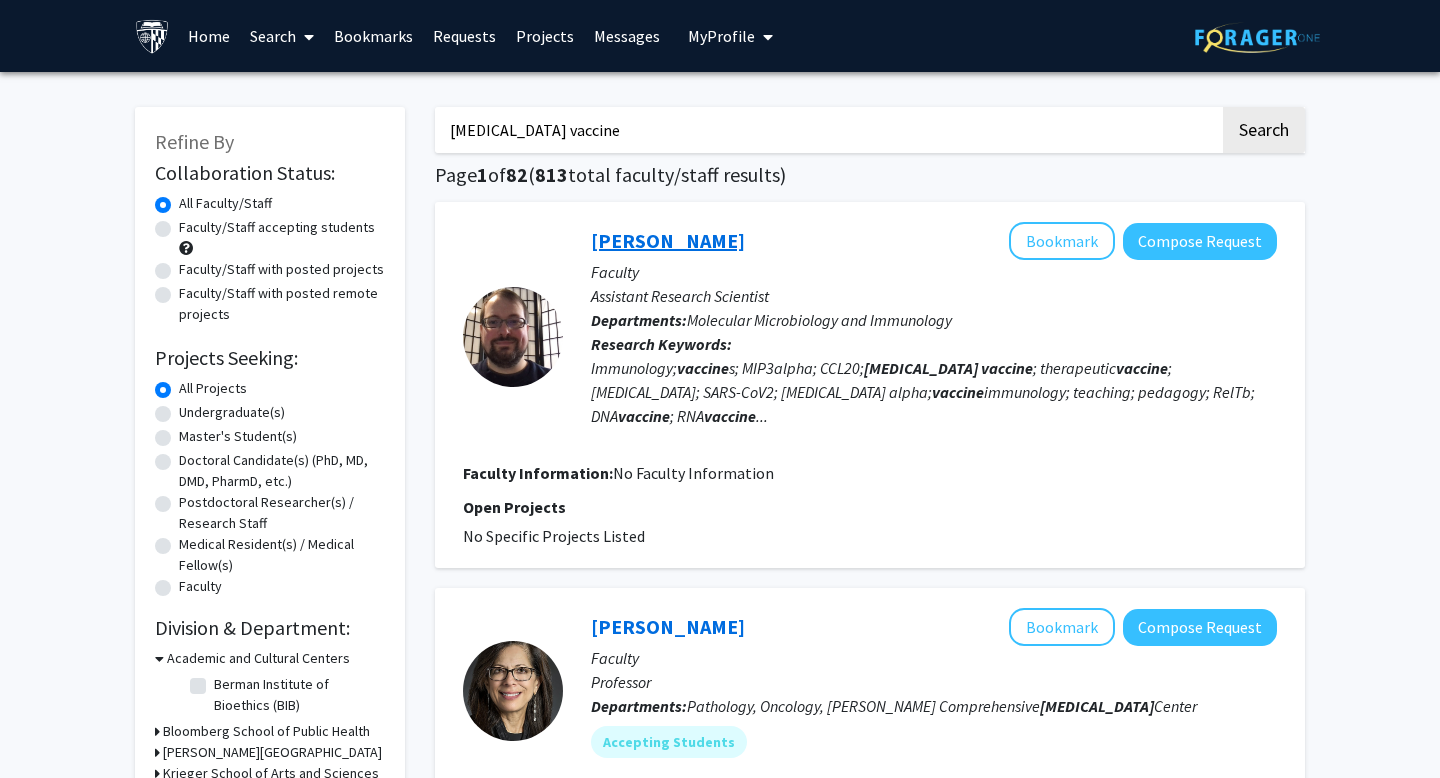 click on "[PERSON_NAME]" 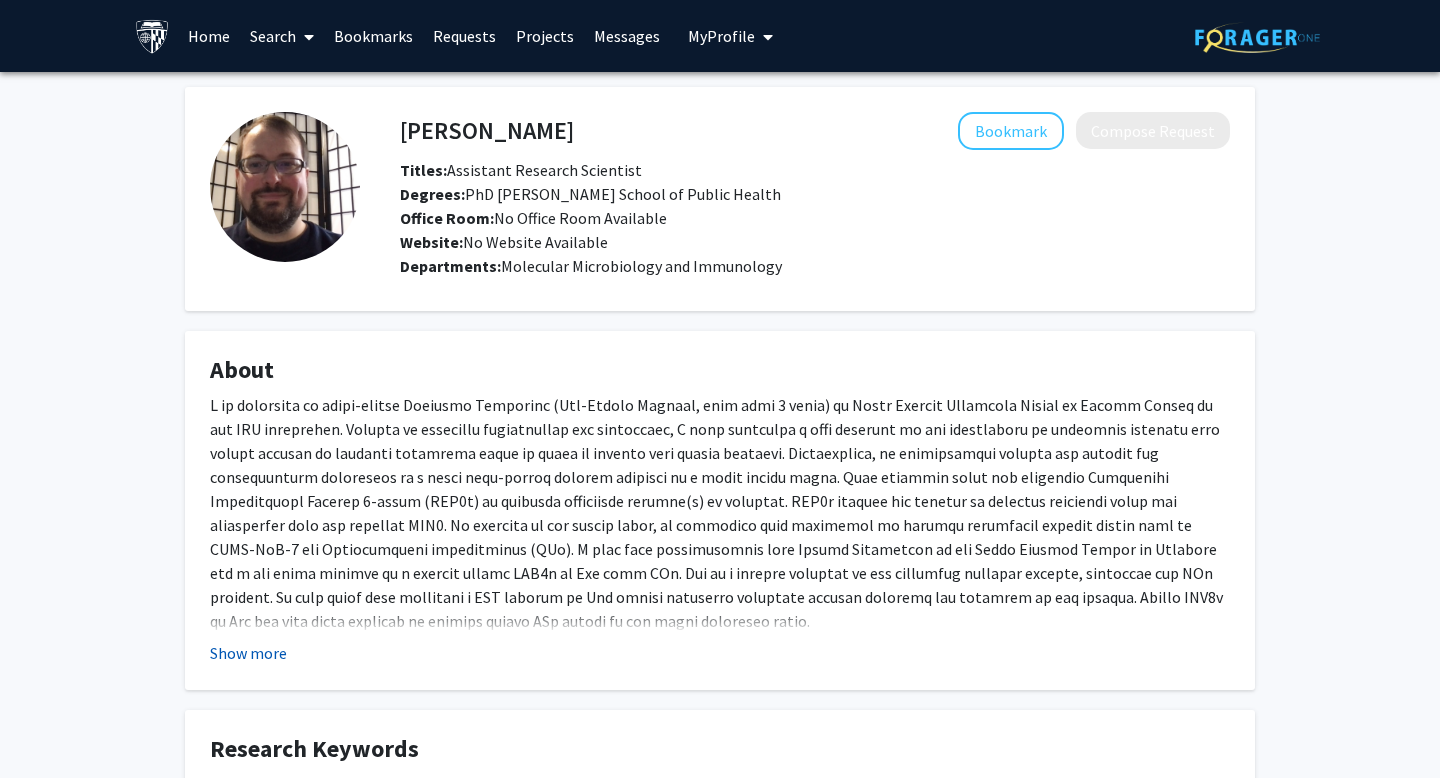 click on "Show more" 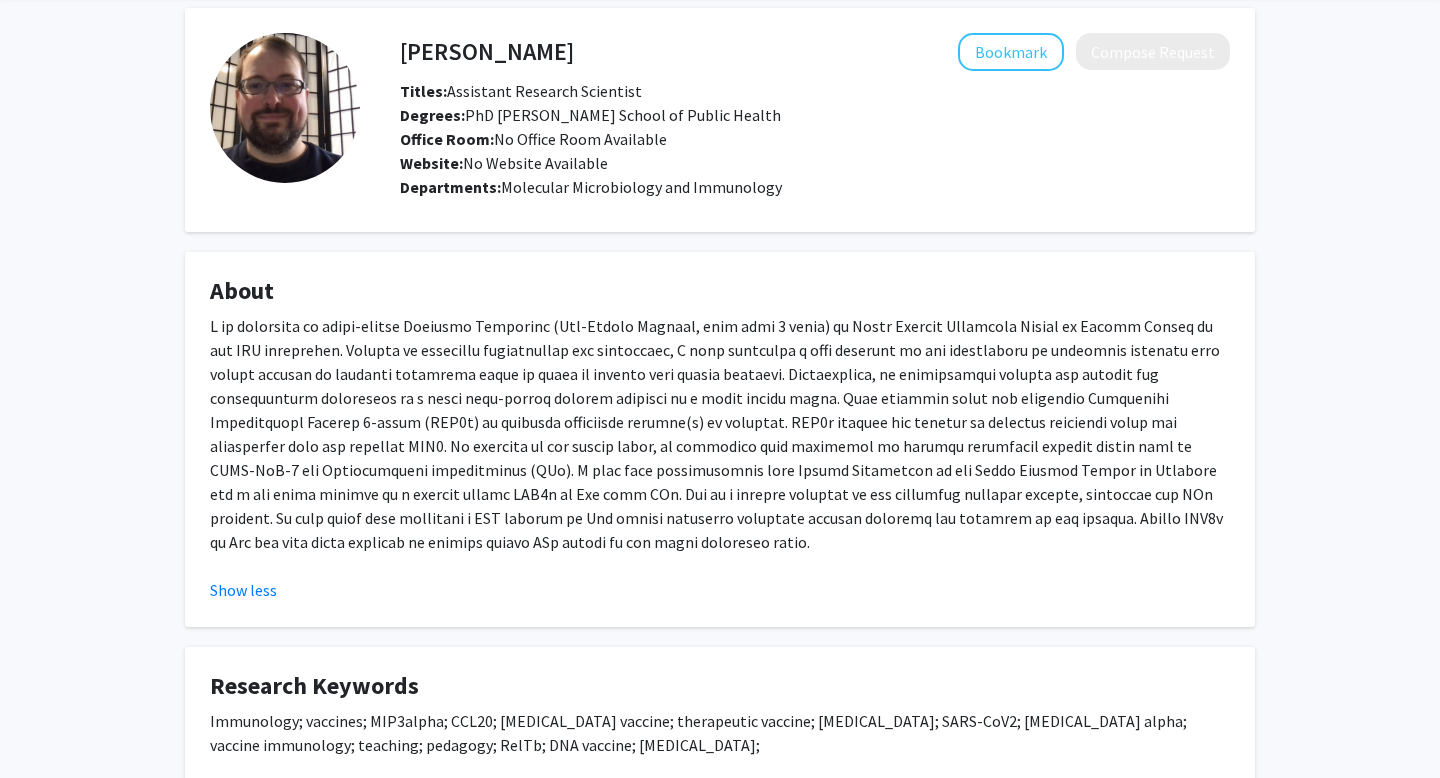 scroll, scrollTop: 53, scrollLeft: 0, axis: vertical 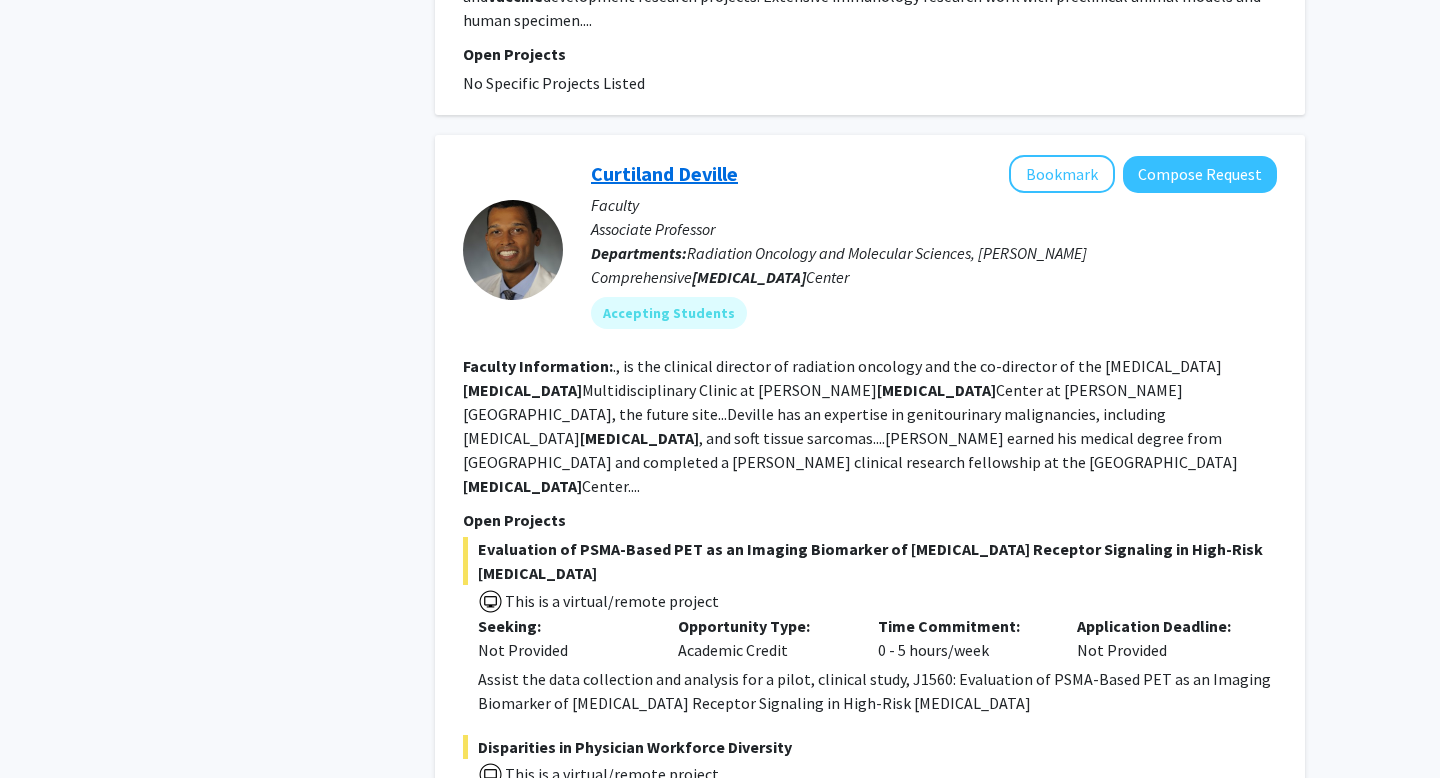 click on "Curtiland Deville" 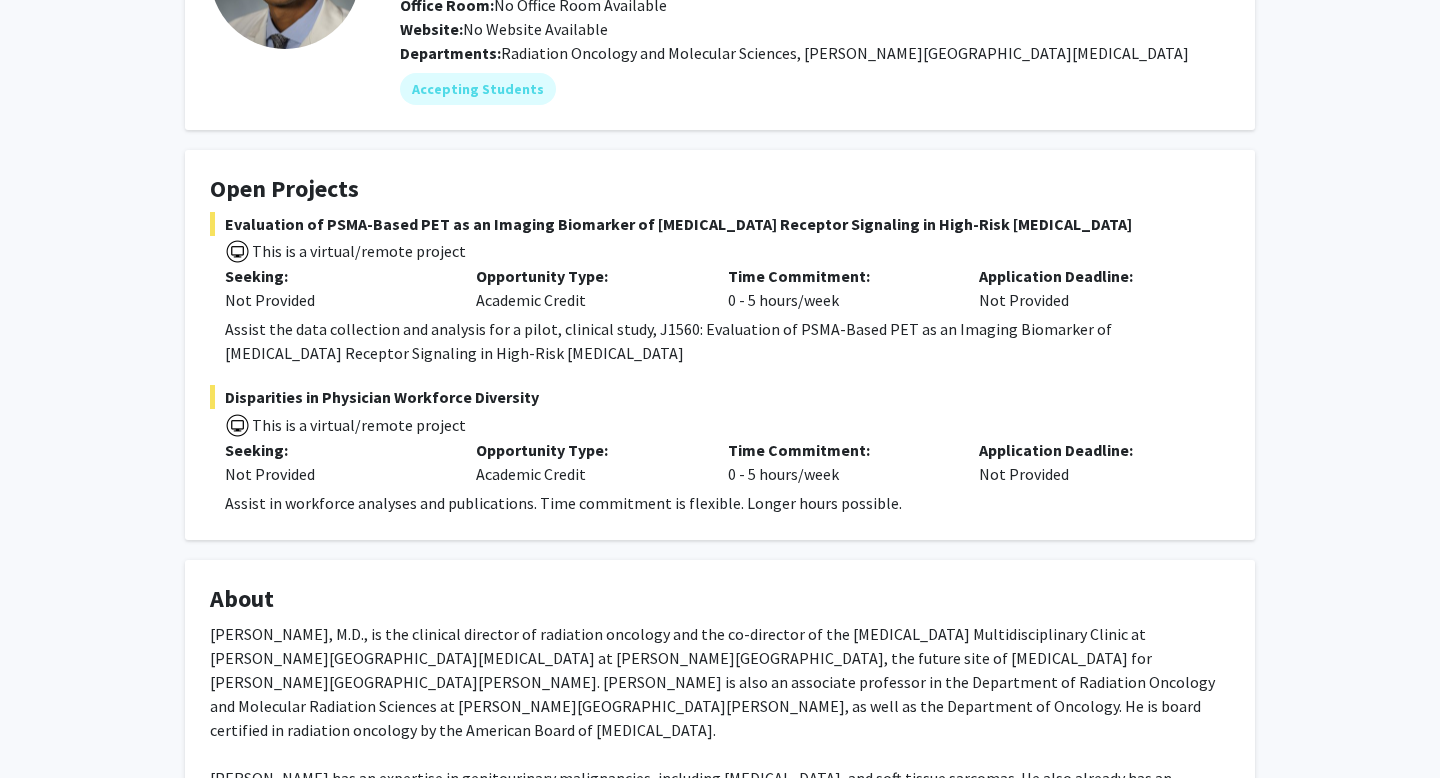 scroll, scrollTop: 212, scrollLeft: 0, axis: vertical 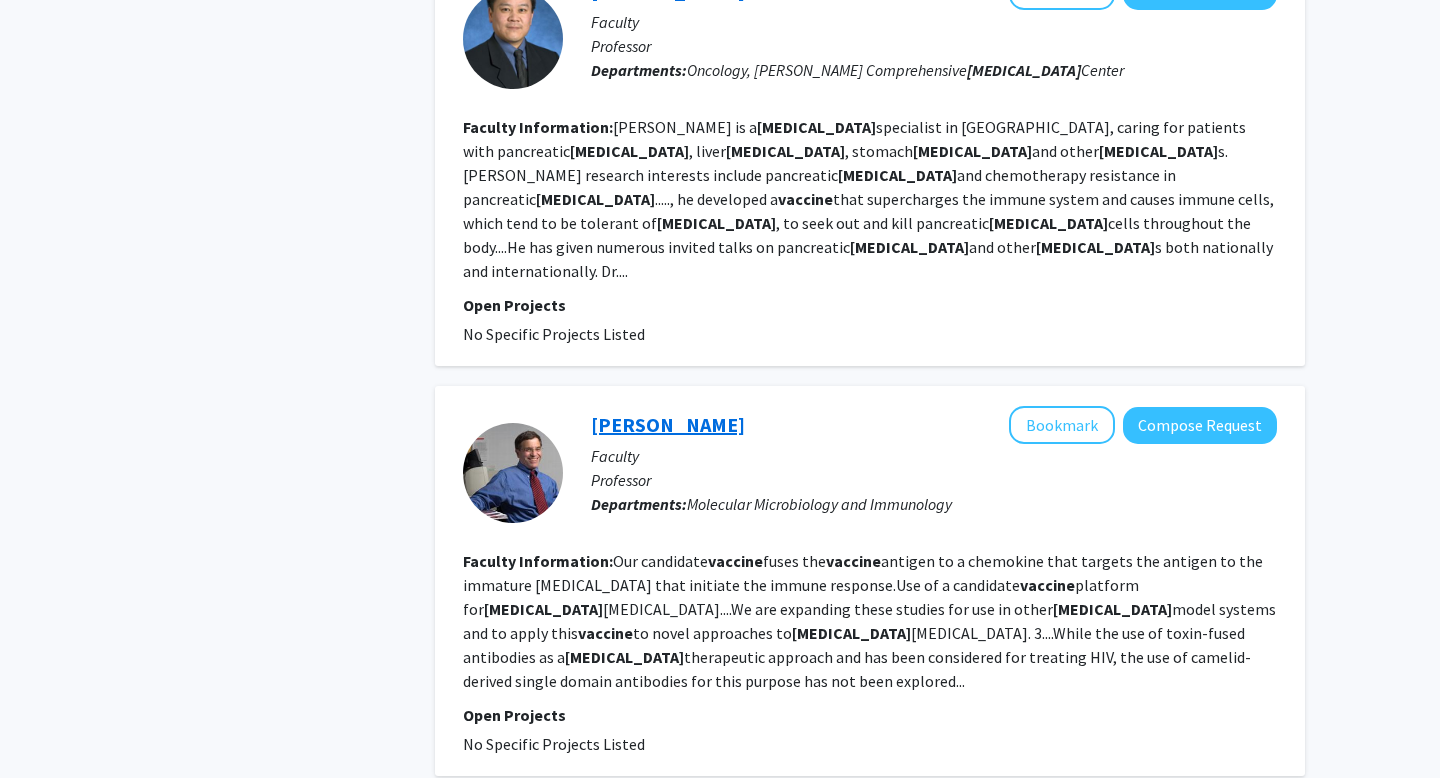 click on "[PERSON_NAME]" 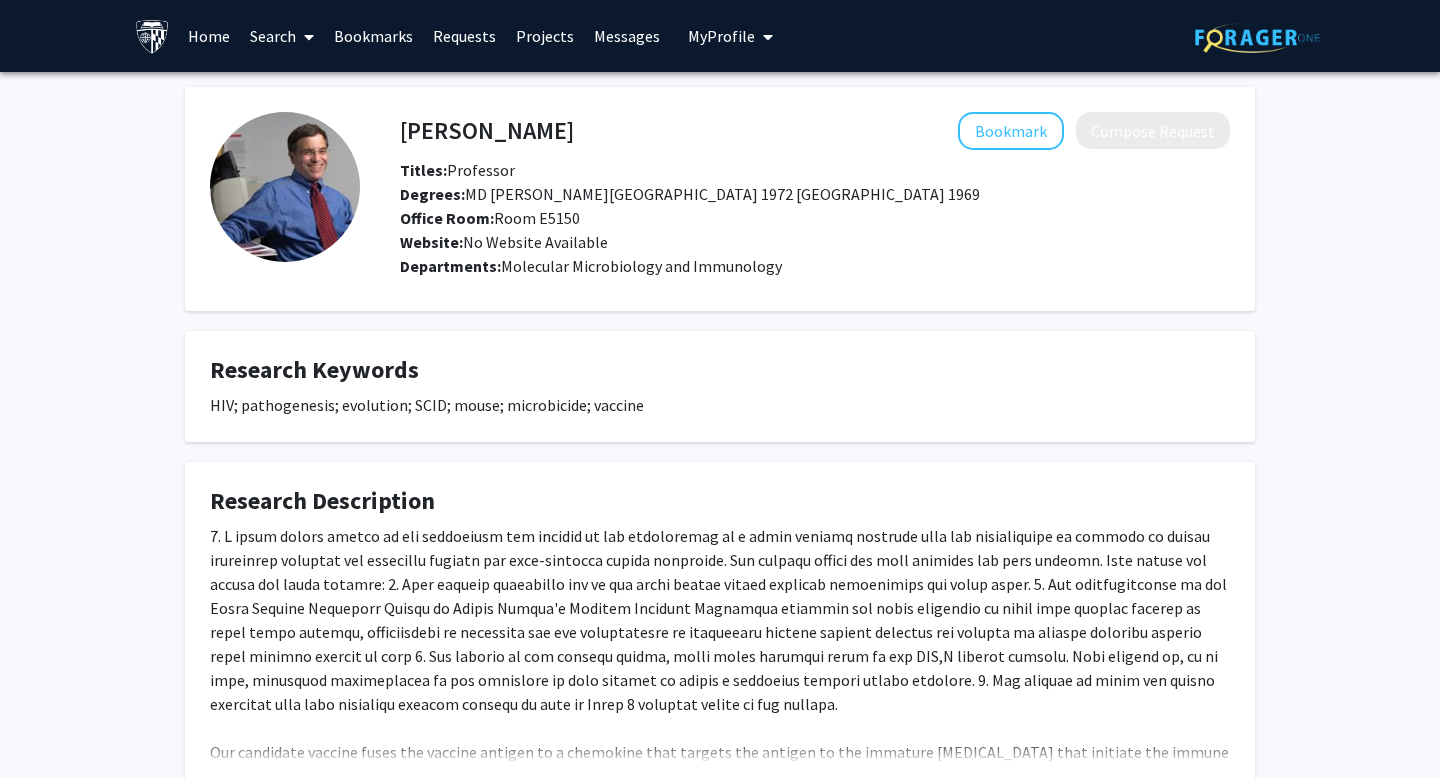 scroll, scrollTop: 167, scrollLeft: 0, axis: vertical 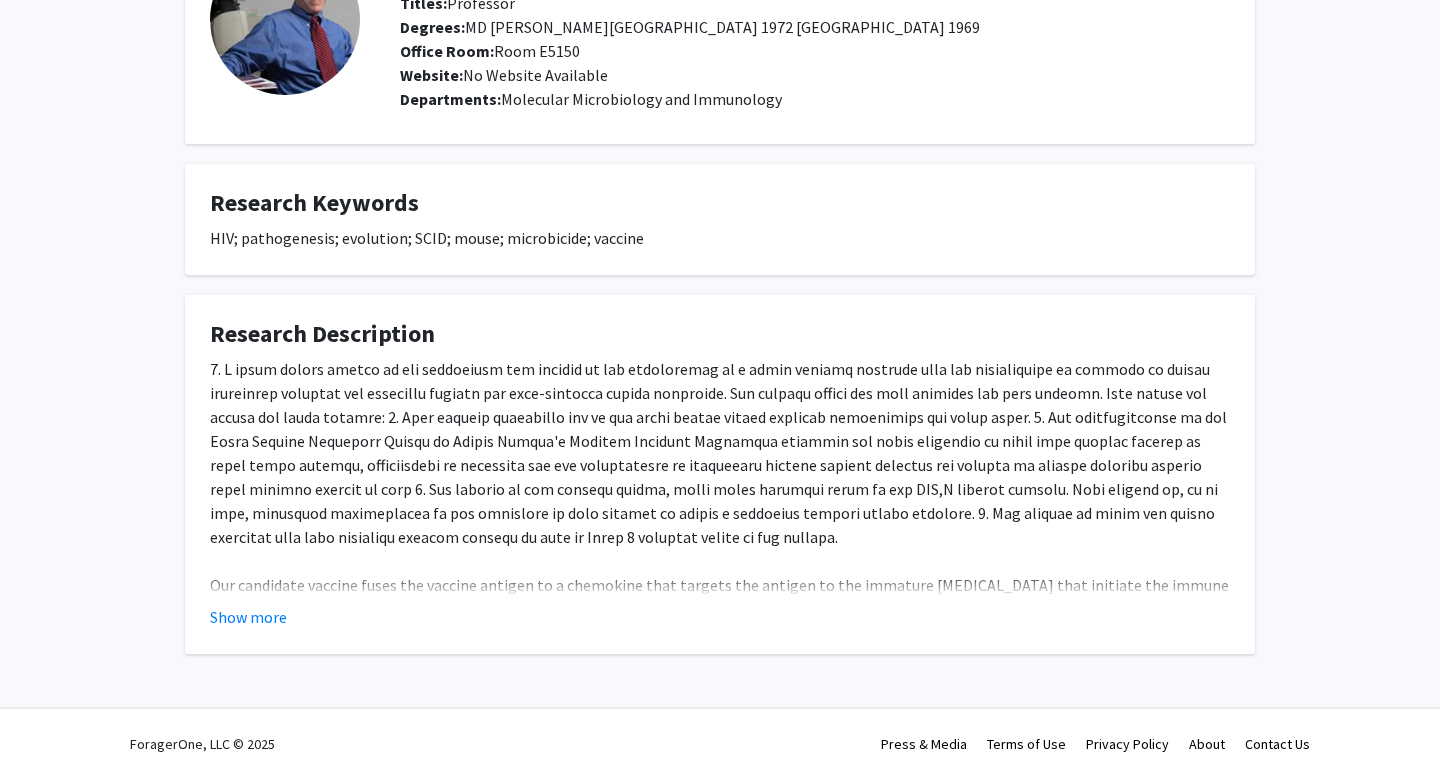 click on "Show more" 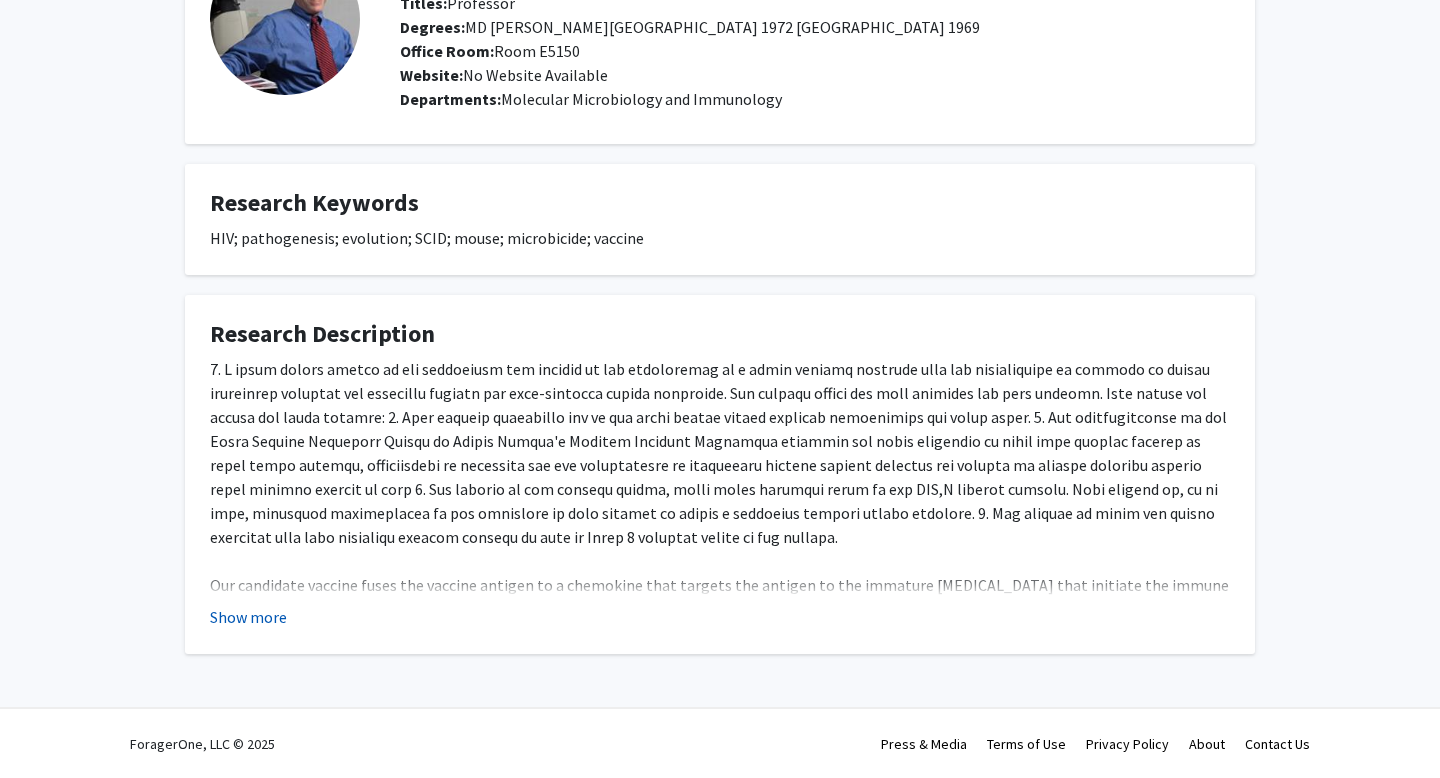 click on "Show more" 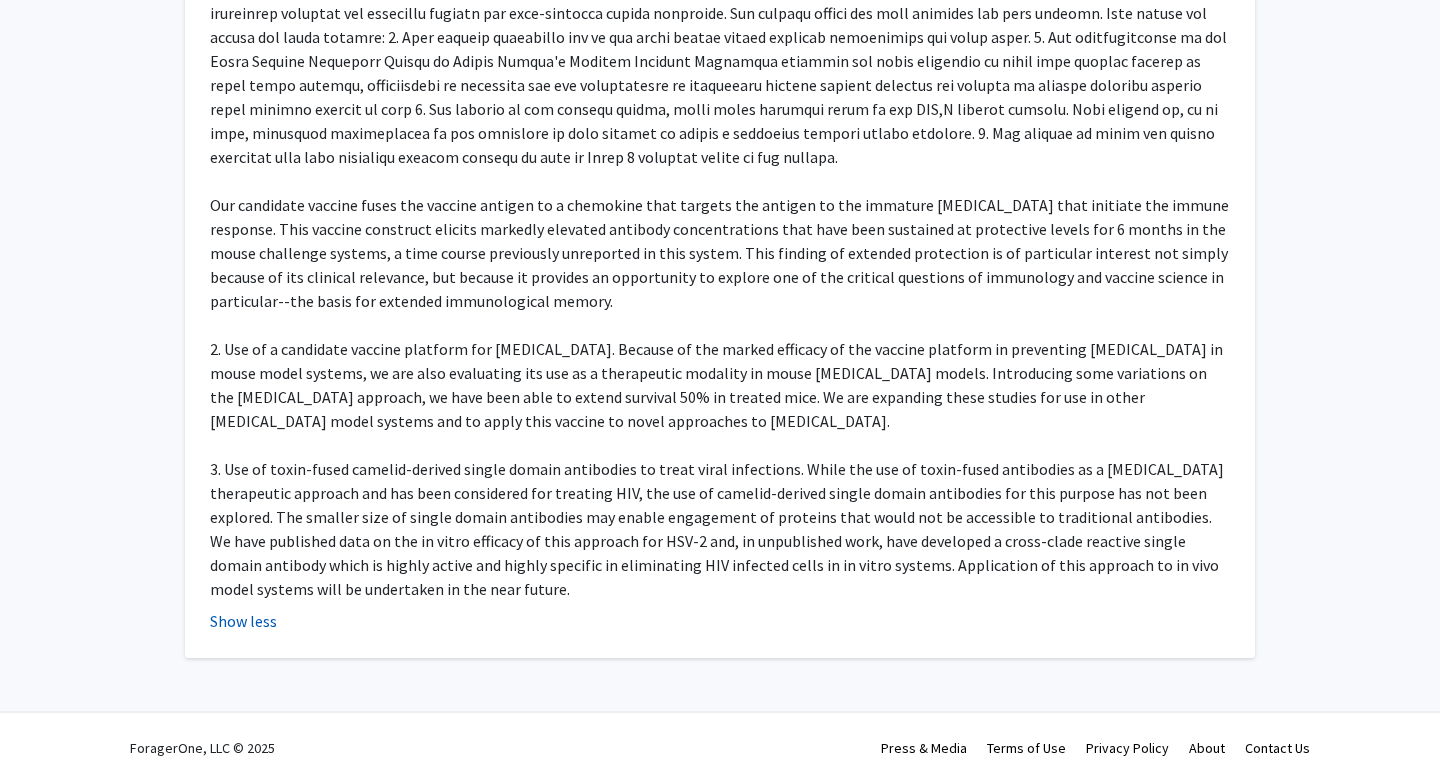 scroll, scrollTop: 549, scrollLeft: 0, axis: vertical 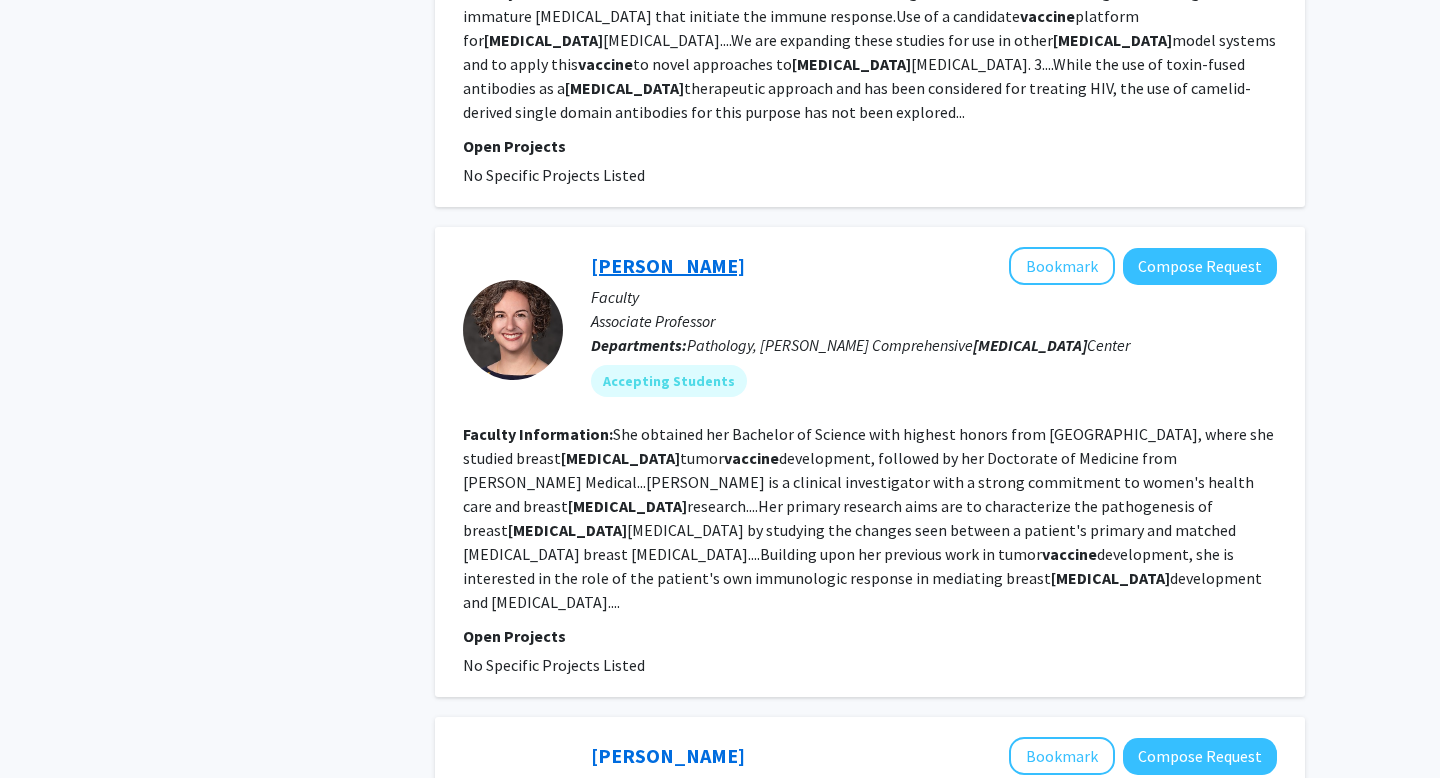 click on "[PERSON_NAME]" 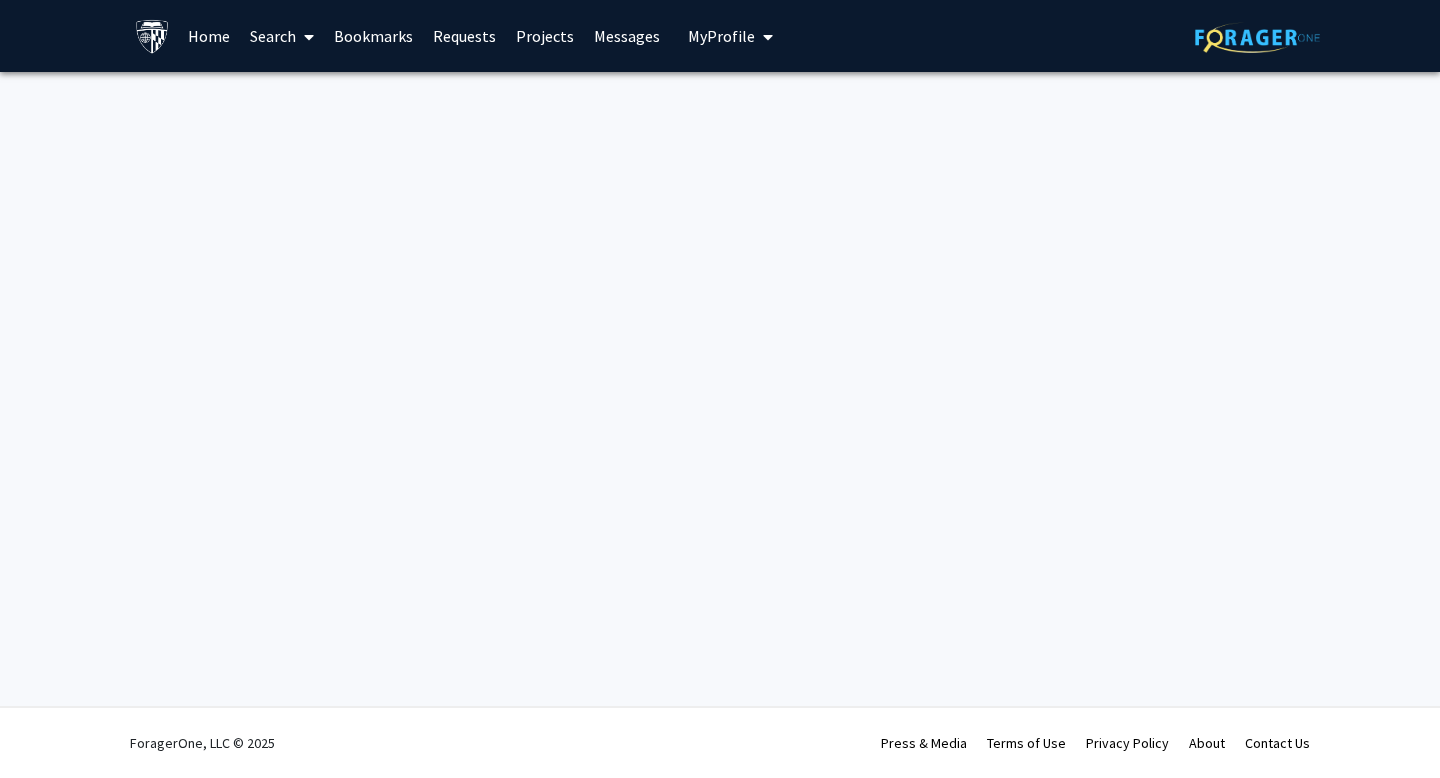 scroll, scrollTop: 0, scrollLeft: 0, axis: both 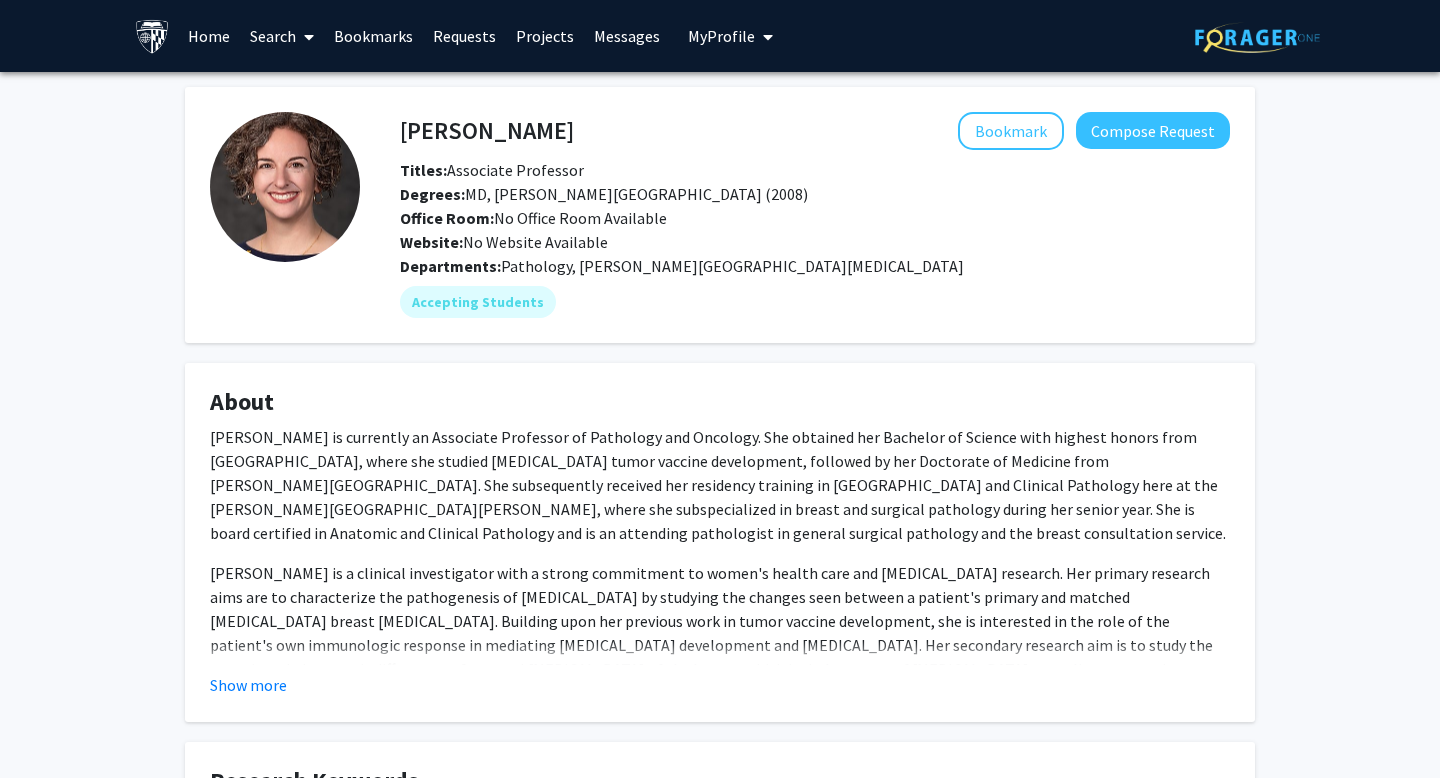 drag, startPoint x: 691, startPoint y: 123, endPoint x: 391, endPoint y: 129, distance: 300.06 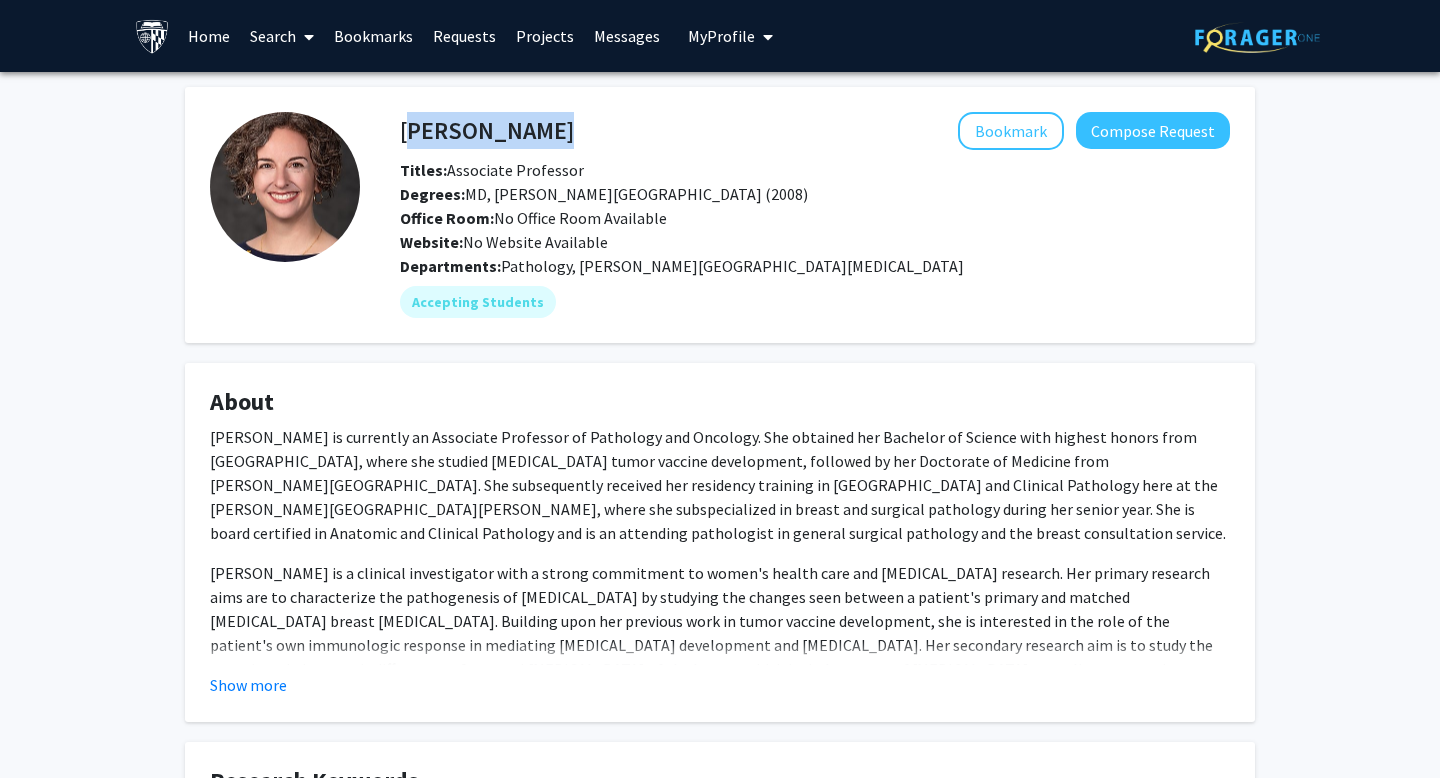 drag, startPoint x: 392, startPoint y: 129, endPoint x: 405, endPoint y: 121, distance: 15.264338 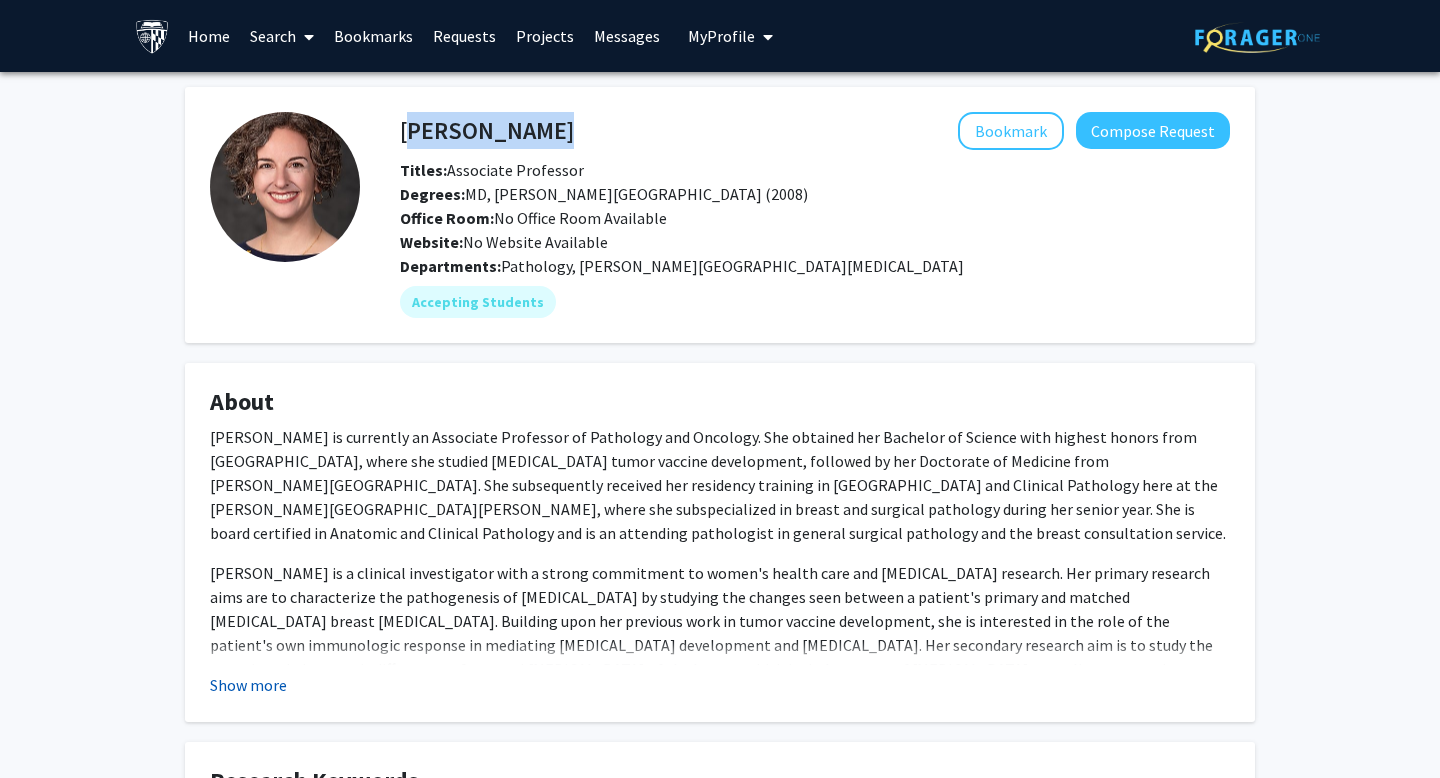 click on "Show more" 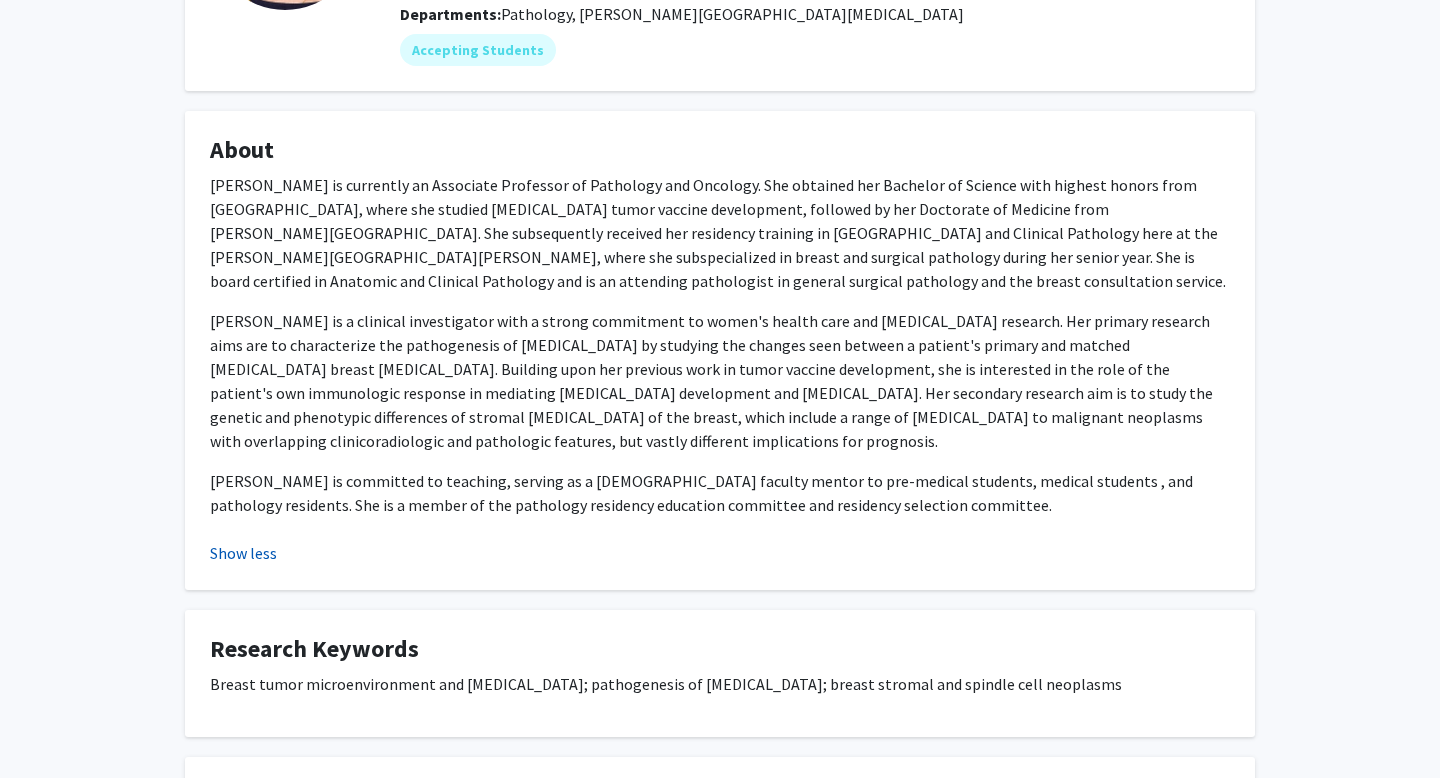 scroll, scrollTop: 253, scrollLeft: 0, axis: vertical 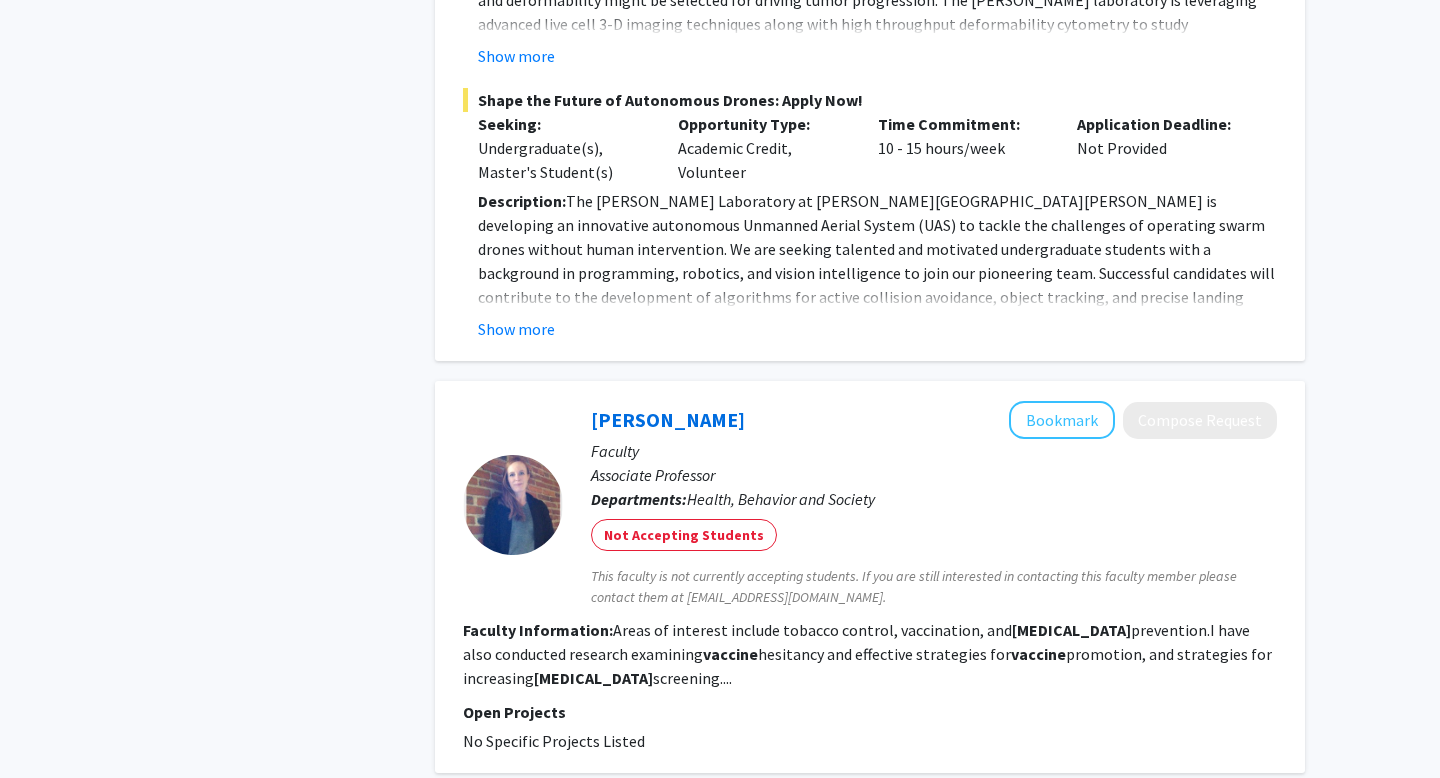 click on "2" 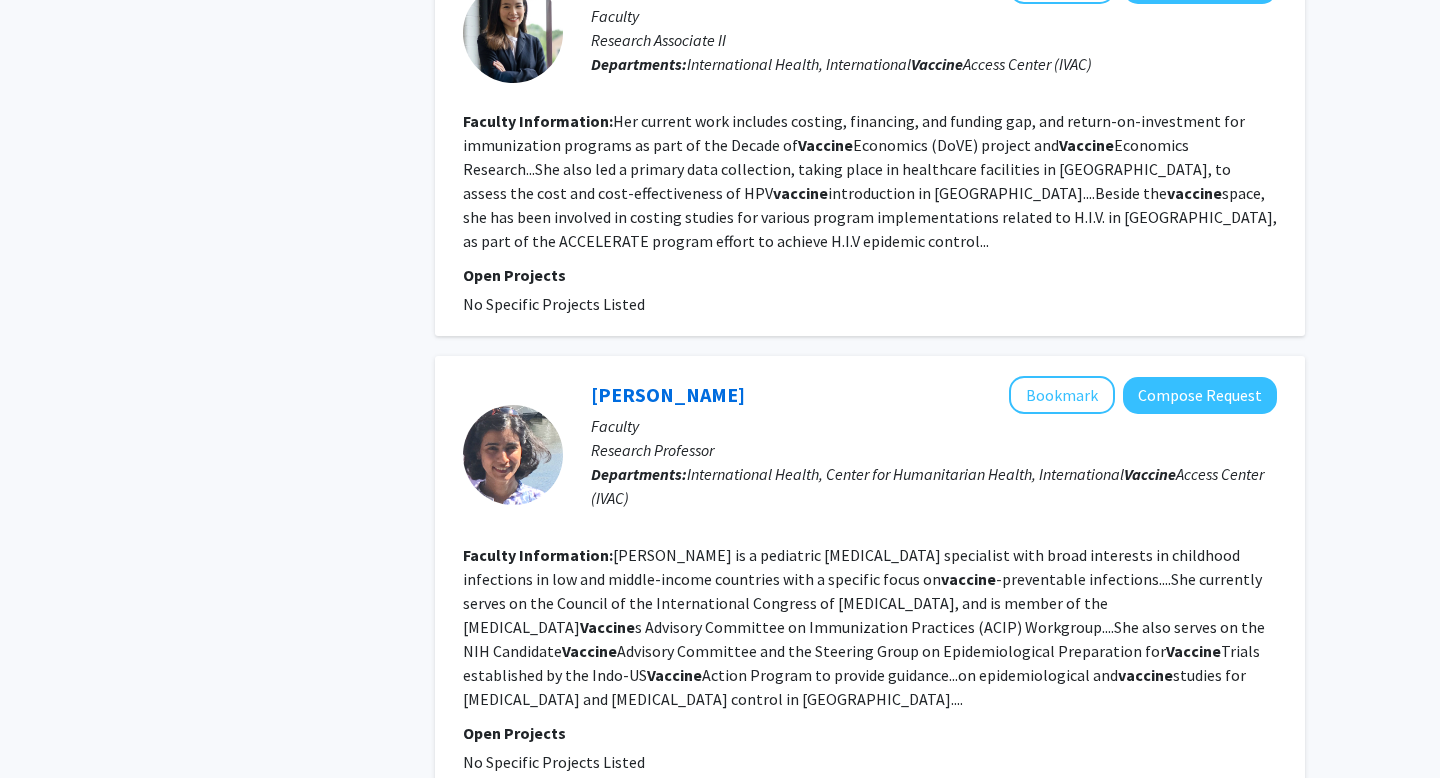 scroll, scrollTop: 3912, scrollLeft: 0, axis: vertical 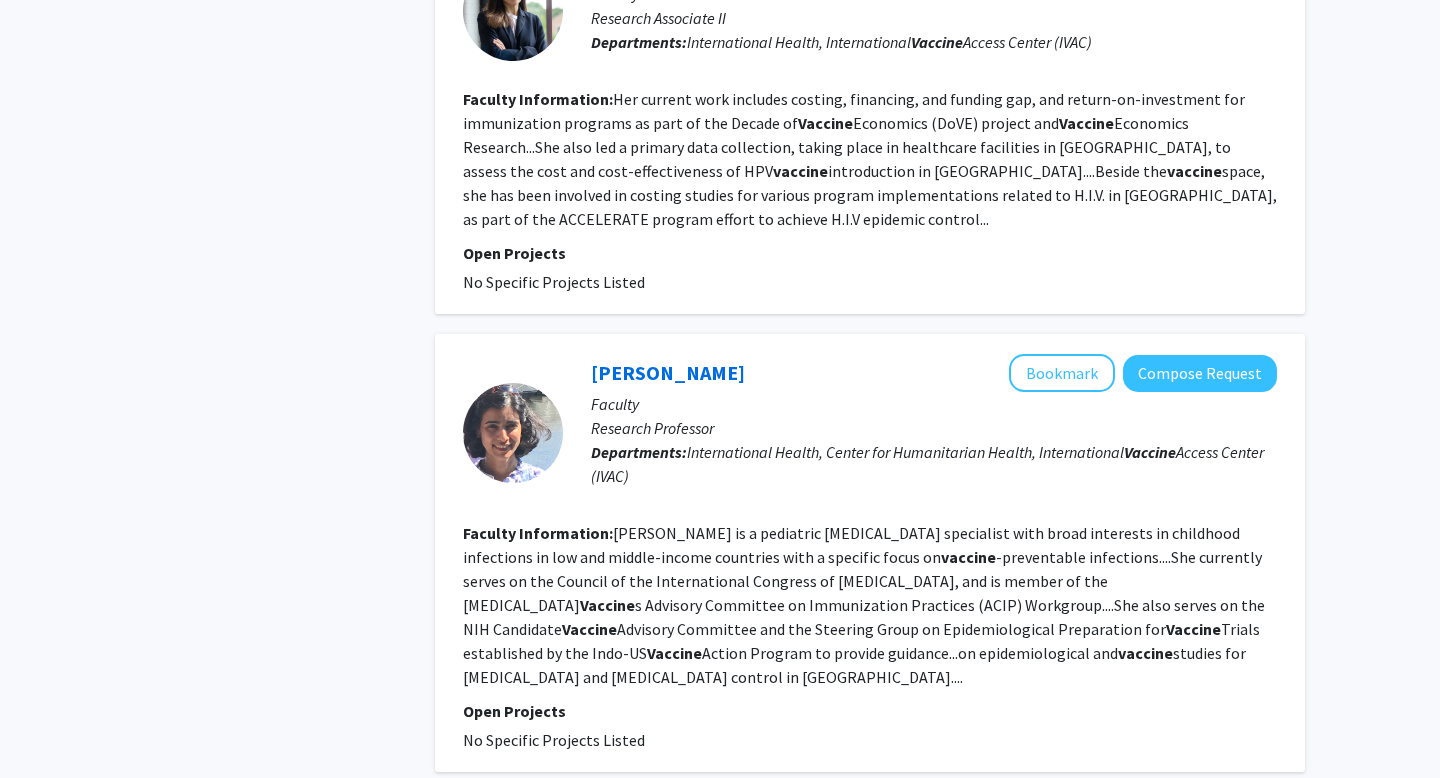 click on "3" 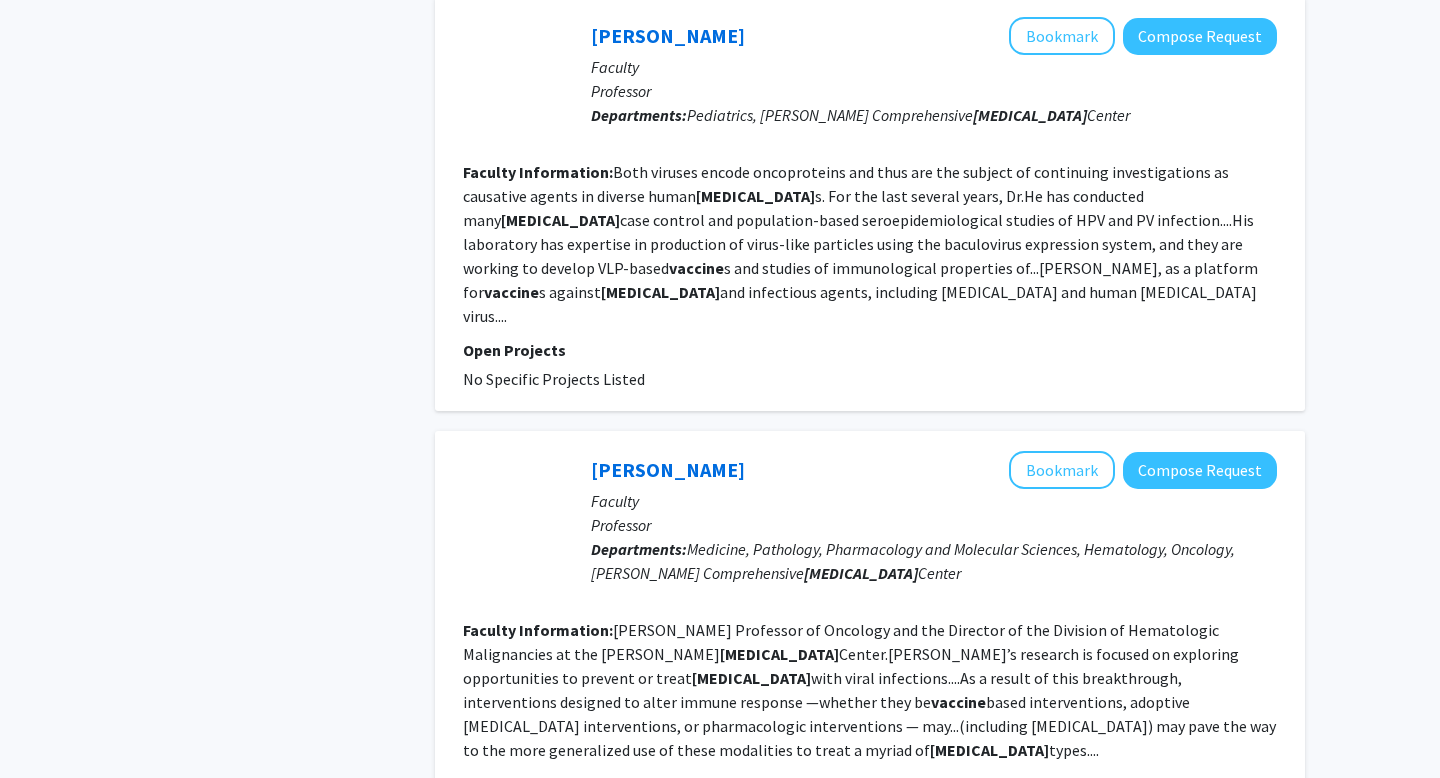 scroll, scrollTop: 3685, scrollLeft: 0, axis: vertical 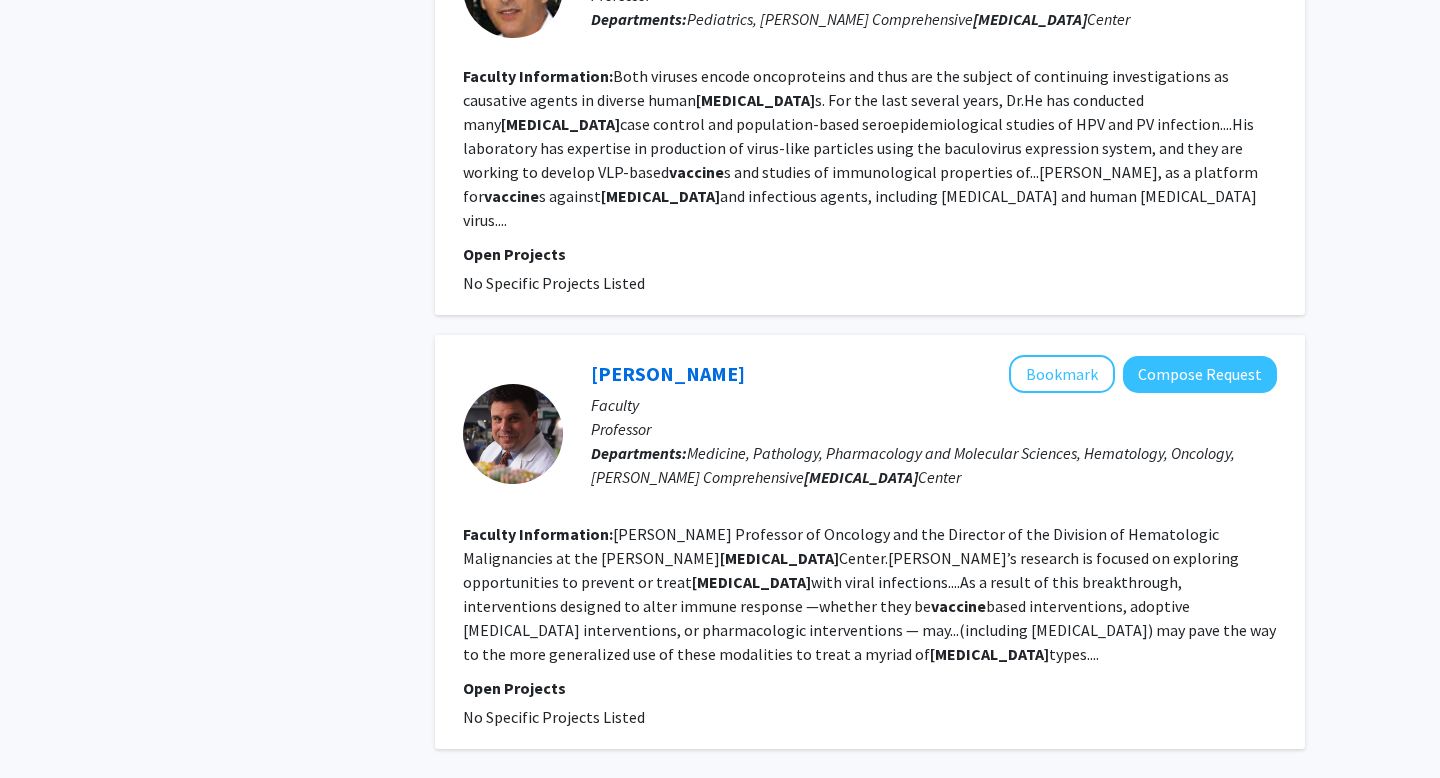 click on "4" 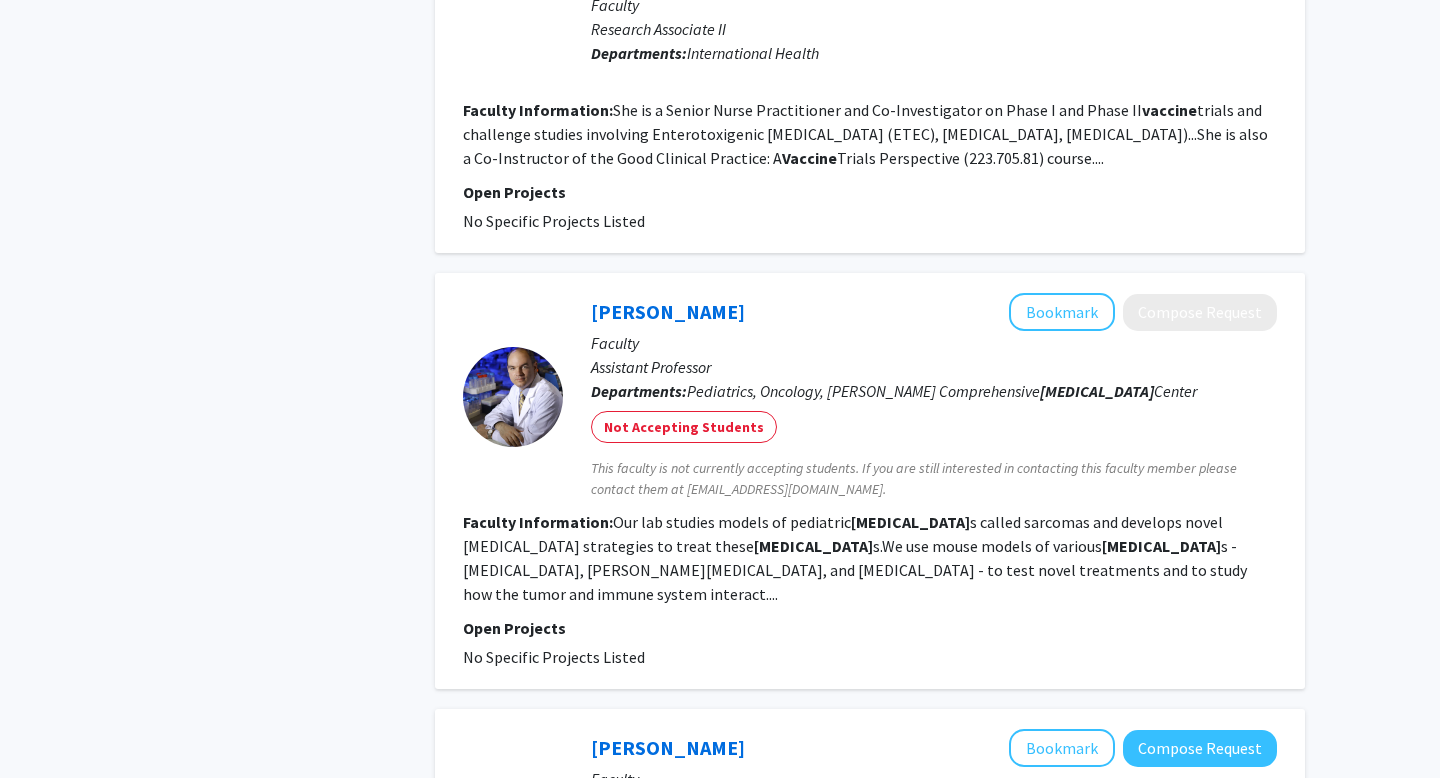 scroll, scrollTop: 3343, scrollLeft: 0, axis: vertical 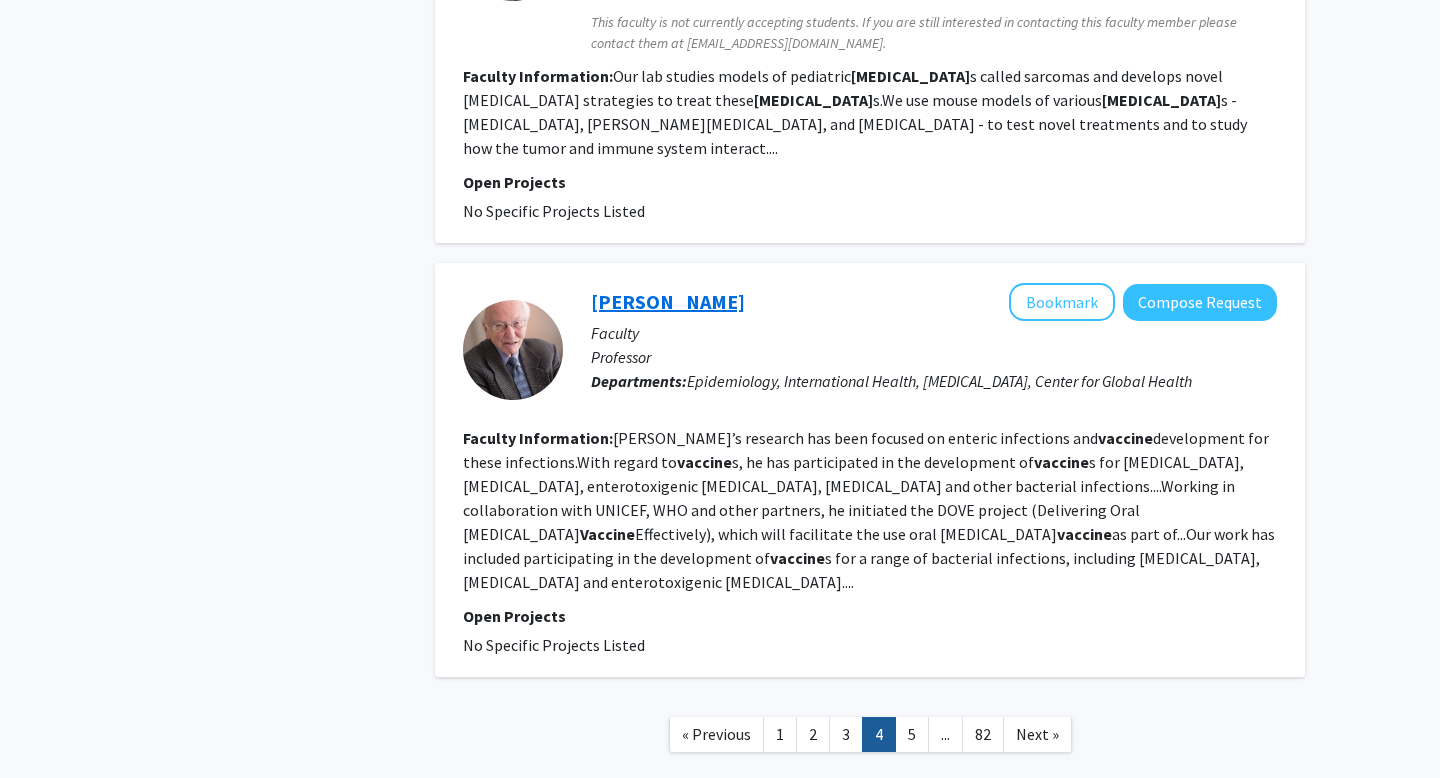 click on "[PERSON_NAME]" 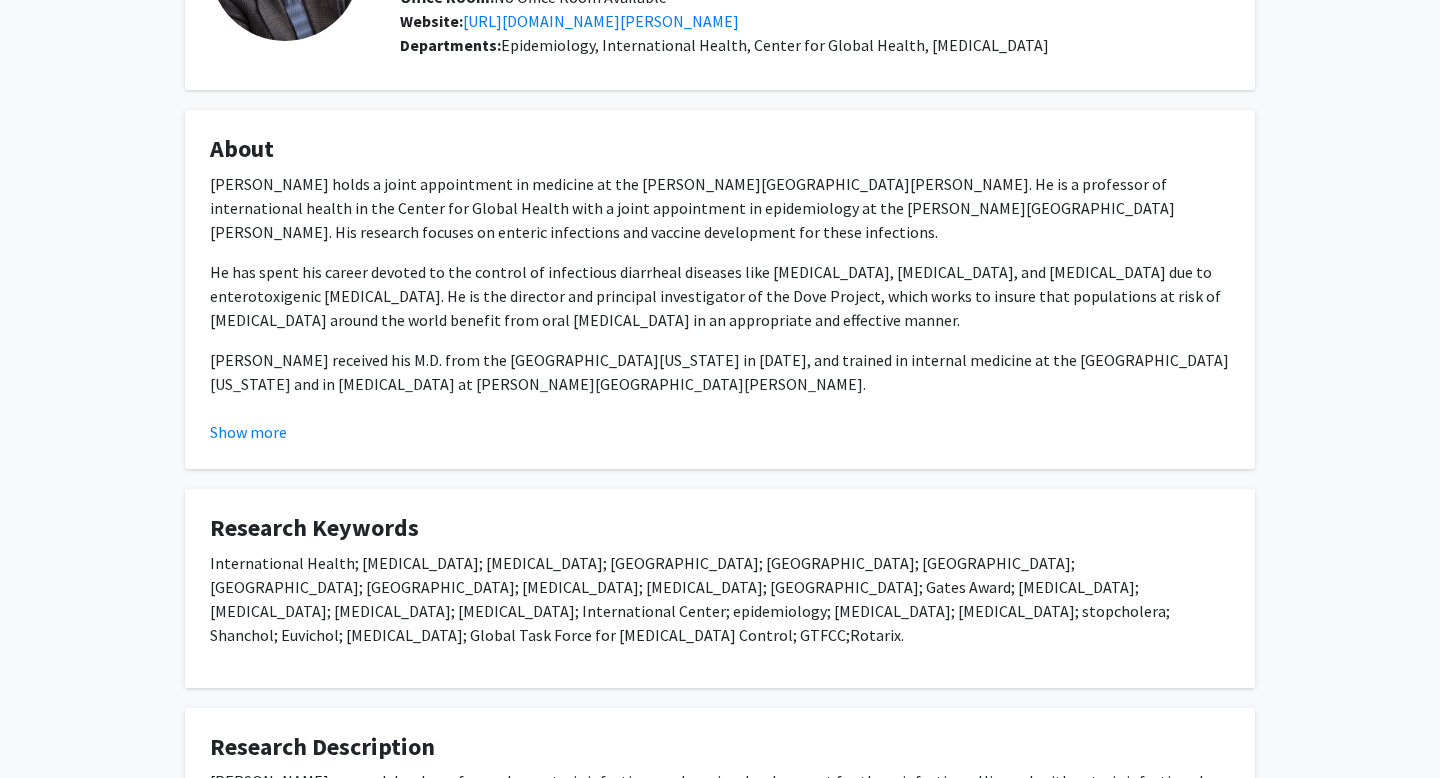 scroll, scrollTop: 610, scrollLeft: 0, axis: vertical 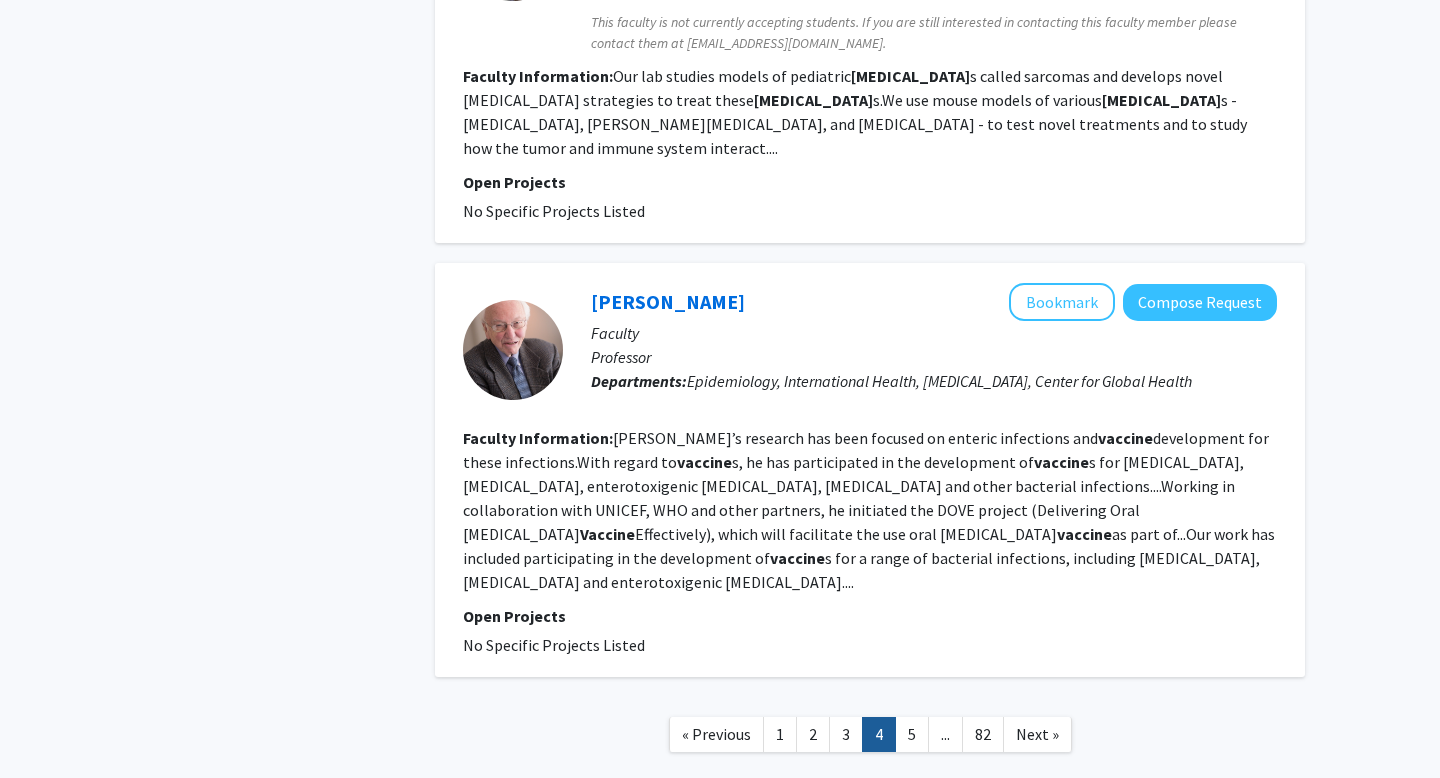 click on "4" 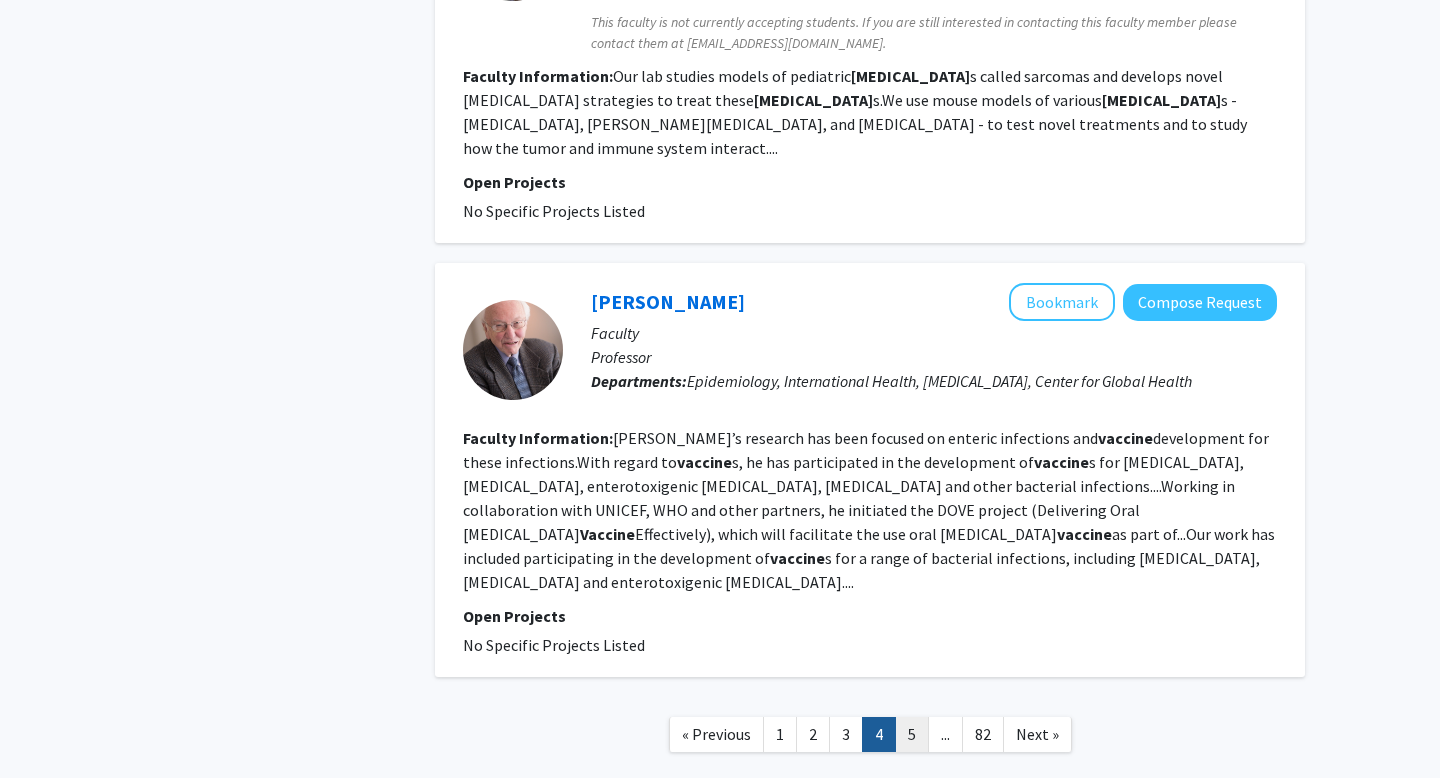 click on "5" 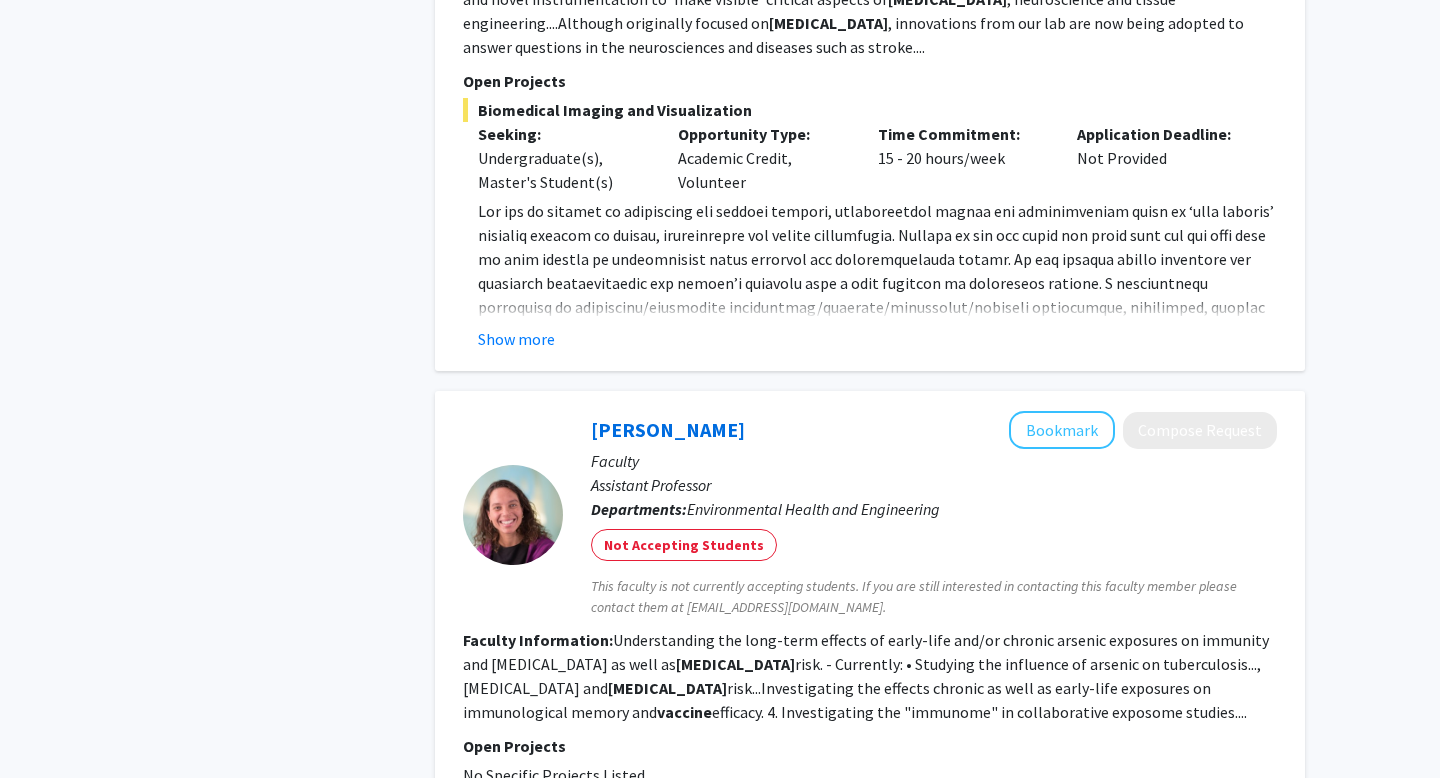 scroll, scrollTop: 3484, scrollLeft: 0, axis: vertical 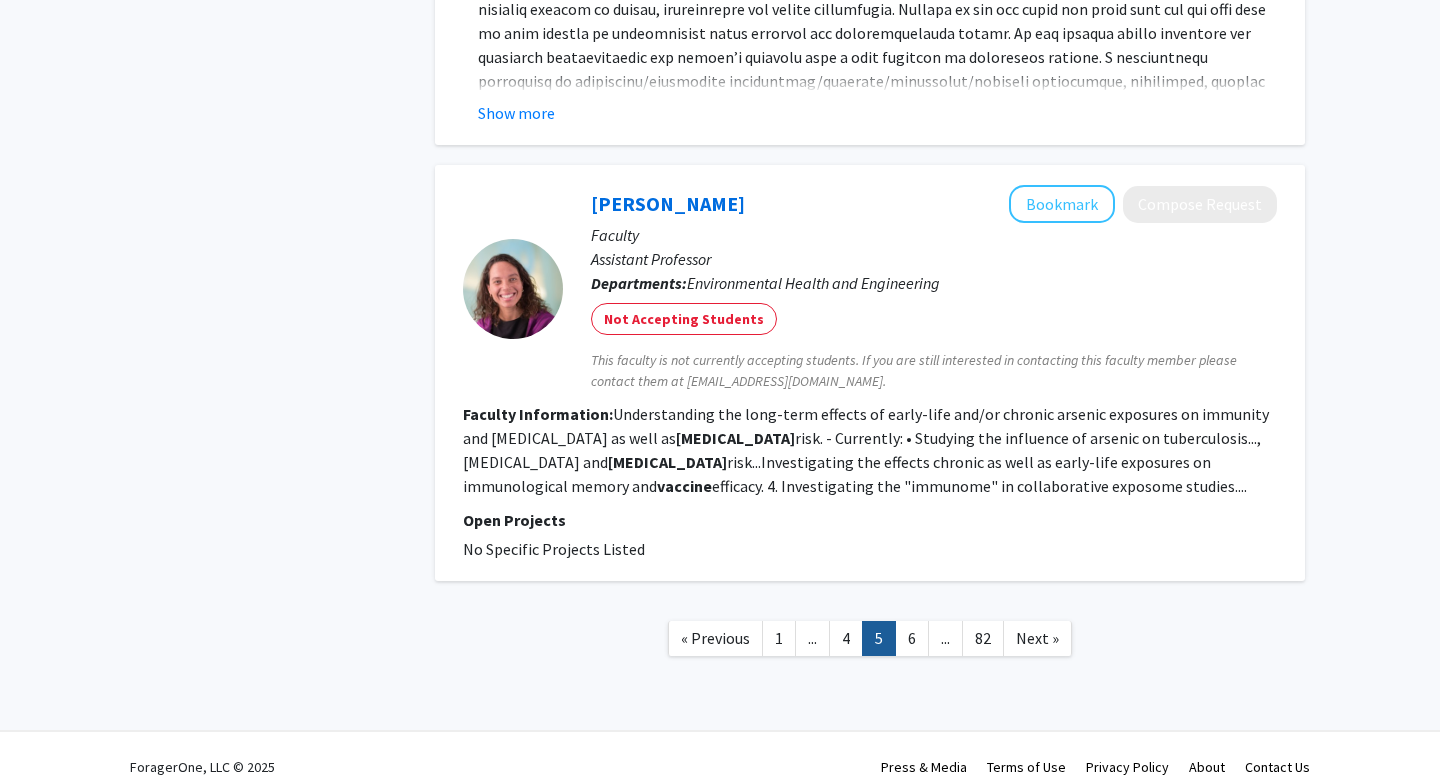 click on "« Previous  1  ...  4   5   6  ...  82  Next »" 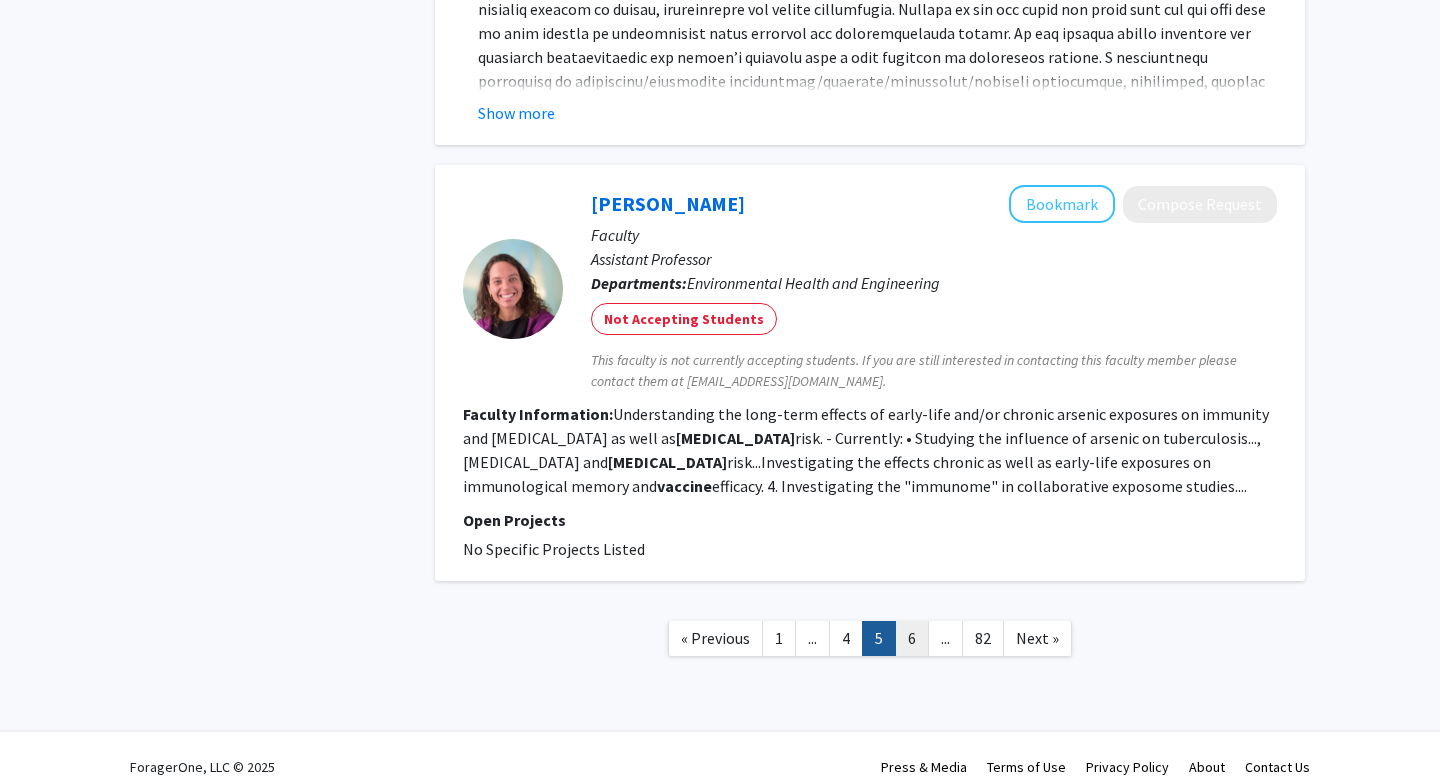 click on "6" 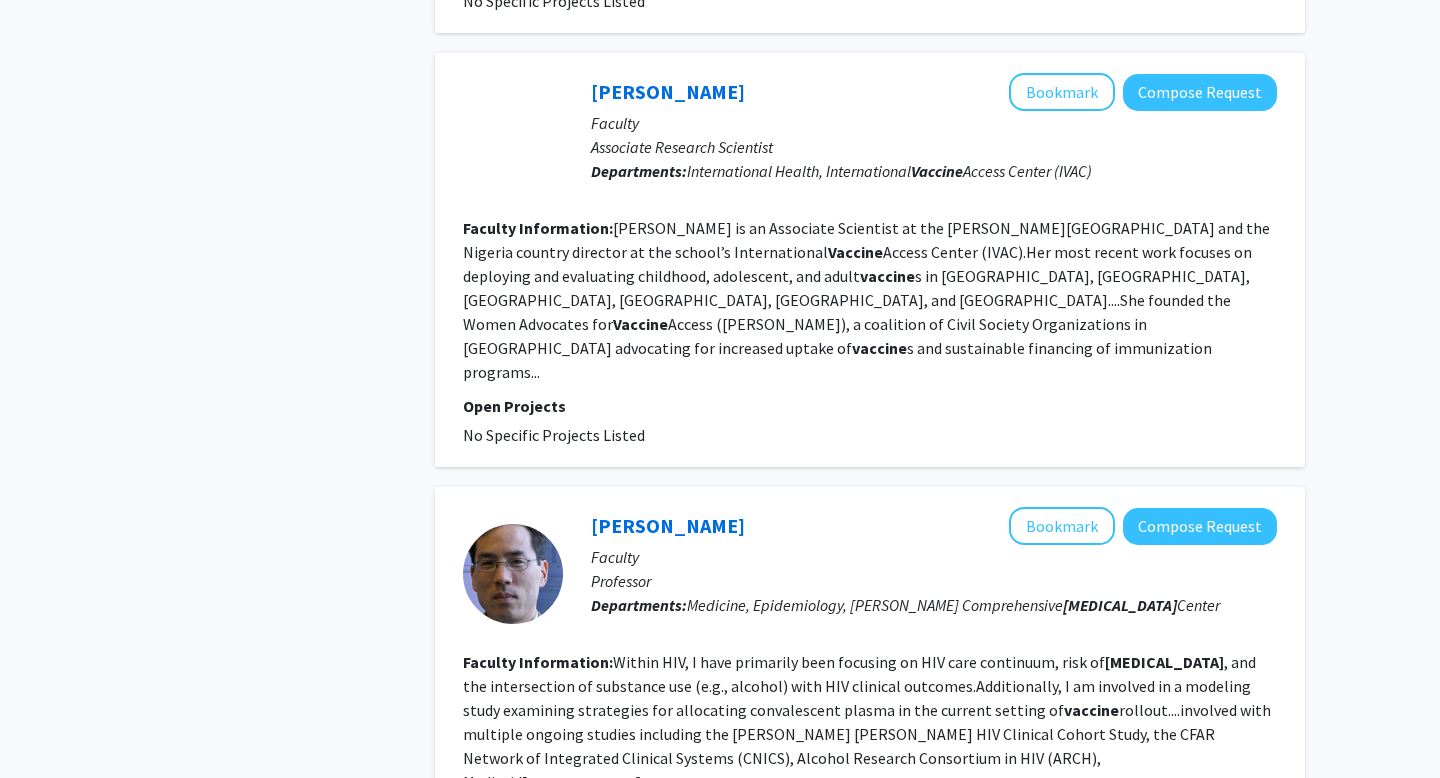 scroll, scrollTop: 4324, scrollLeft: 0, axis: vertical 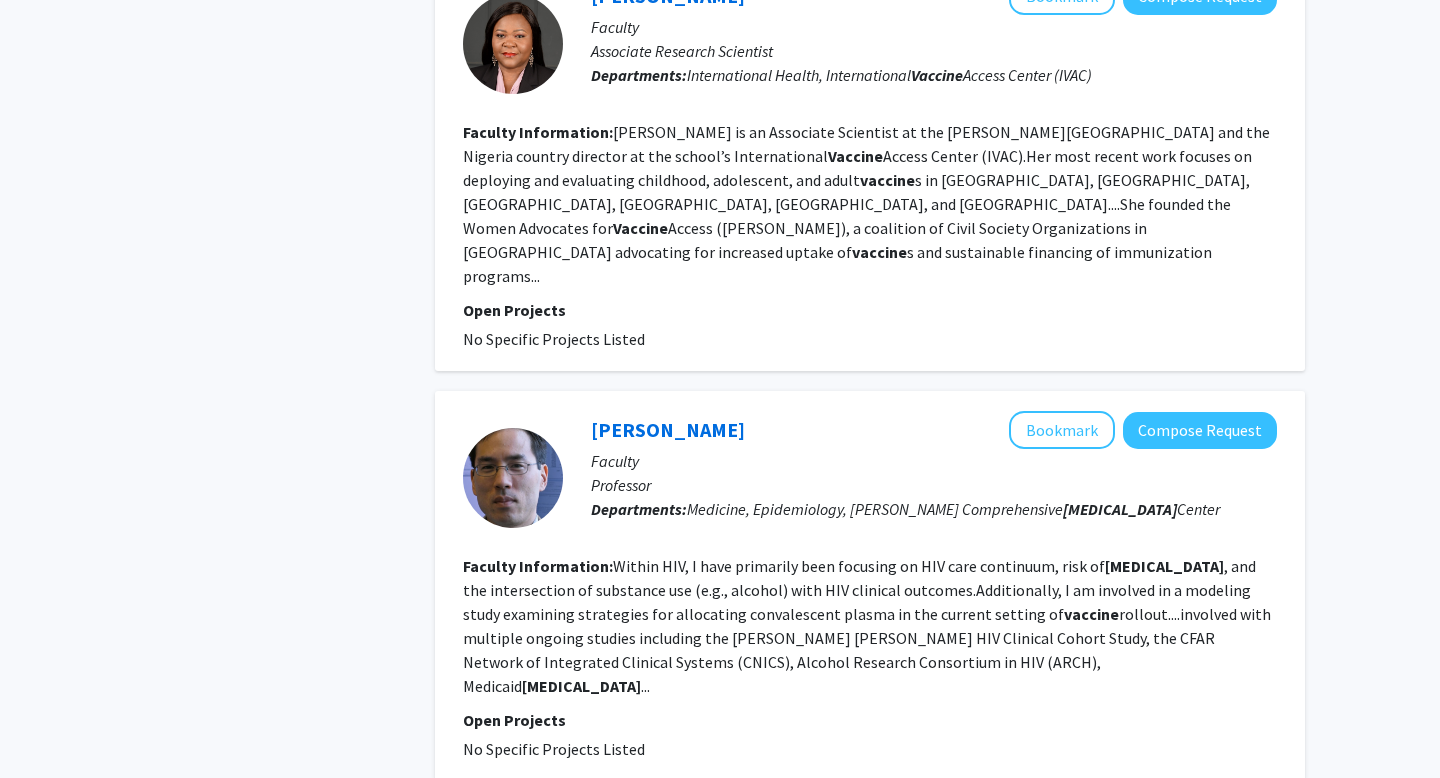 click on "7" 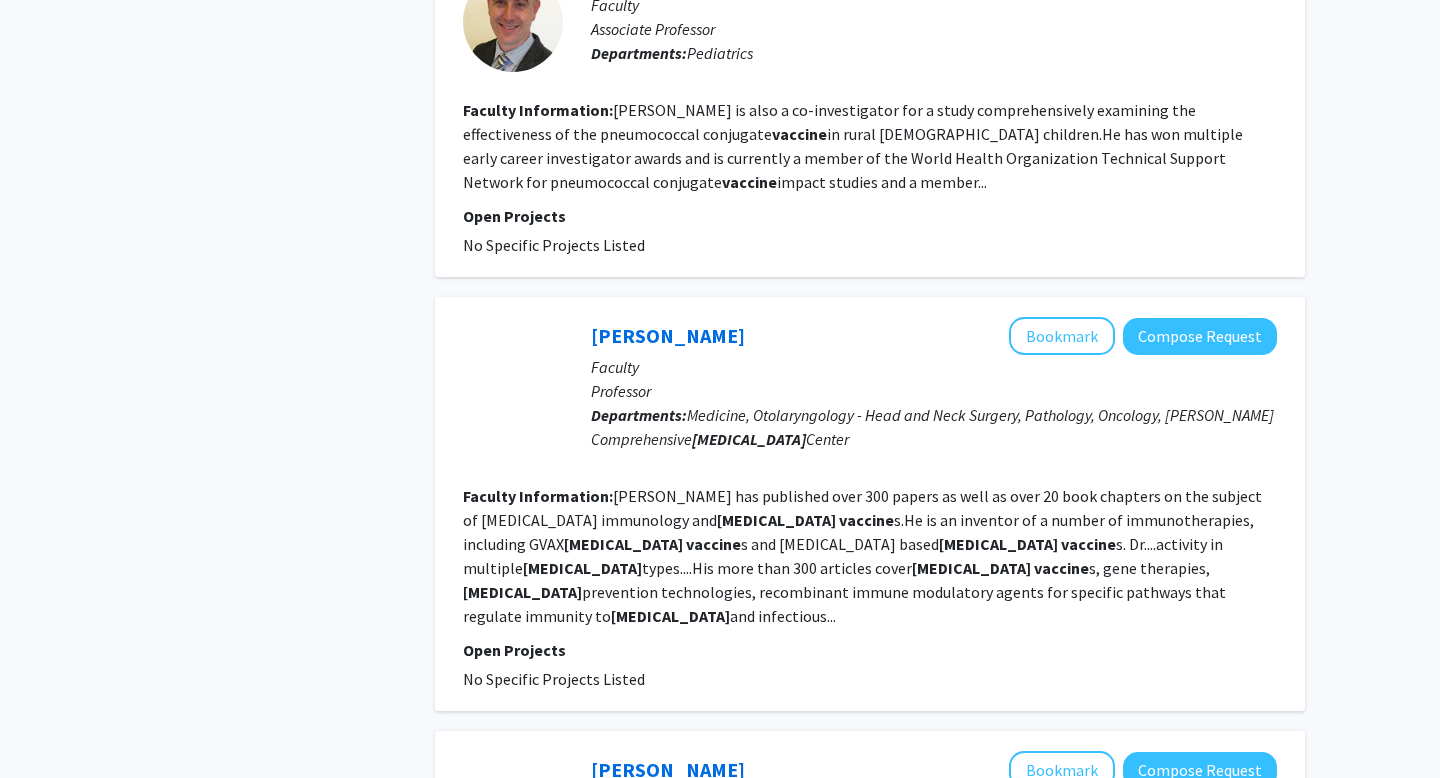 scroll, scrollTop: 2301, scrollLeft: 0, axis: vertical 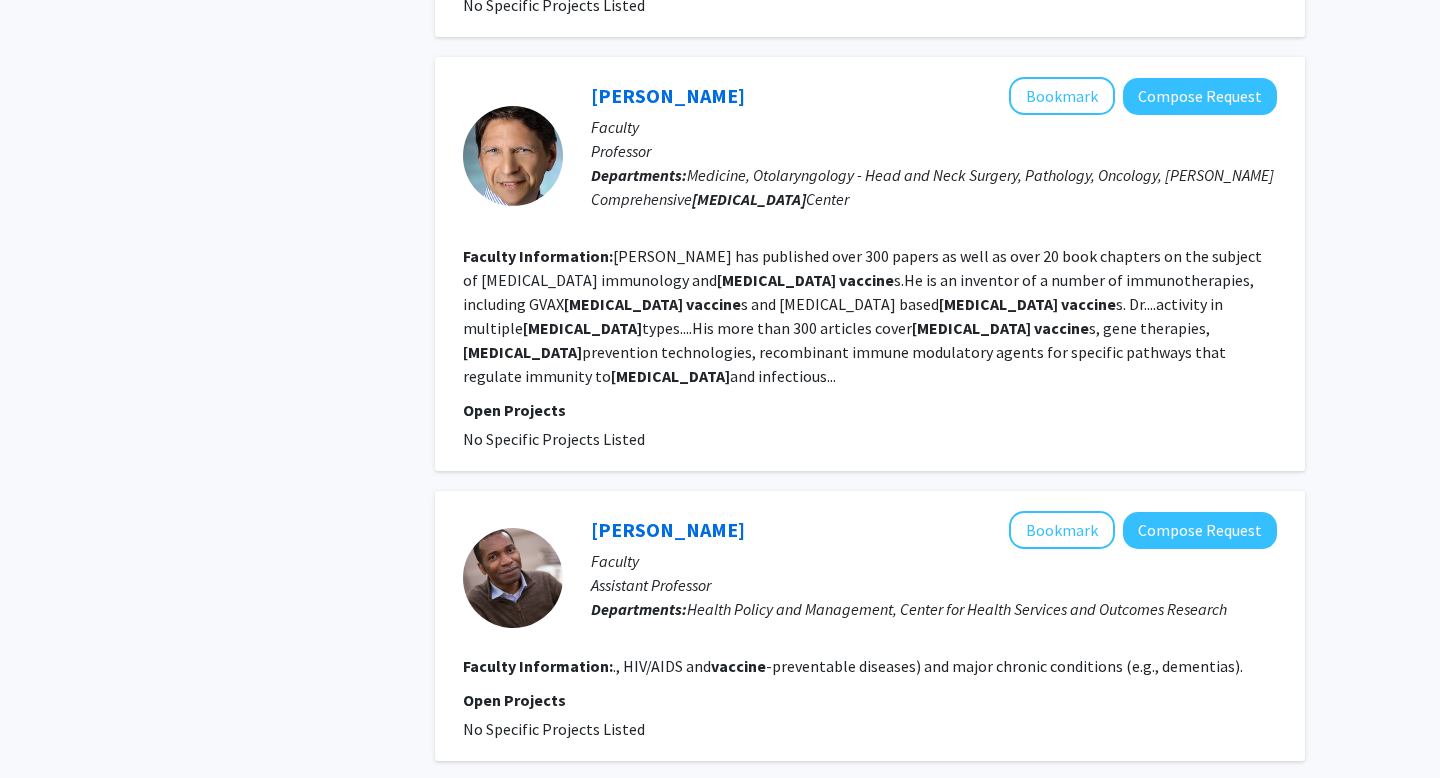 click on "Faculty" 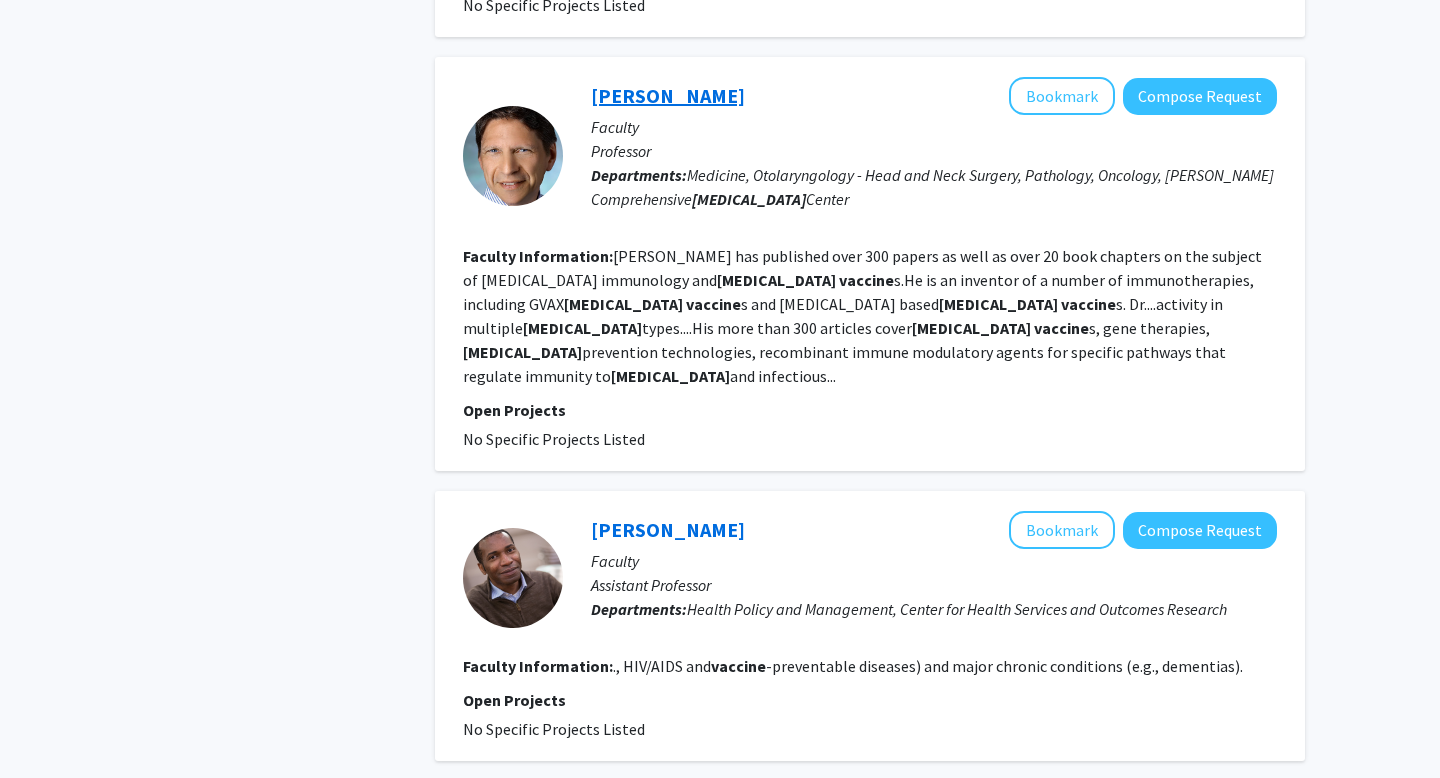 click on "[PERSON_NAME]" 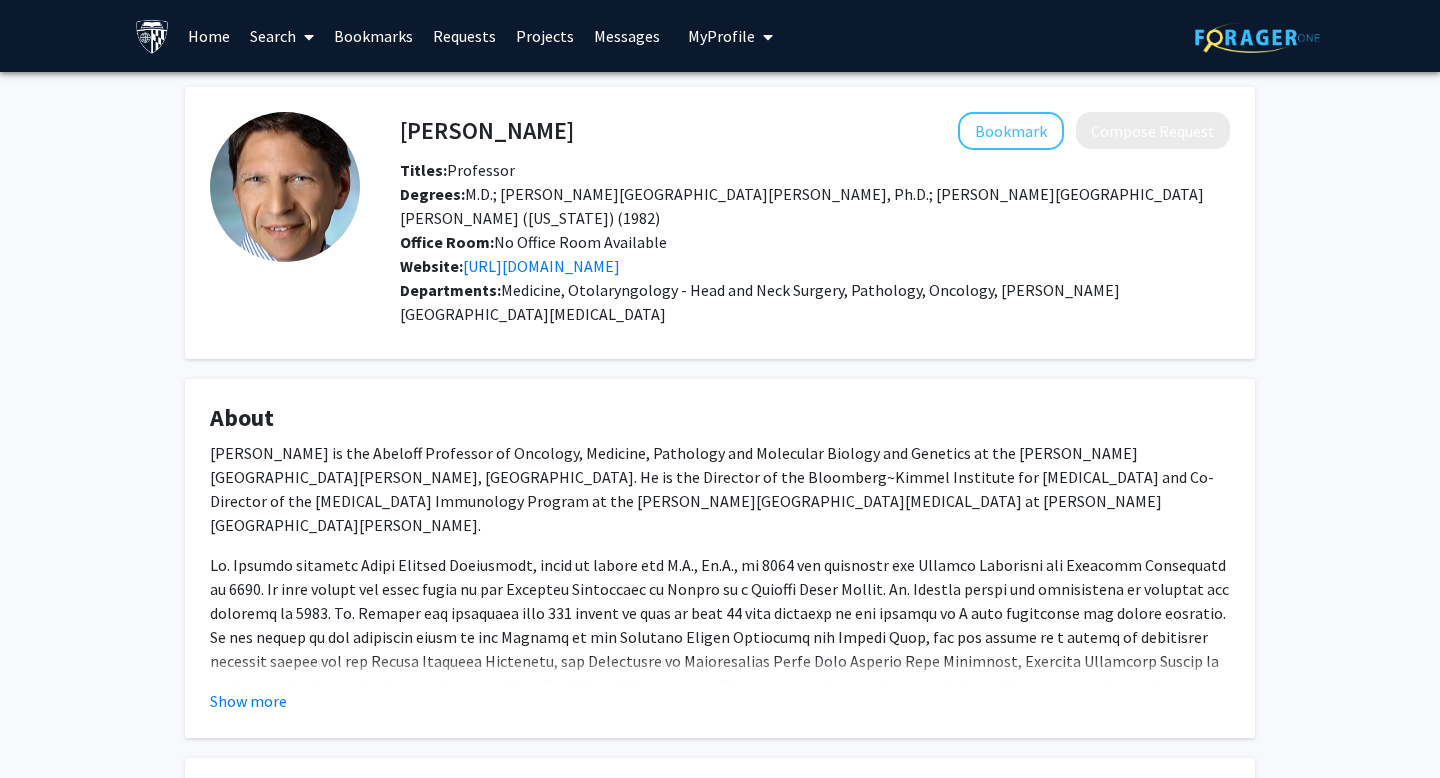 scroll, scrollTop: 474, scrollLeft: 0, axis: vertical 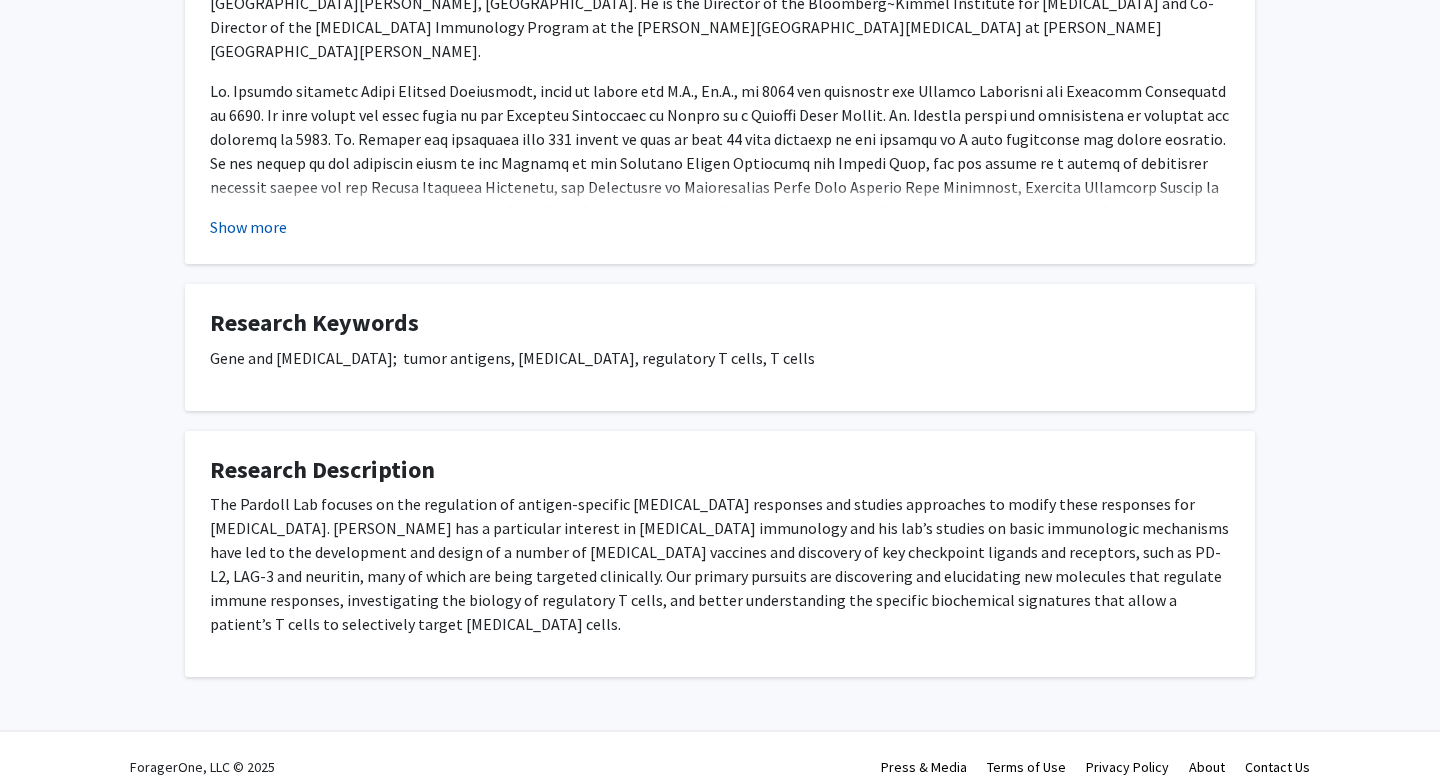 click on "Show more" 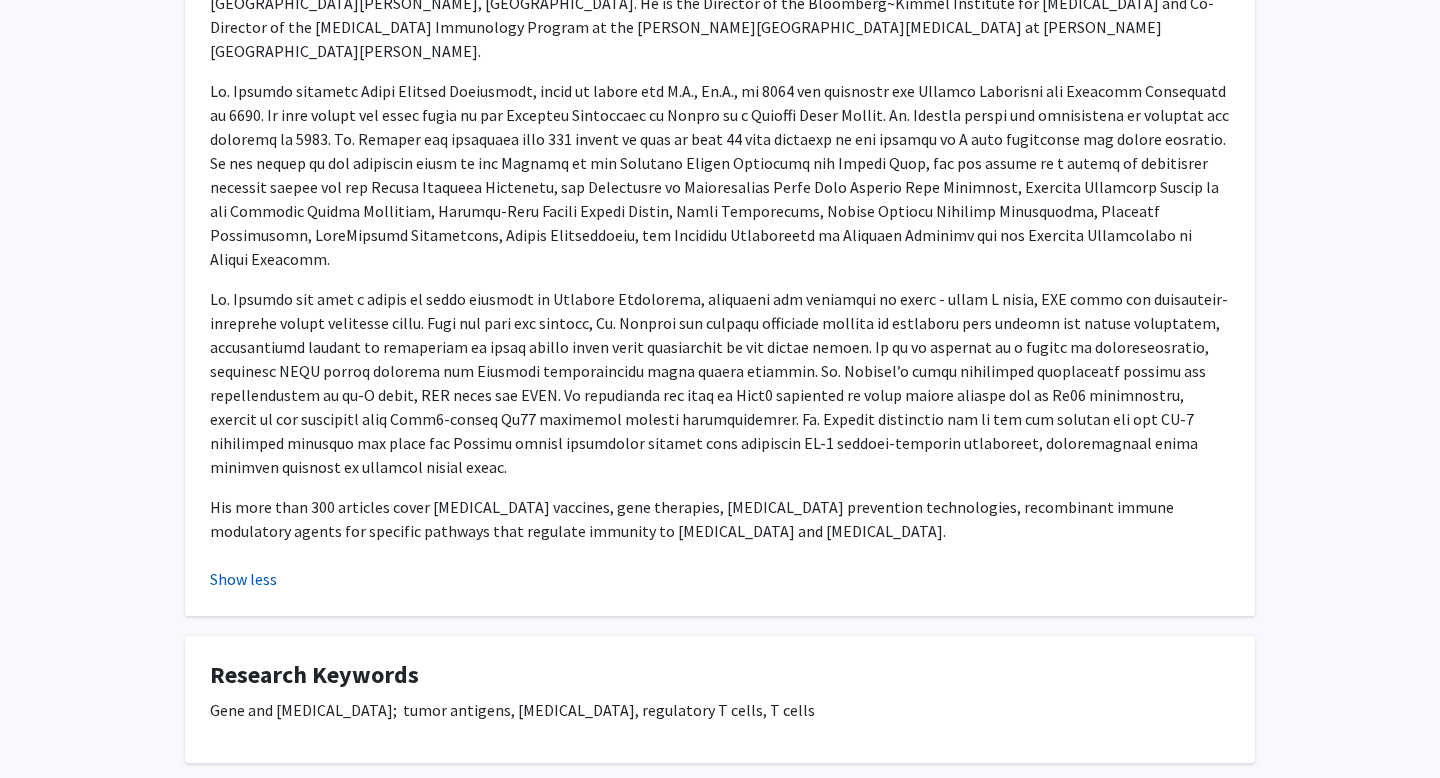scroll, scrollTop: 754, scrollLeft: 0, axis: vertical 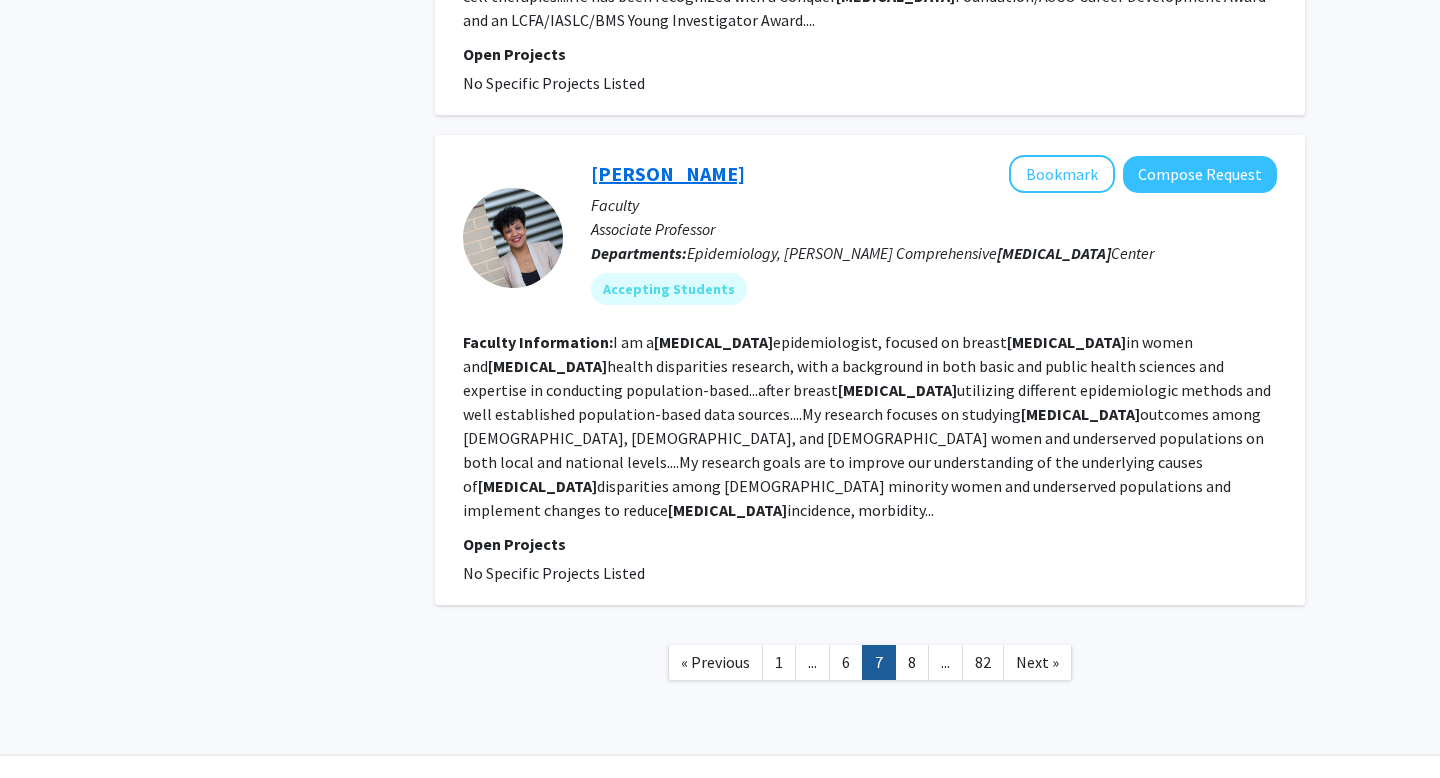 click on "[PERSON_NAME]" 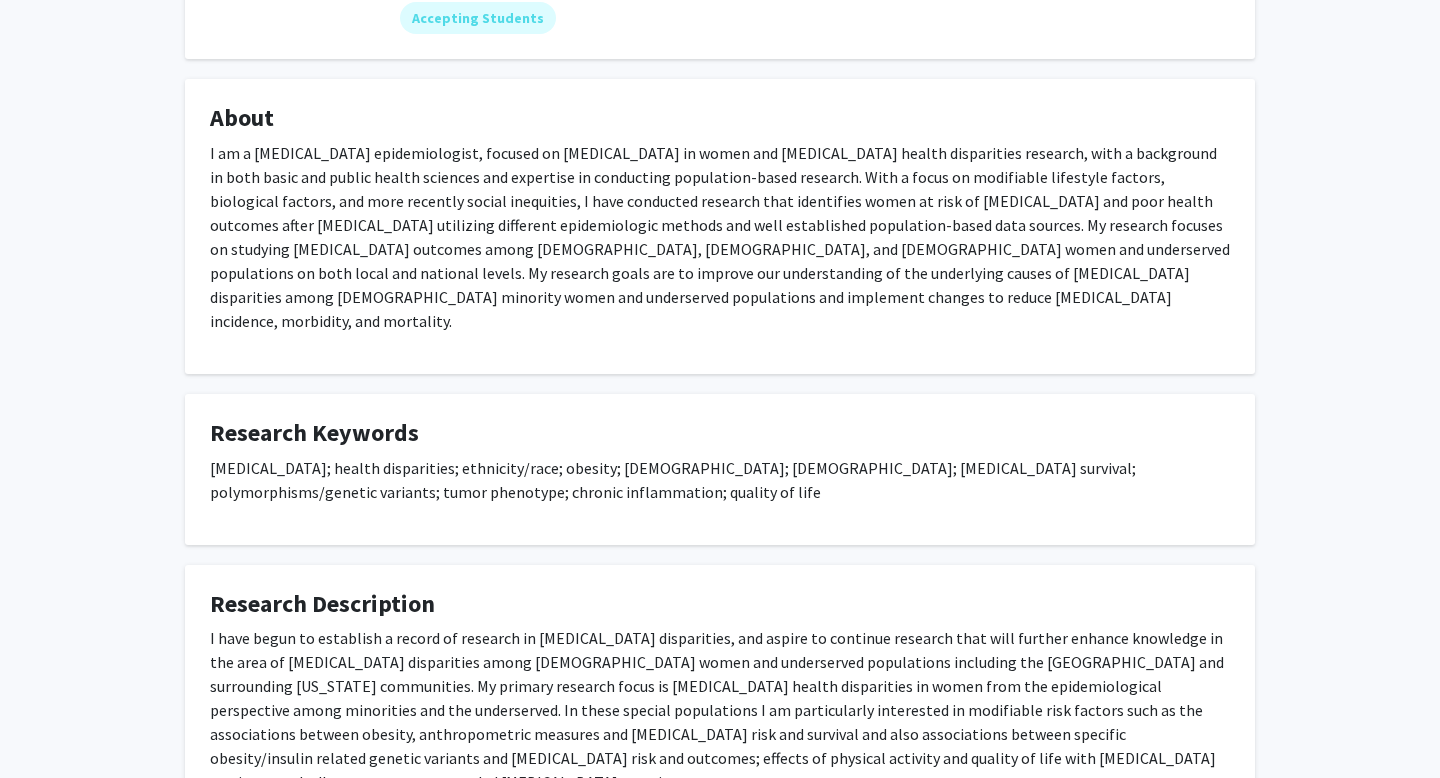 scroll, scrollTop: 418, scrollLeft: 0, axis: vertical 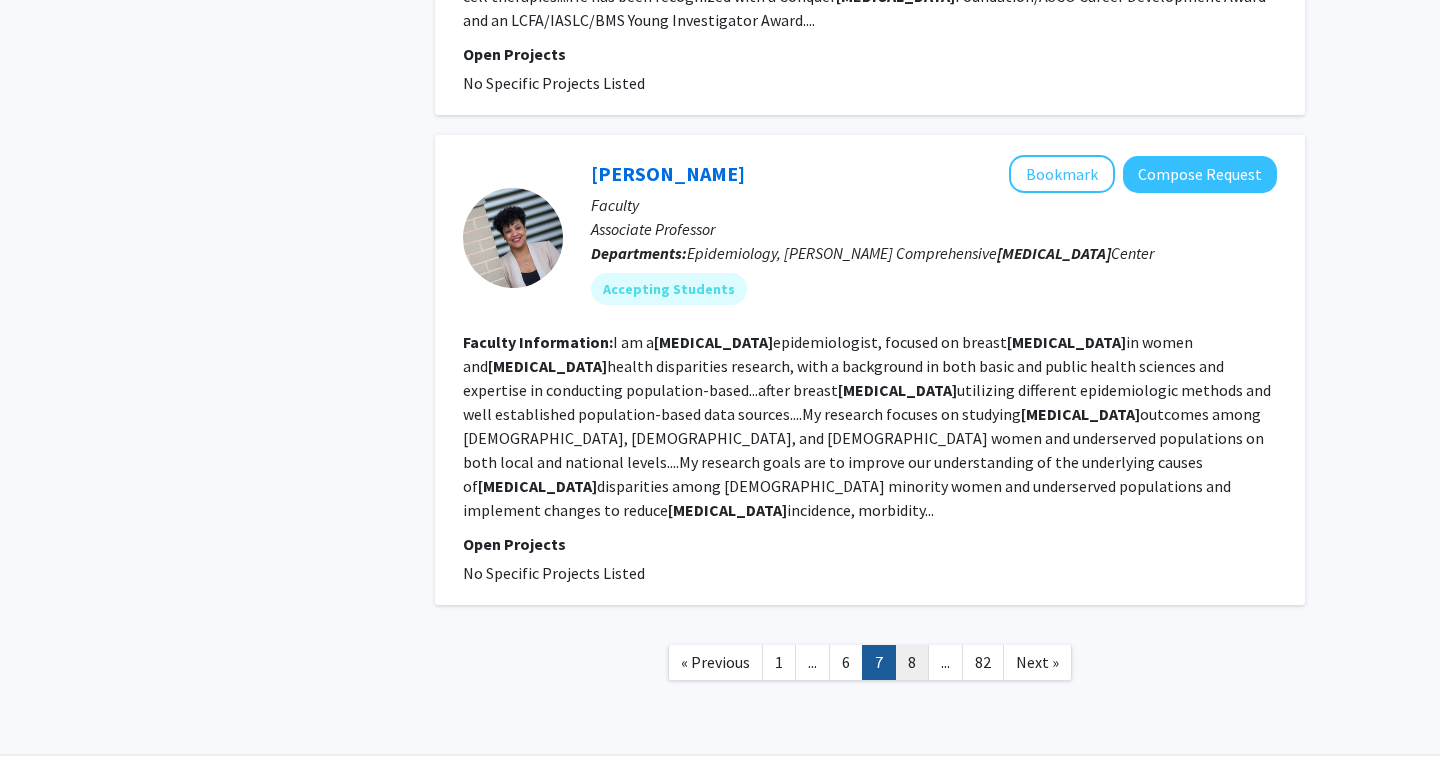 click on "8" 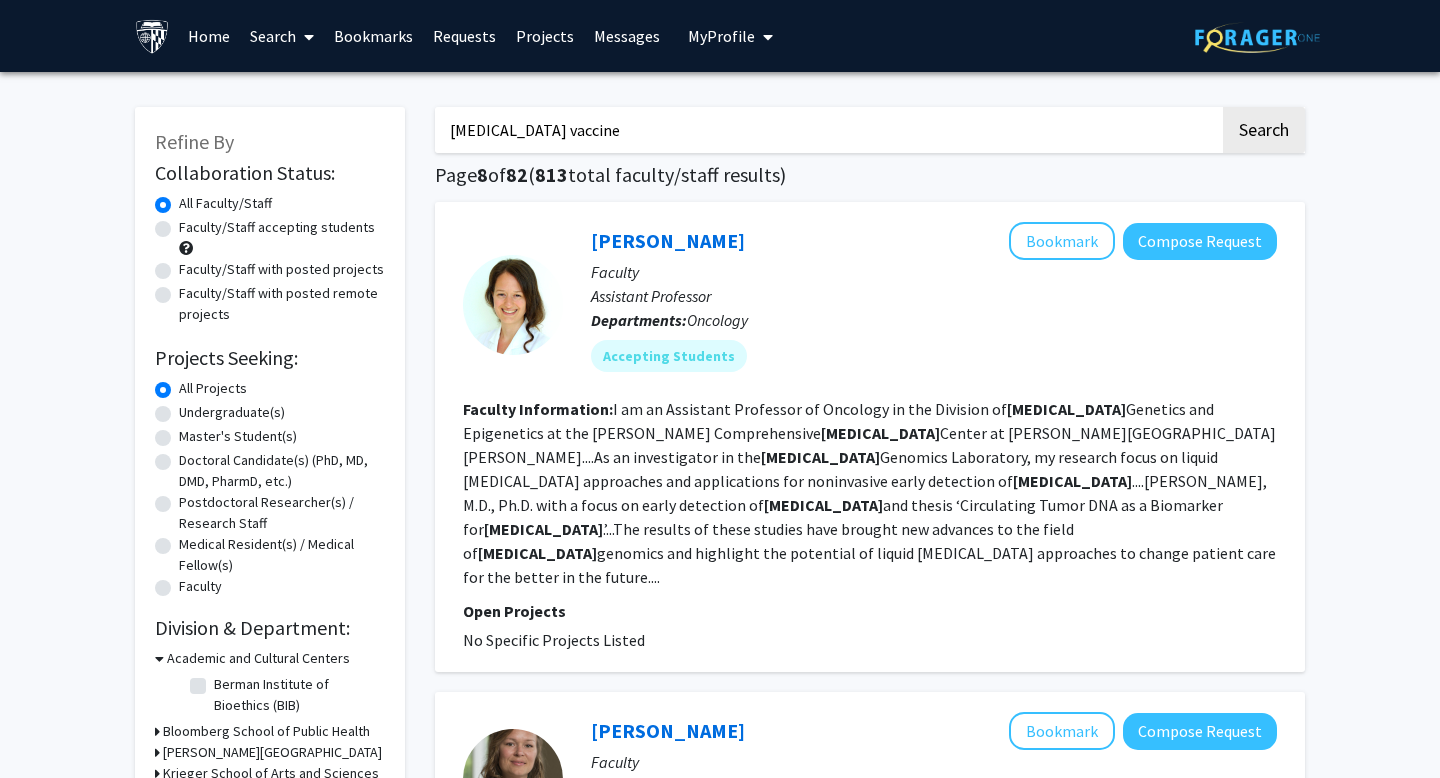 scroll, scrollTop: 26, scrollLeft: 0, axis: vertical 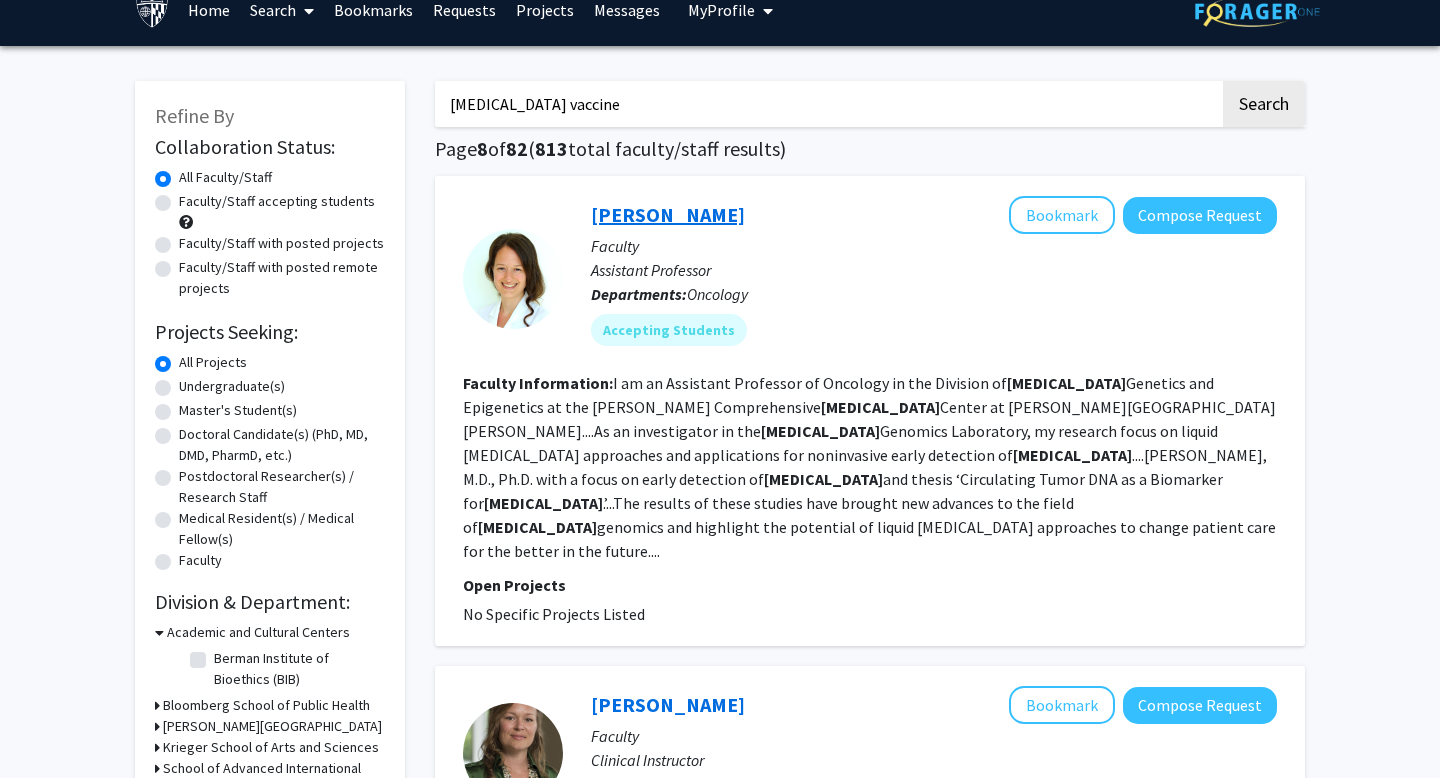click on "[PERSON_NAME]" 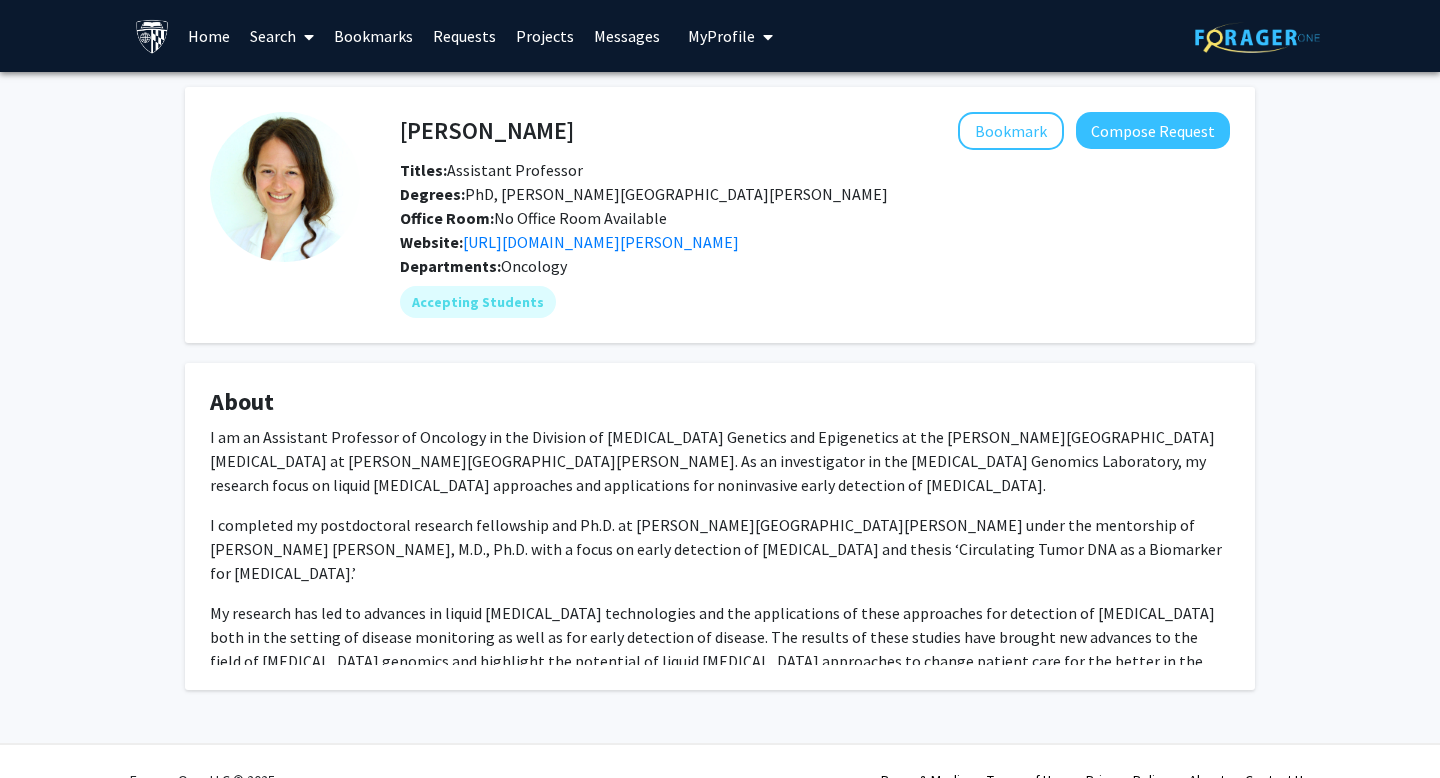 scroll, scrollTop: 37, scrollLeft: 0, axis: vertical 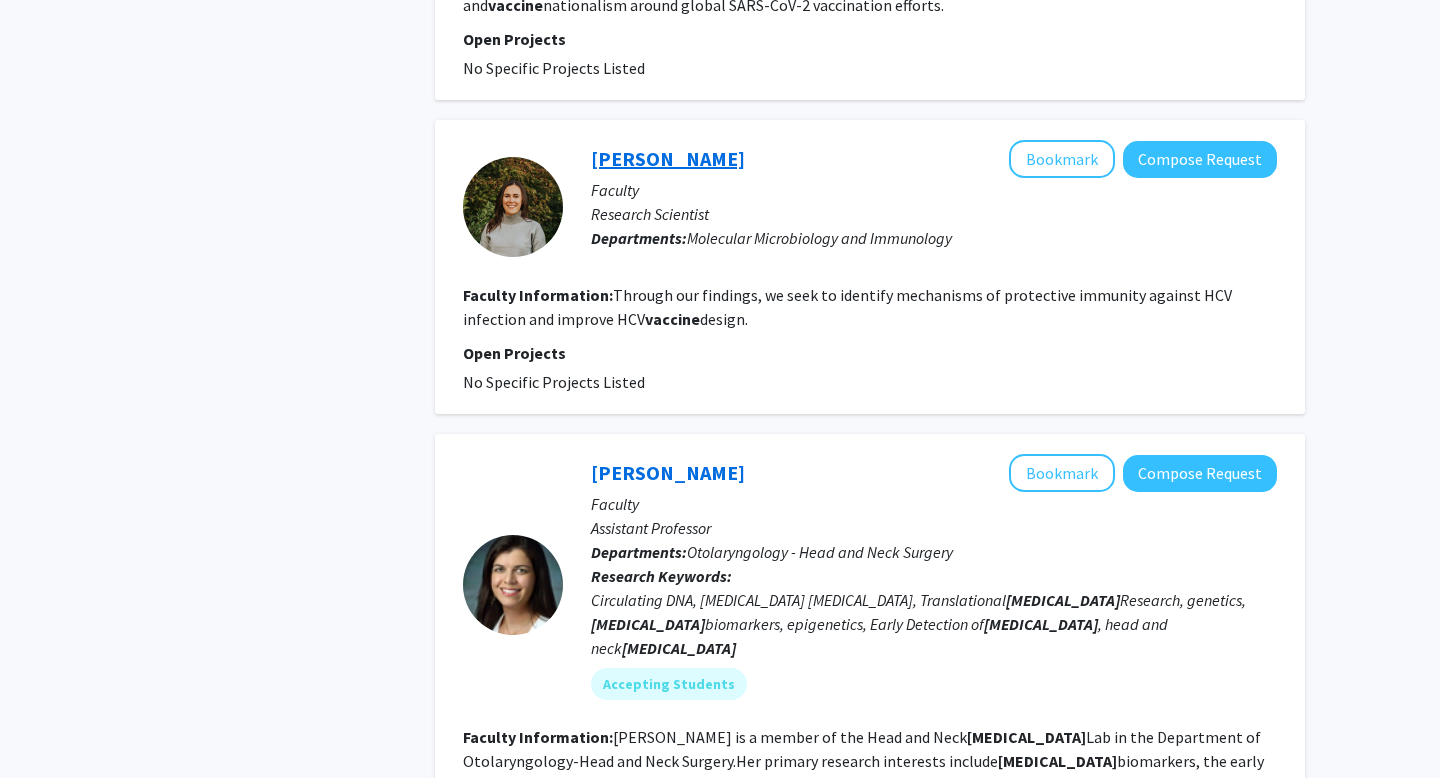 click on "[PERSON_NAME]" 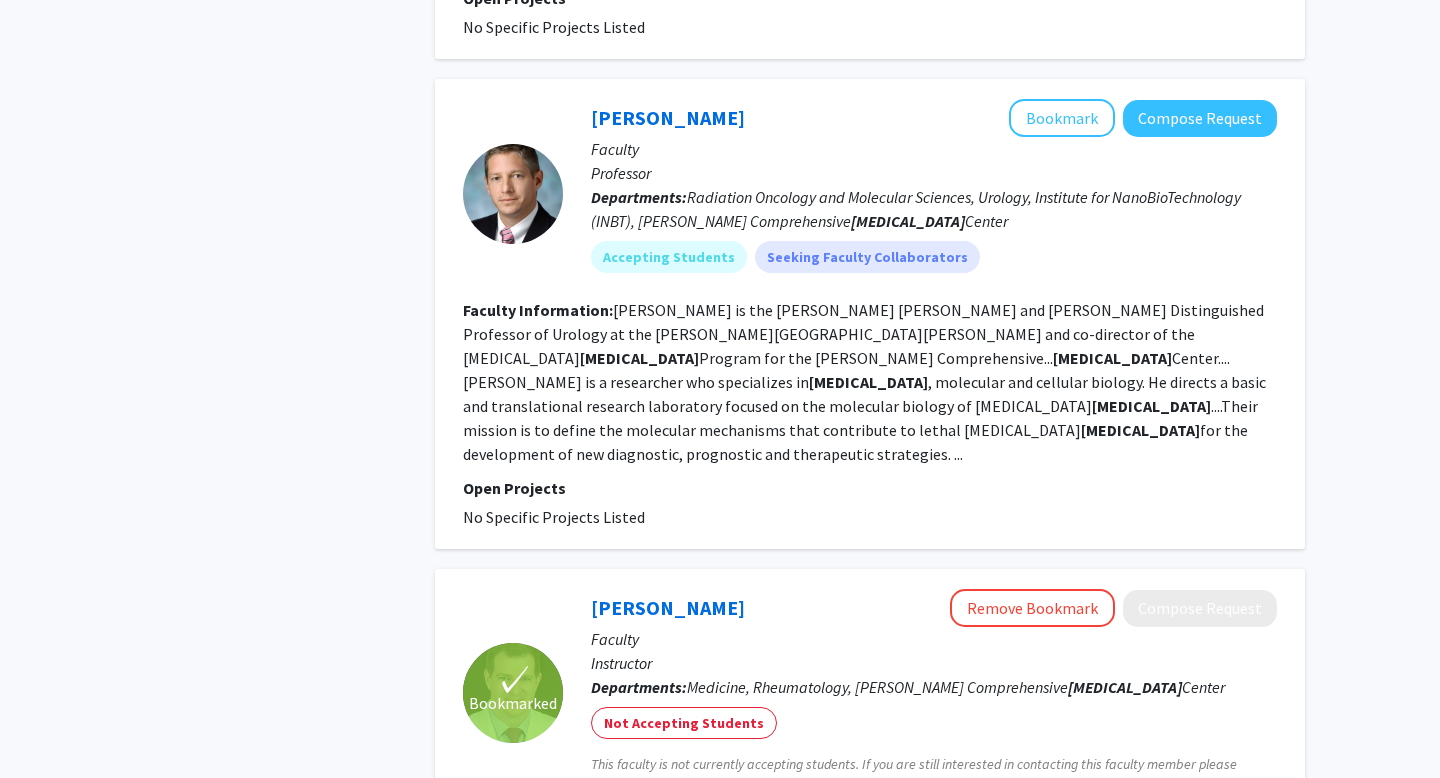 scroll, scrollTop: 2671, scrollLeft: 0, axis: vertical 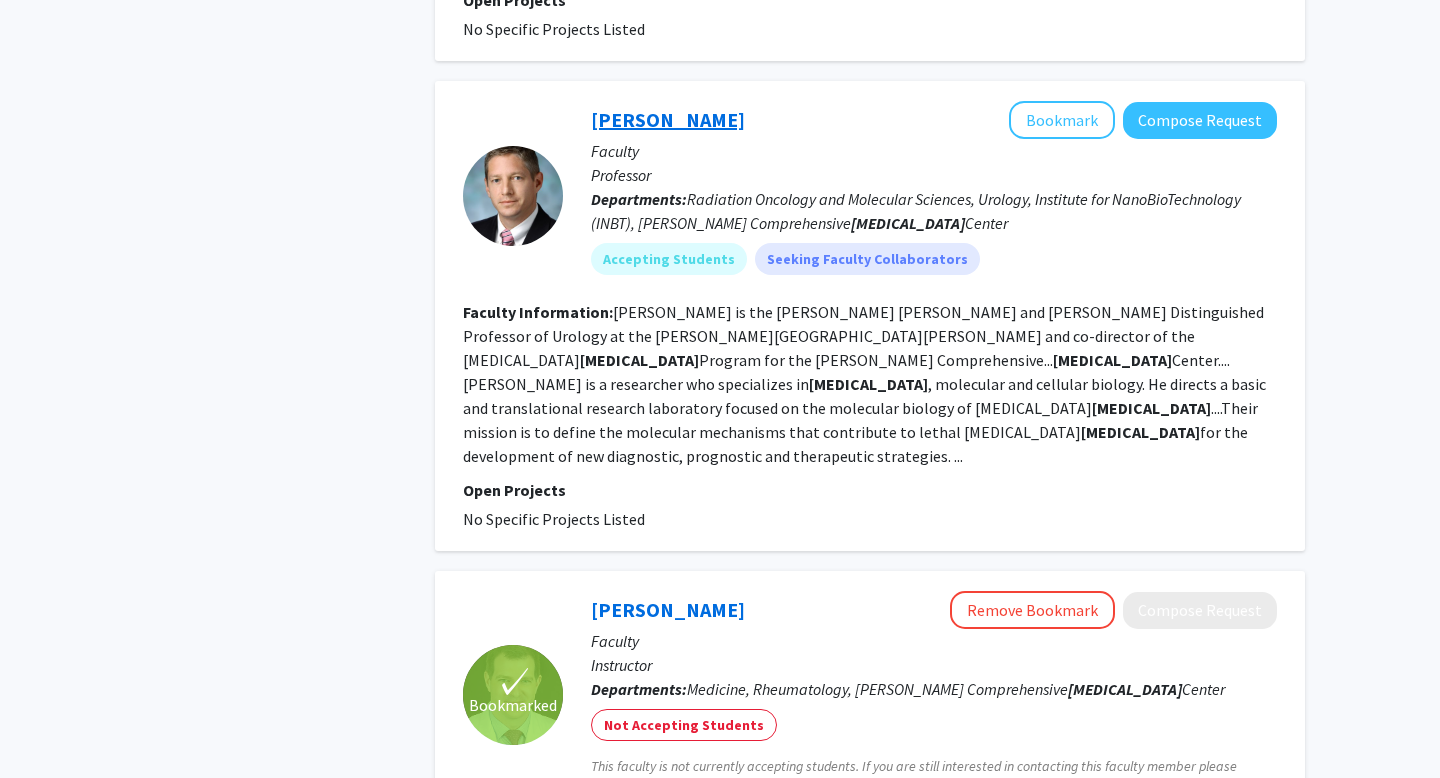 click on "[PERSON_NAME]" 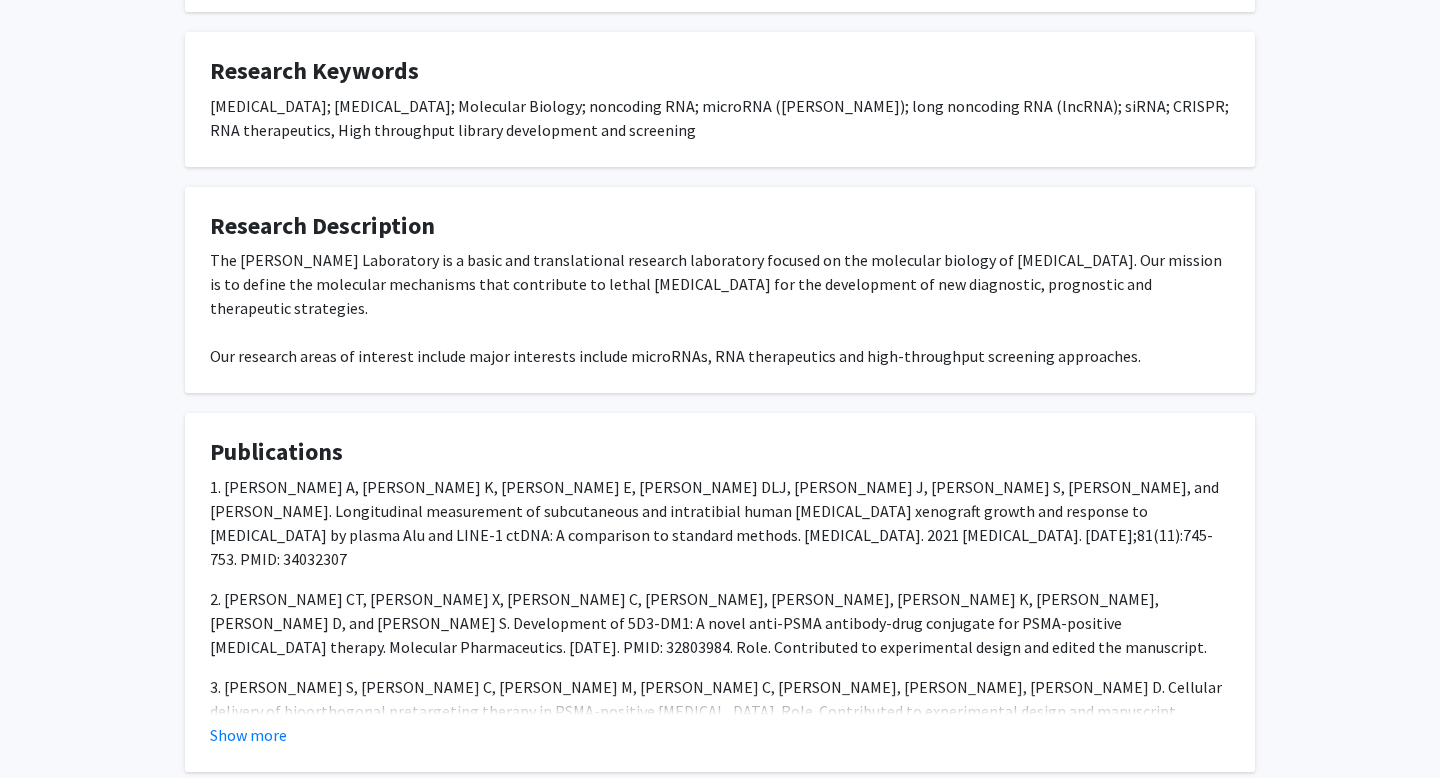 scroll, scrollTop: 0, scrollLeft: 0, axis: both 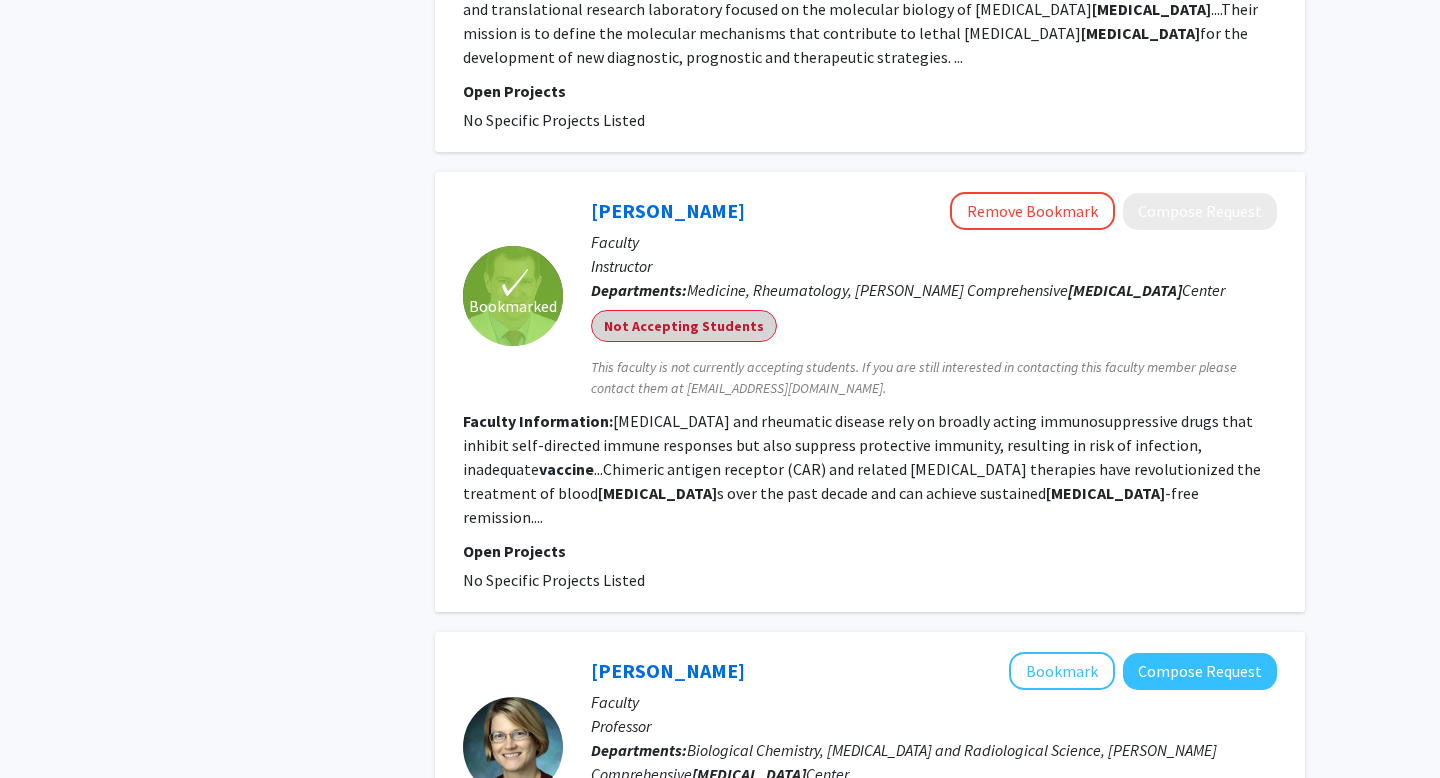 click on "Not Accepting Students" at bounding box center (684, 326) 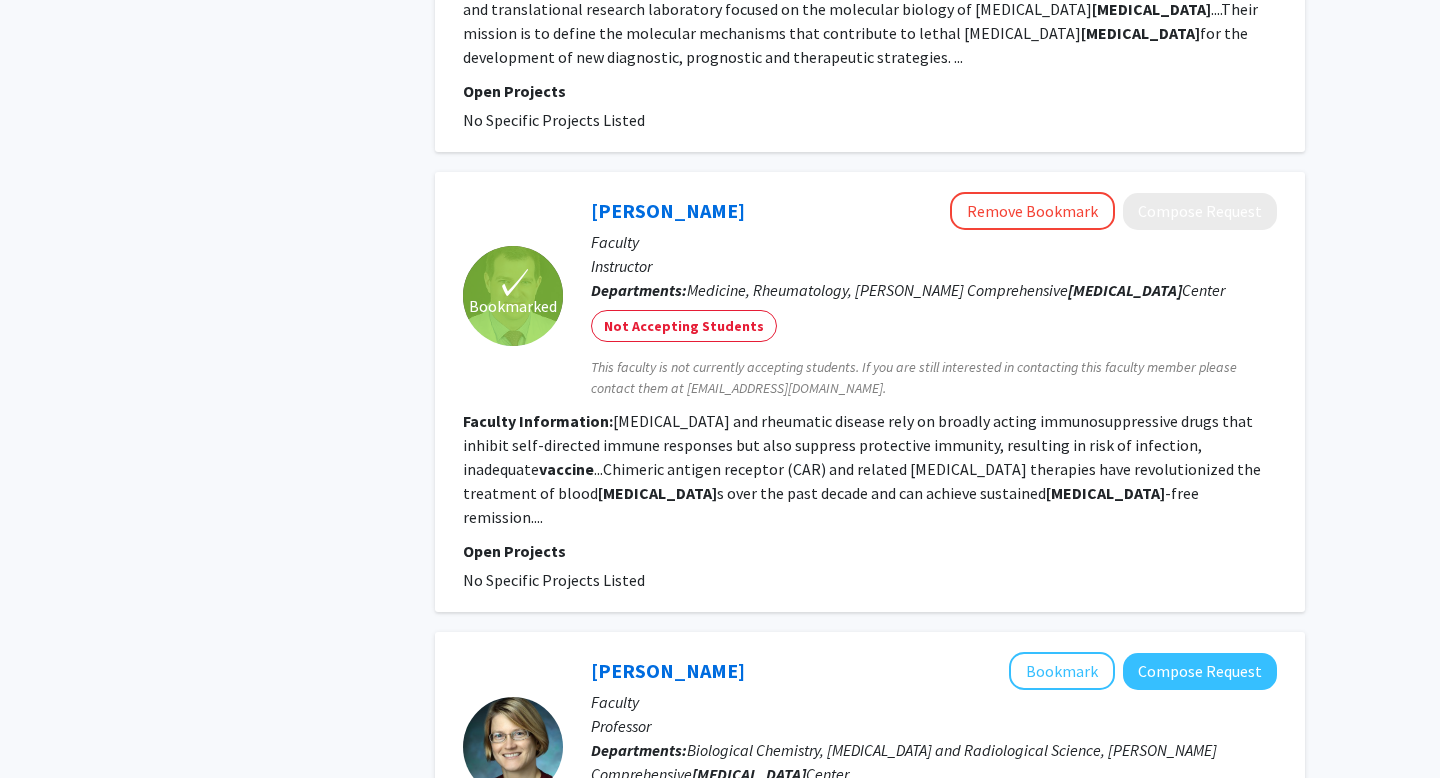 click on "This faculty is not currently accepting students. If you are still interested in contacting this faculty member please contact them at [EMAIL_ADDRESS][DOMAIN_NAME]." 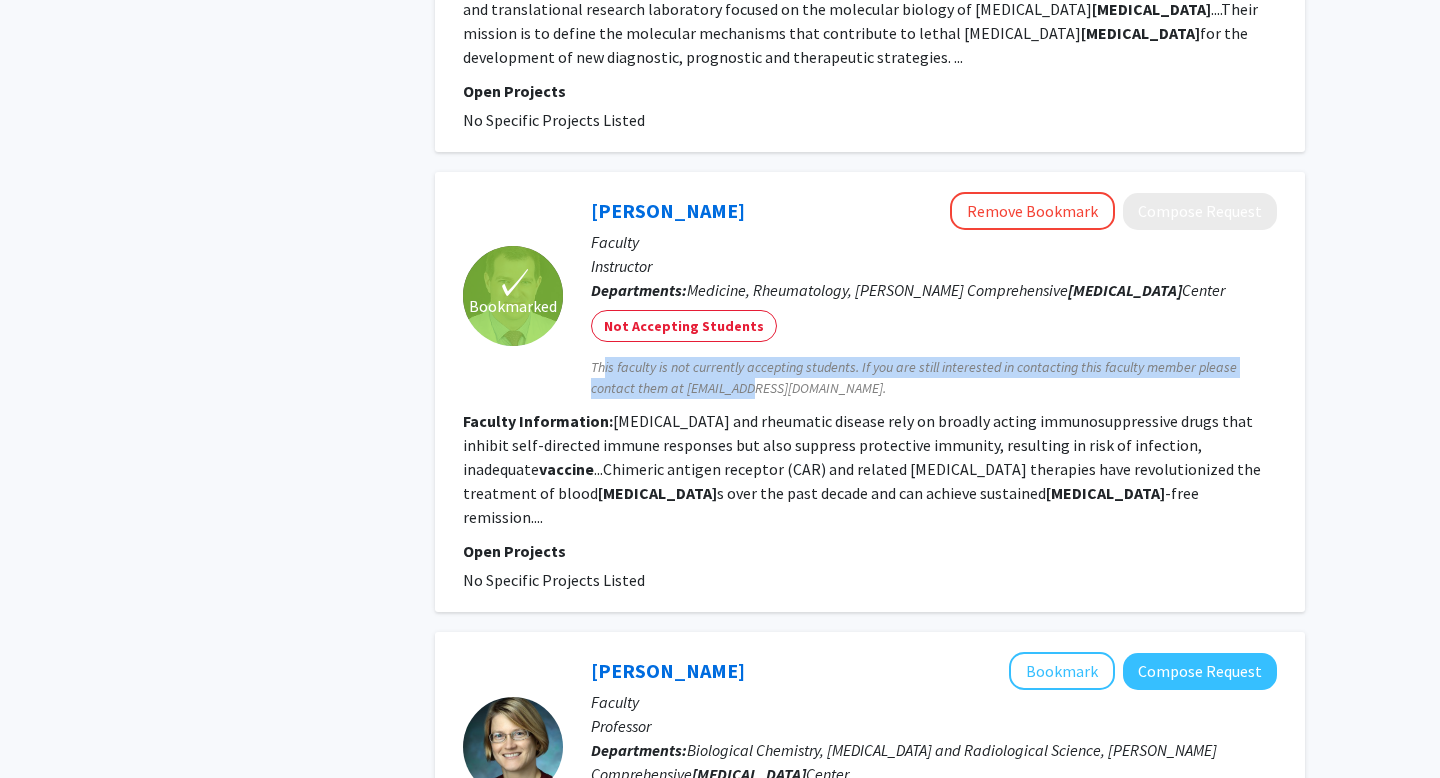 drag, startPoint x: 595, startPoint y: 279, endPoint x: 749, endPoint y: 285, distance: 154.11684 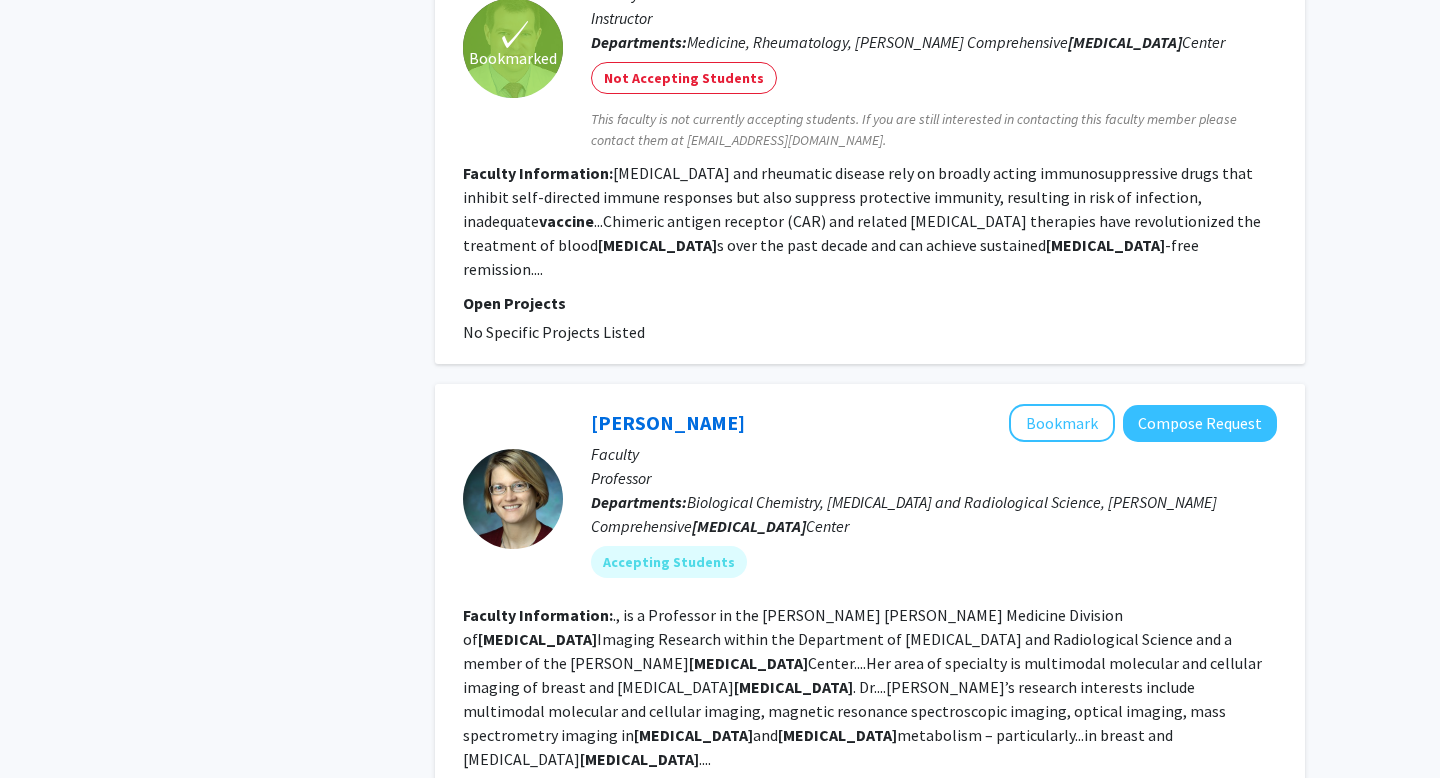 scroll, scrollTop: 3351, scrollLeft: 0, axis: vertical 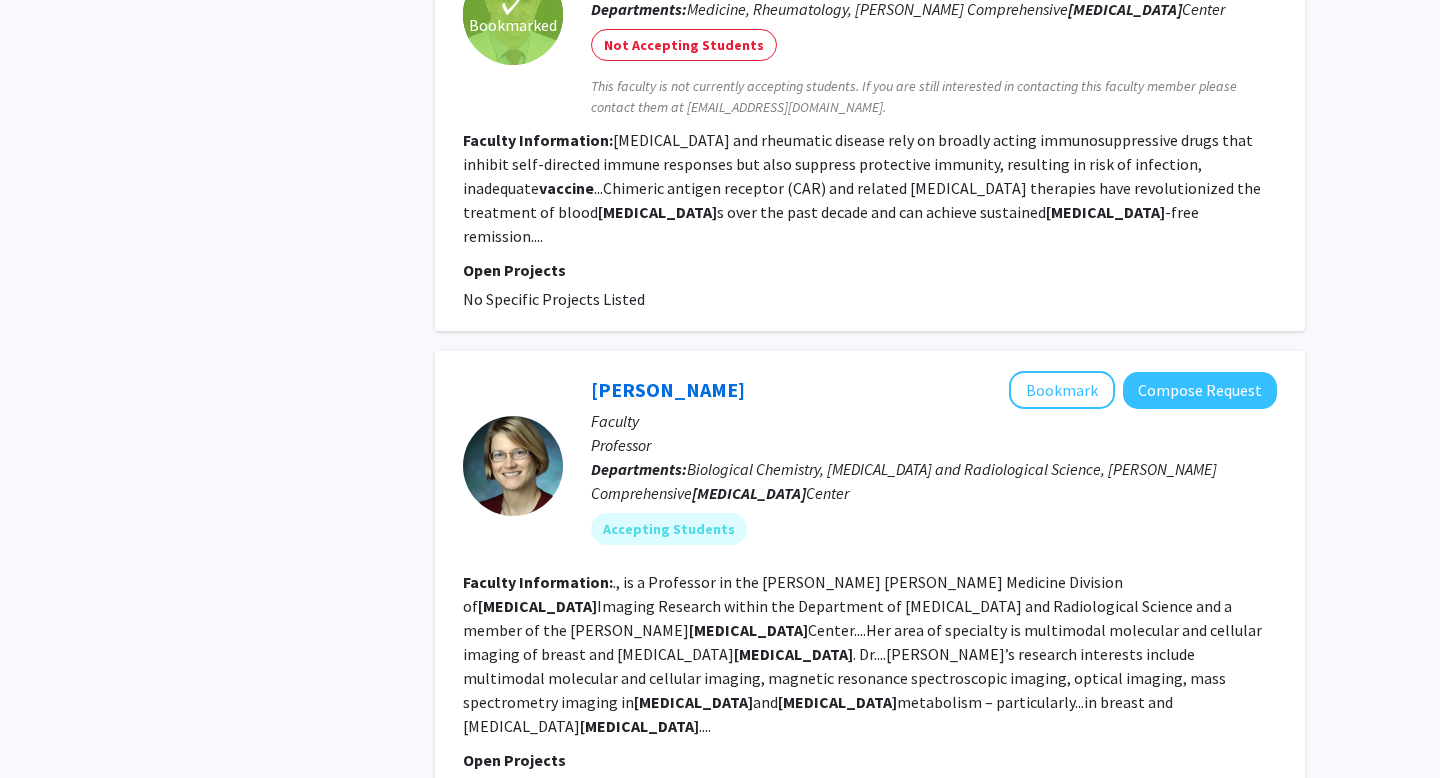 click on "9" 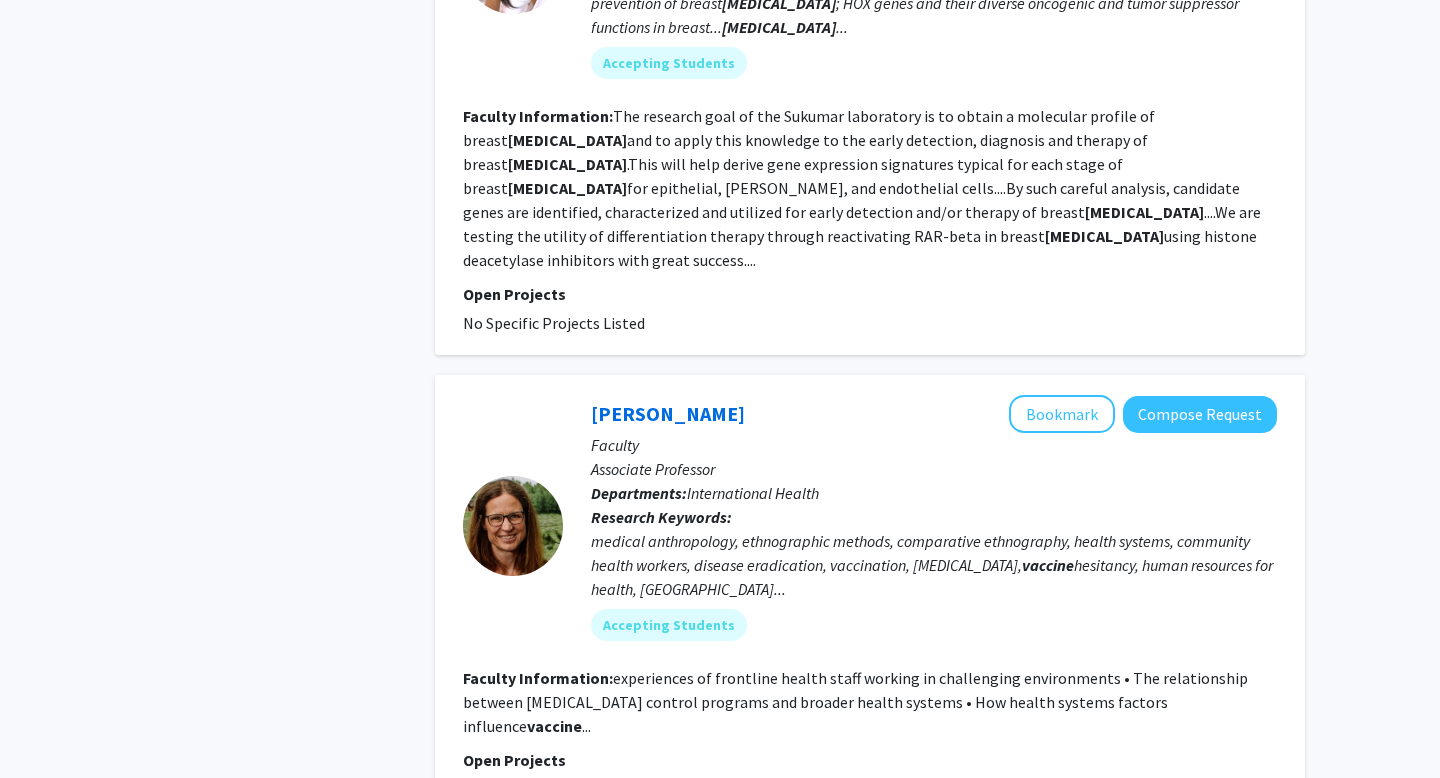 scroll, scrollTop: 3951, scrollLeft: 0, axis: vertical 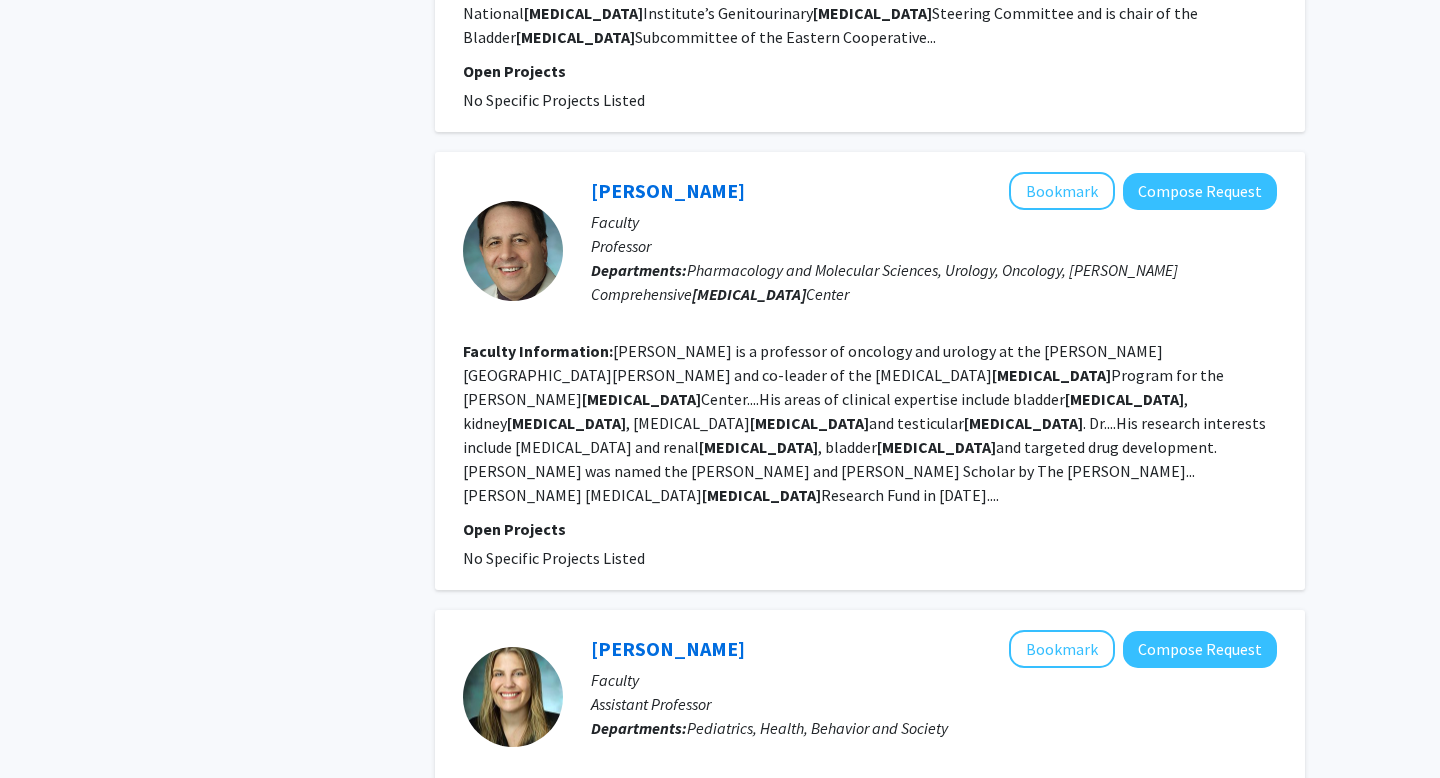 click on "11" 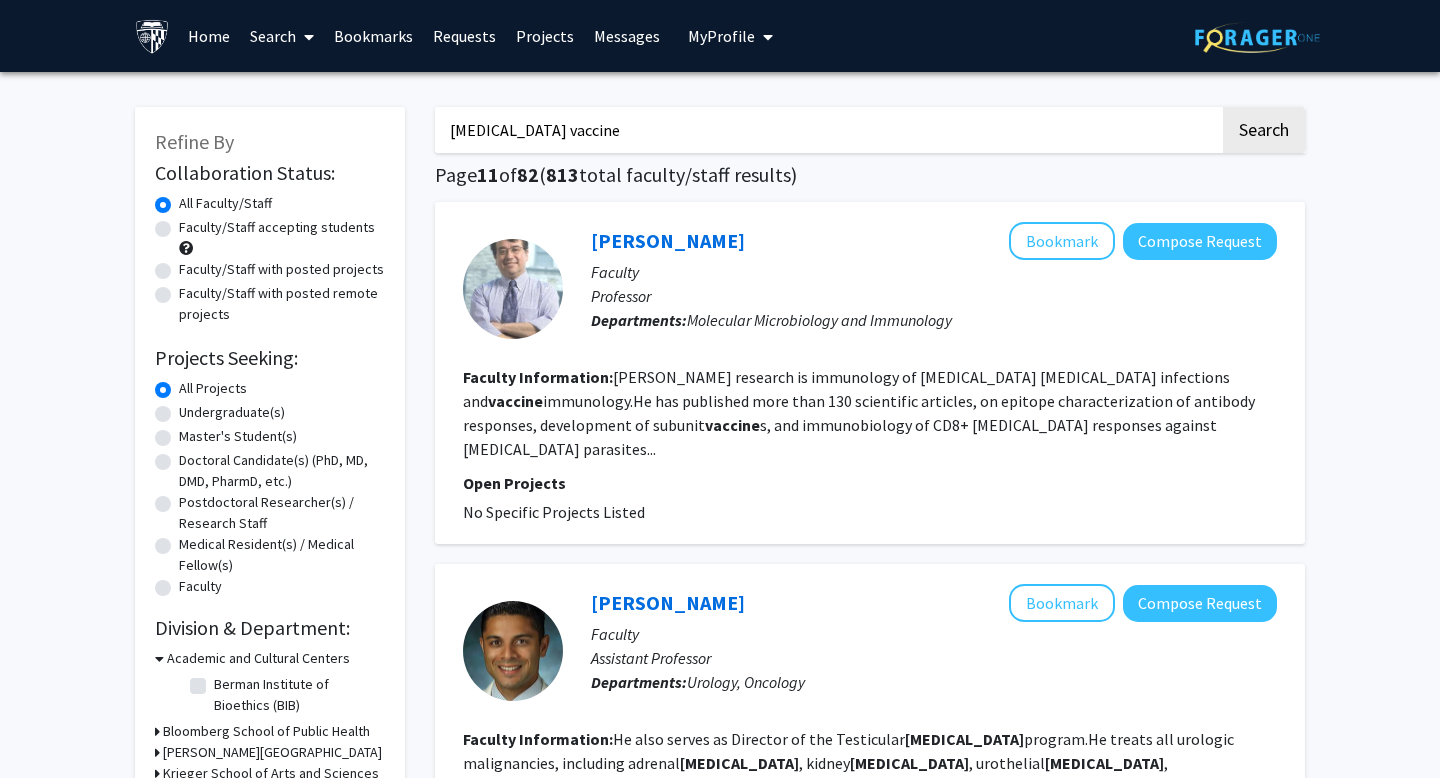 drag, startPoint x: 500, startPoint y: 137, endPoint x: 346, endPoint y: 137, distance: 154 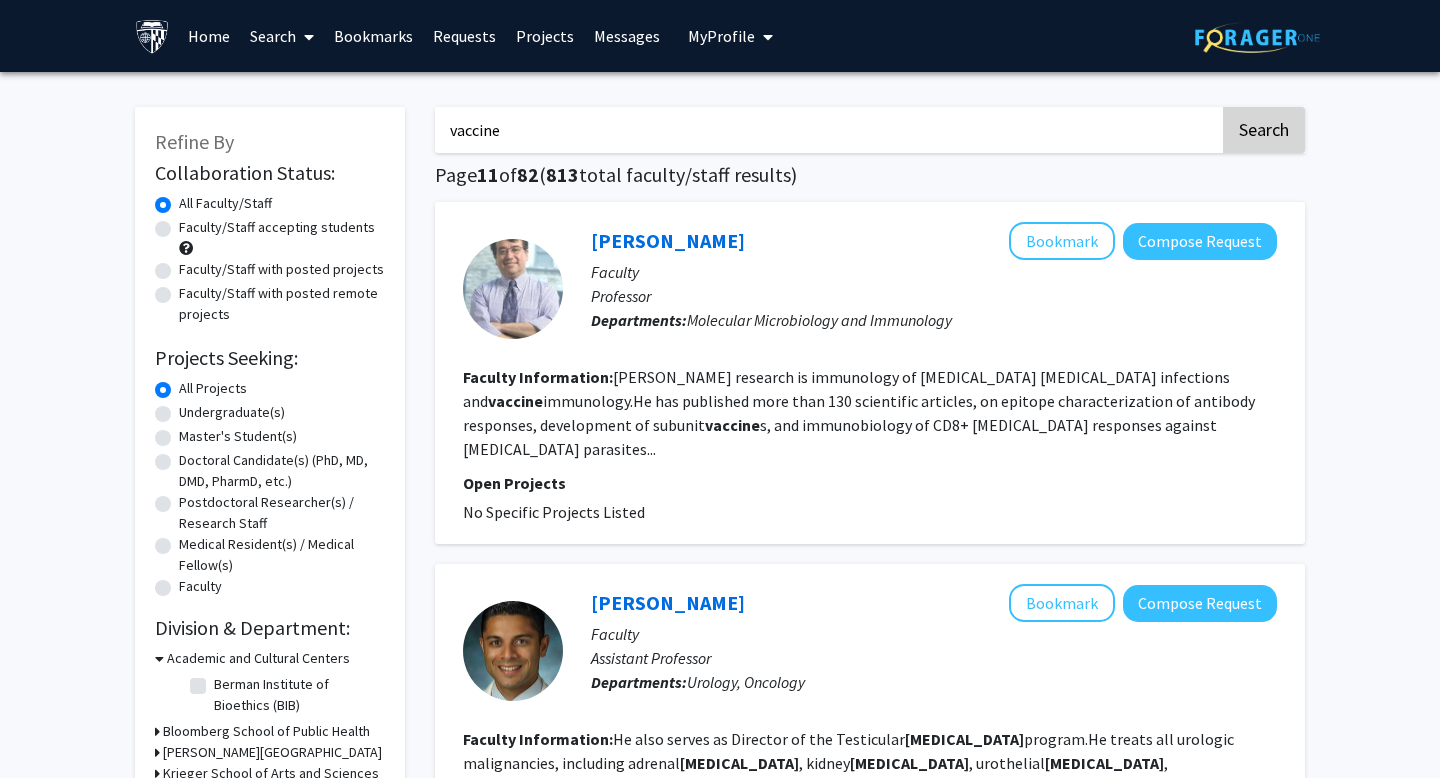 type on "vaccine" 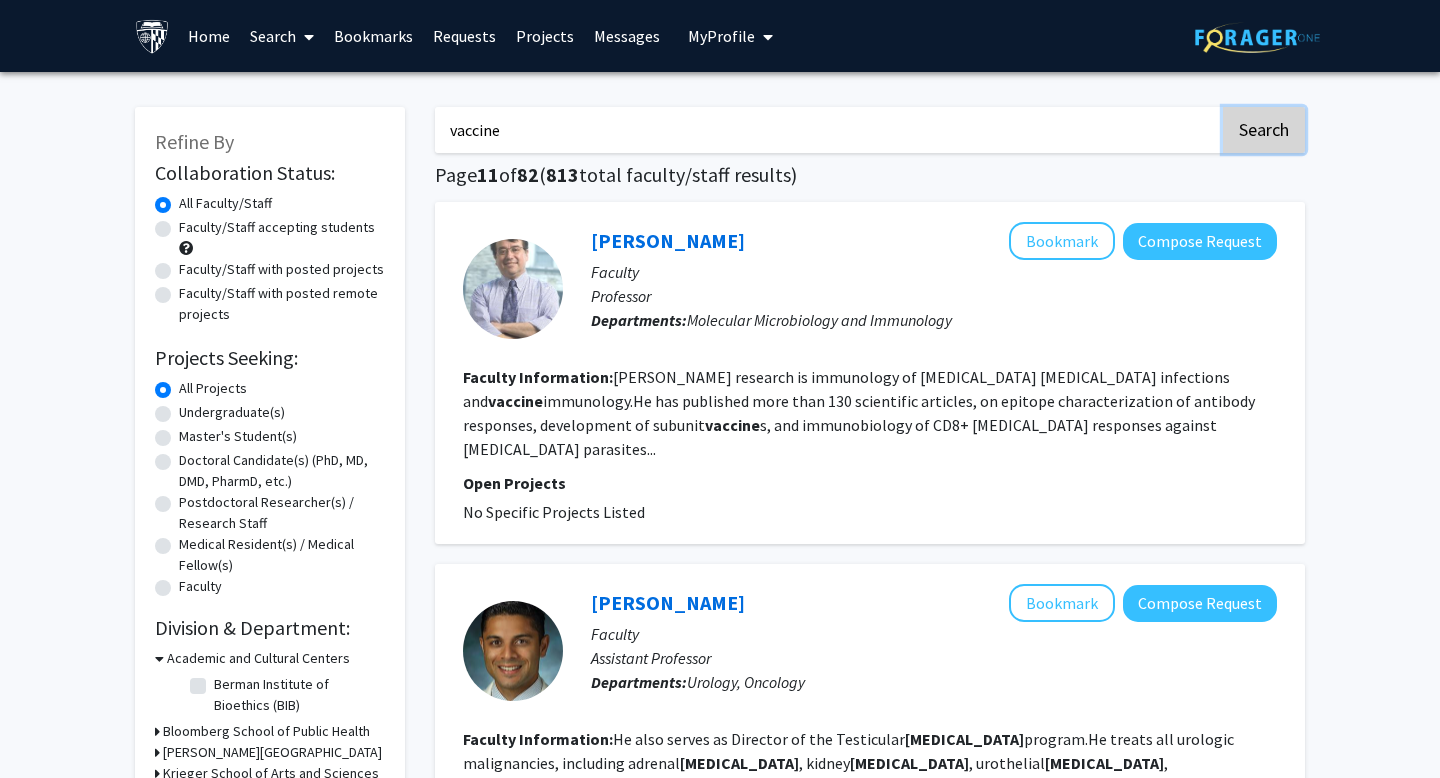 click on "Search" 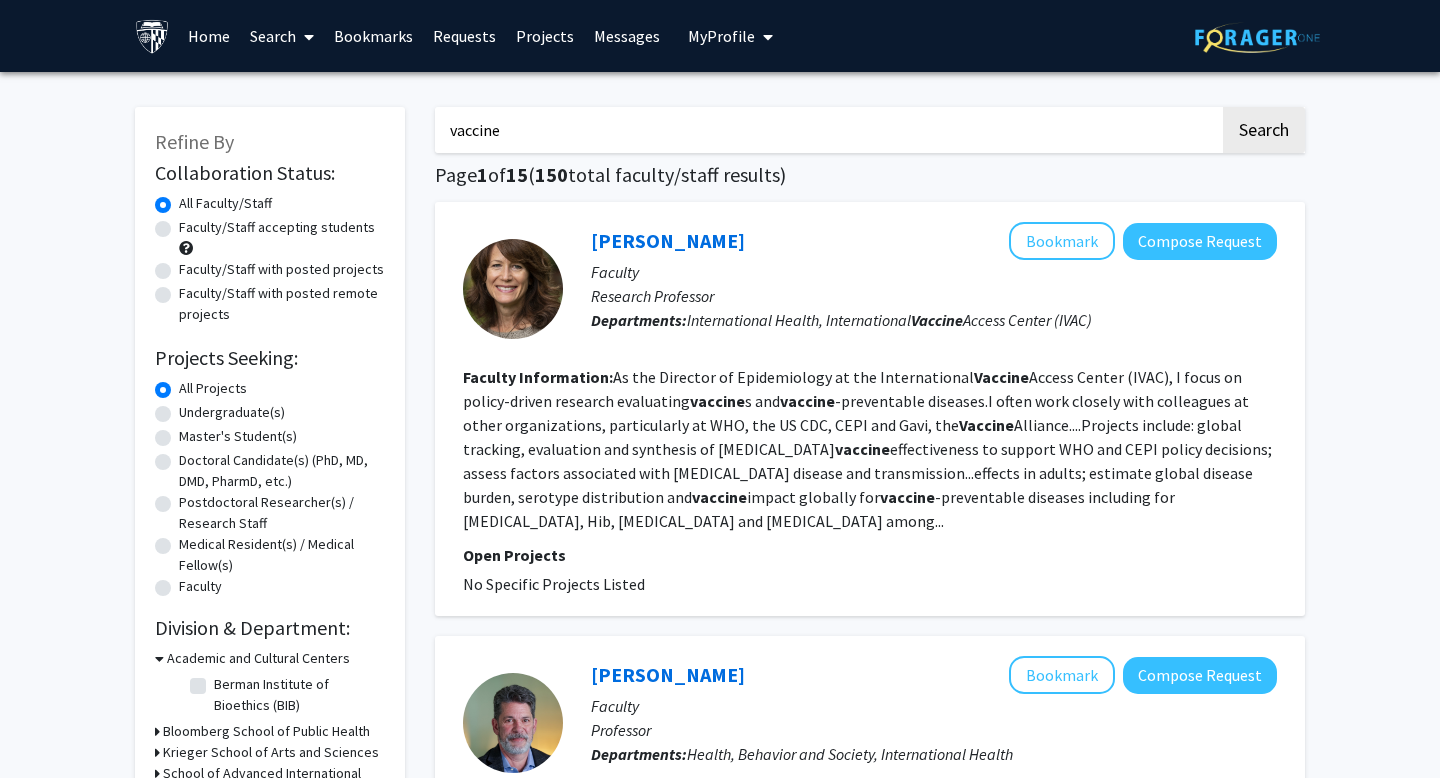 click on "Faculty/Staff accepting students" 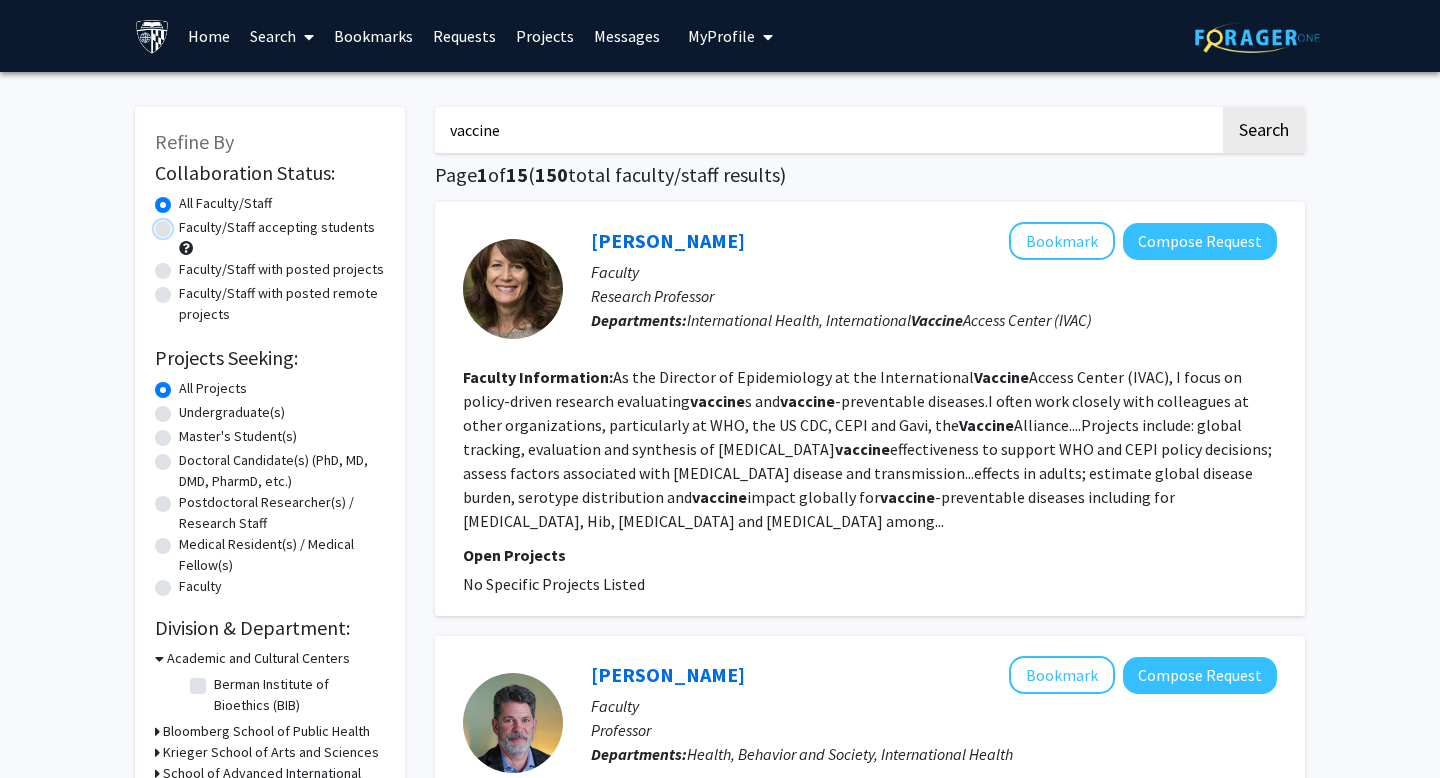 click on "Faculty/Staff accepting students" at bounding box center [185, 223] 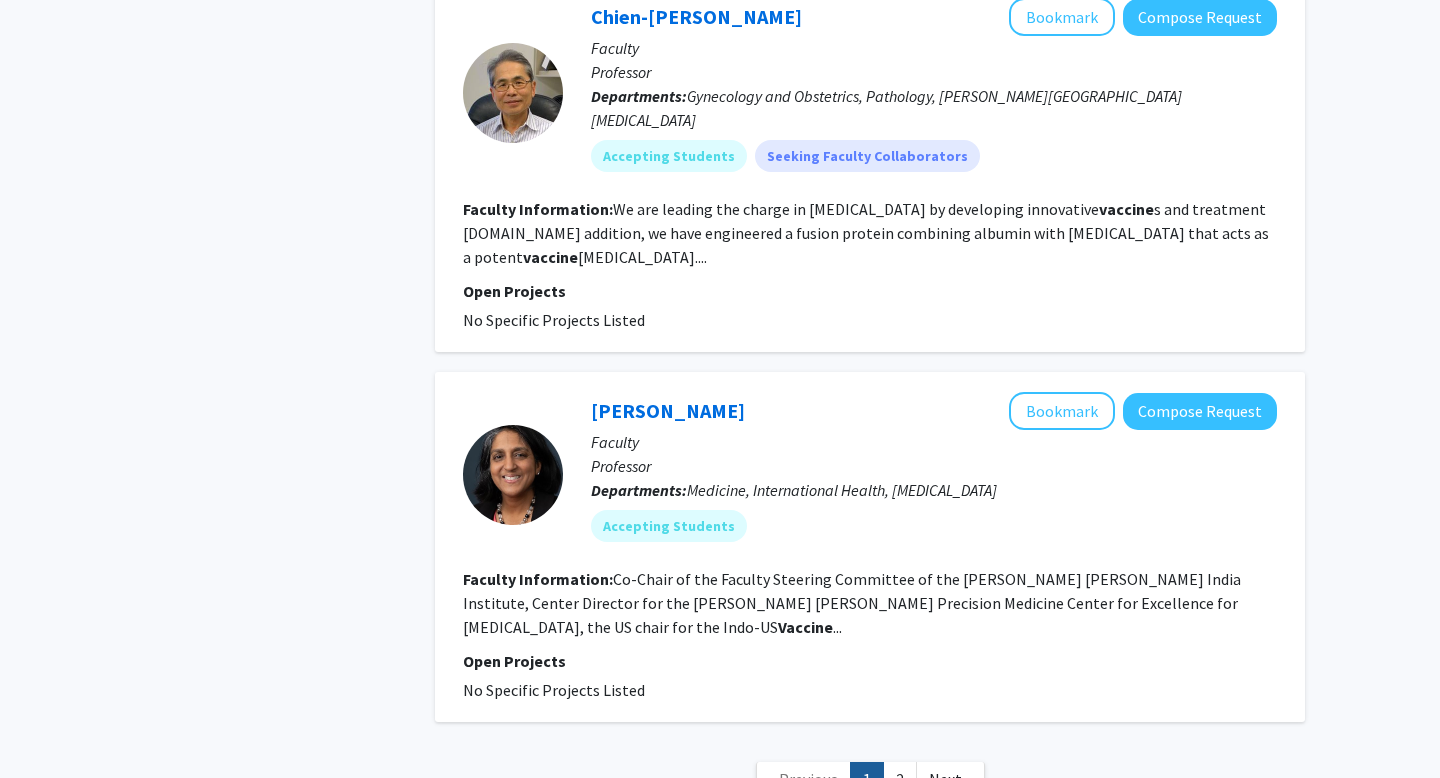 scroll, scrollTop: 3613, scrollLeft: 0, axis: vertical 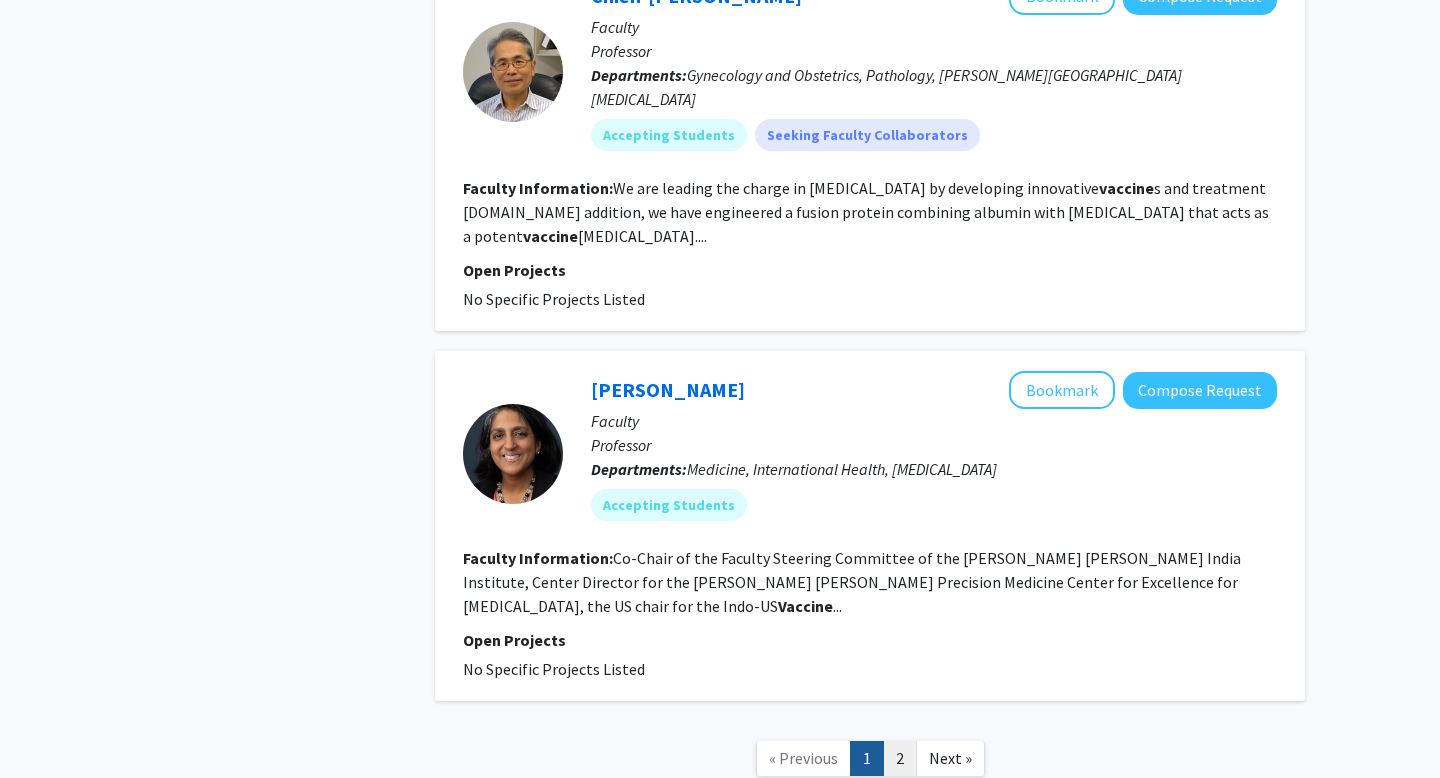 click on "2" 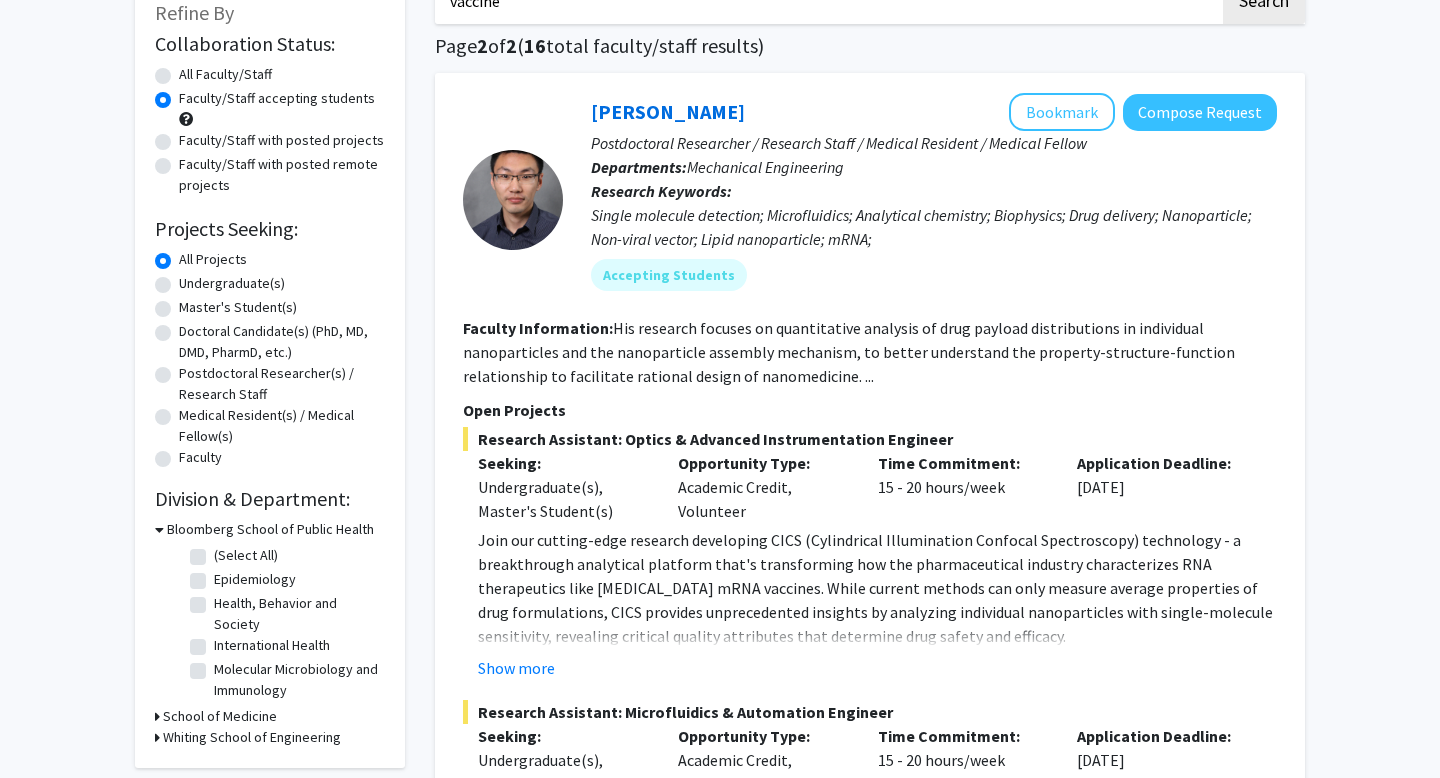 scroll, scrollTop: 1805, scrollLeft: 0, axis: vertical 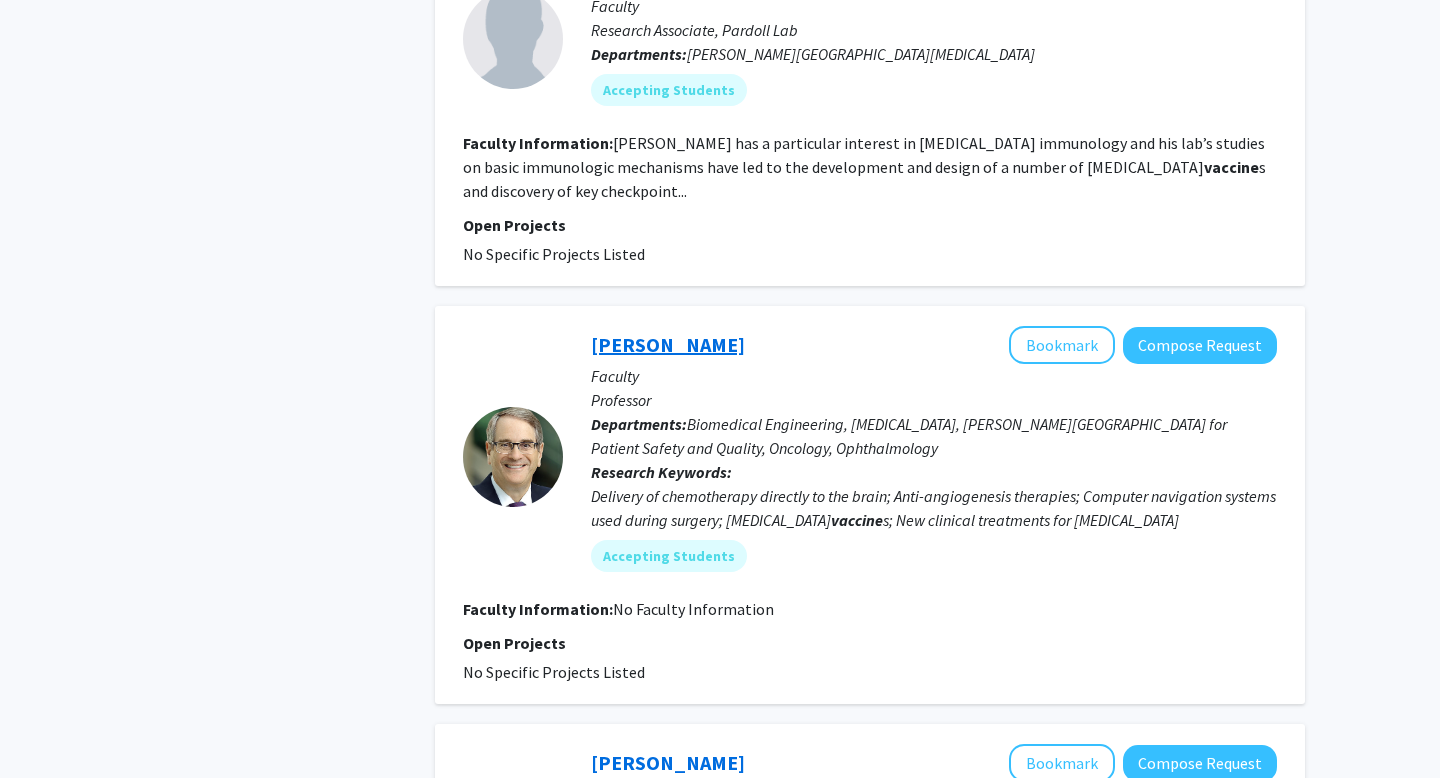 click on "[PERSON_NAME]" 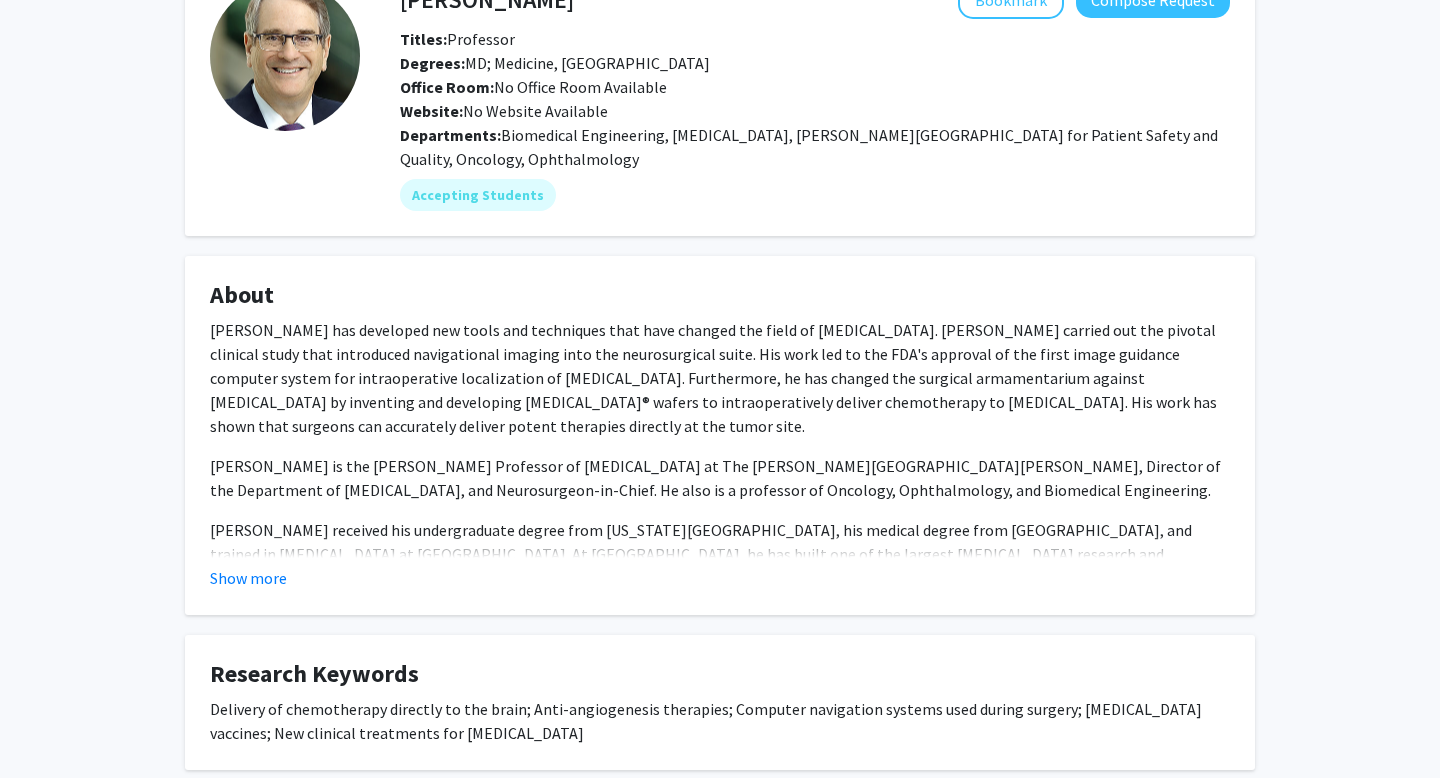 scroll, scrollTop: 132, scrollLeft: 0, axis: vertical 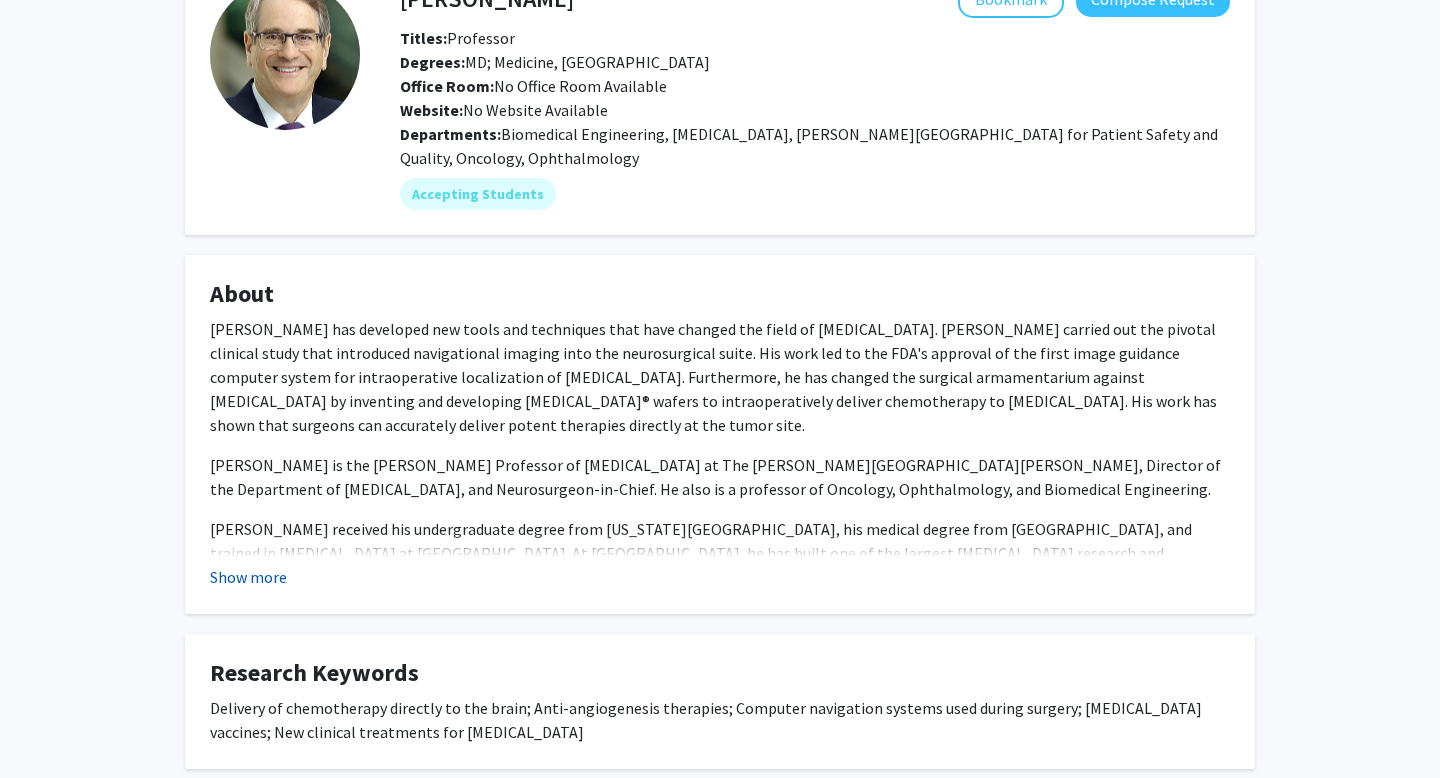 click on "Show more" 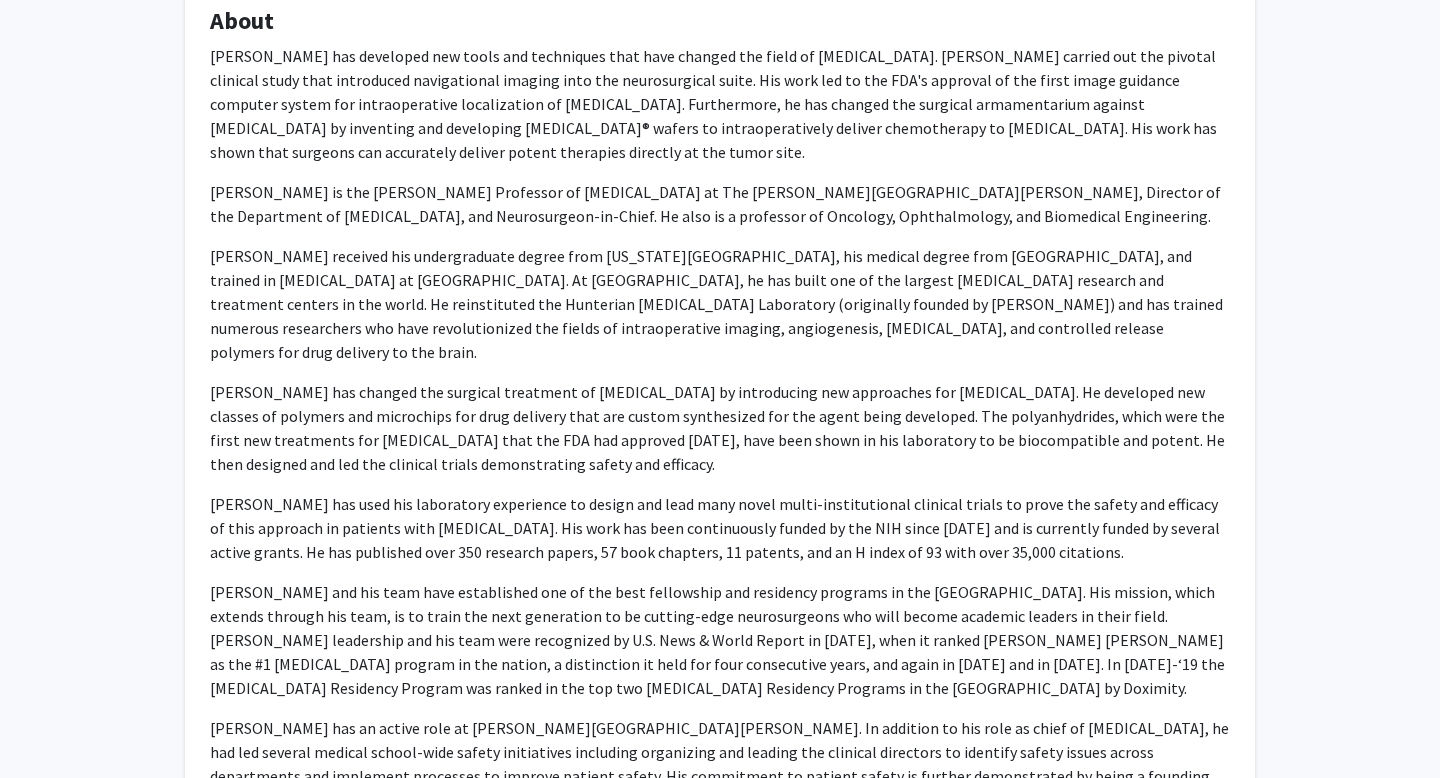 scroll, scrollTop: 399, scrollLeft: 0, axis: vertical 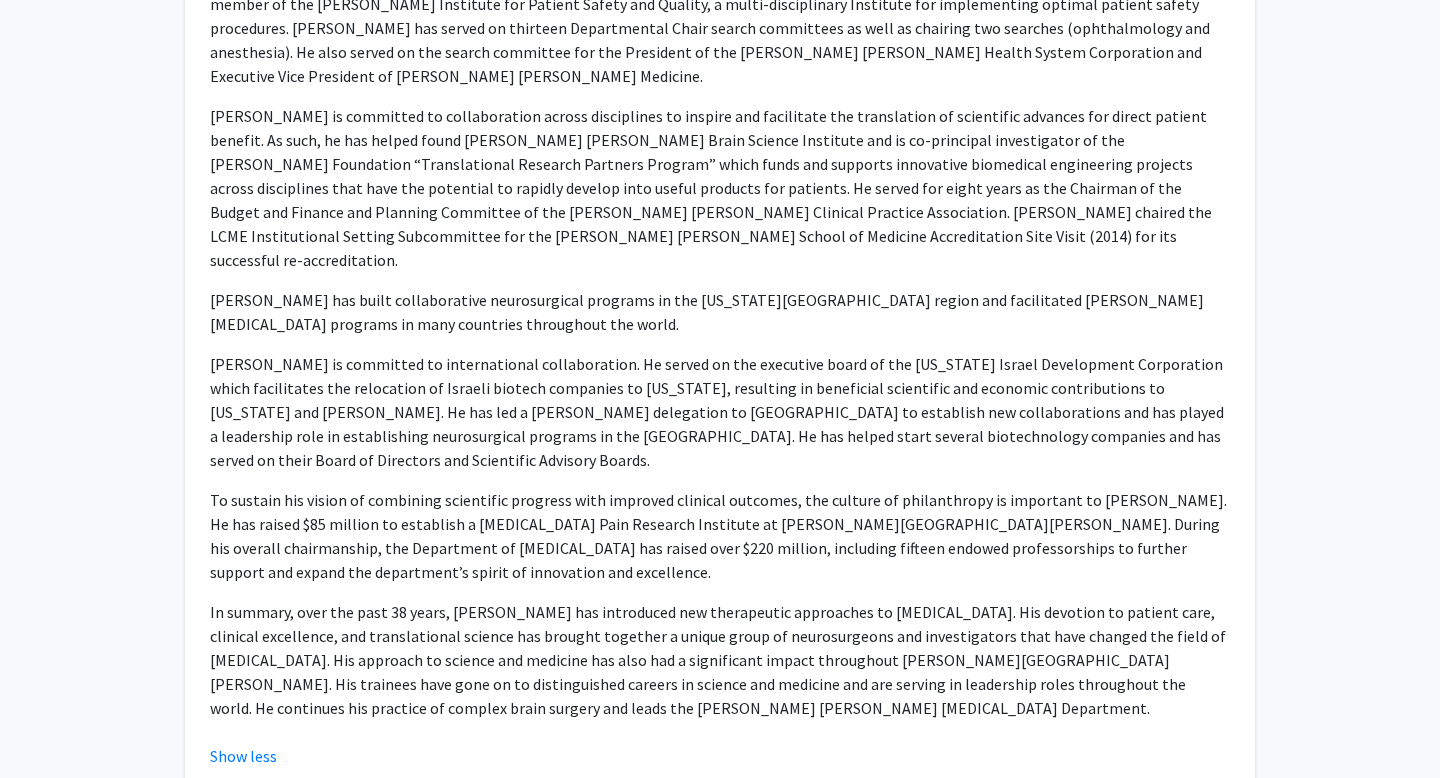 type 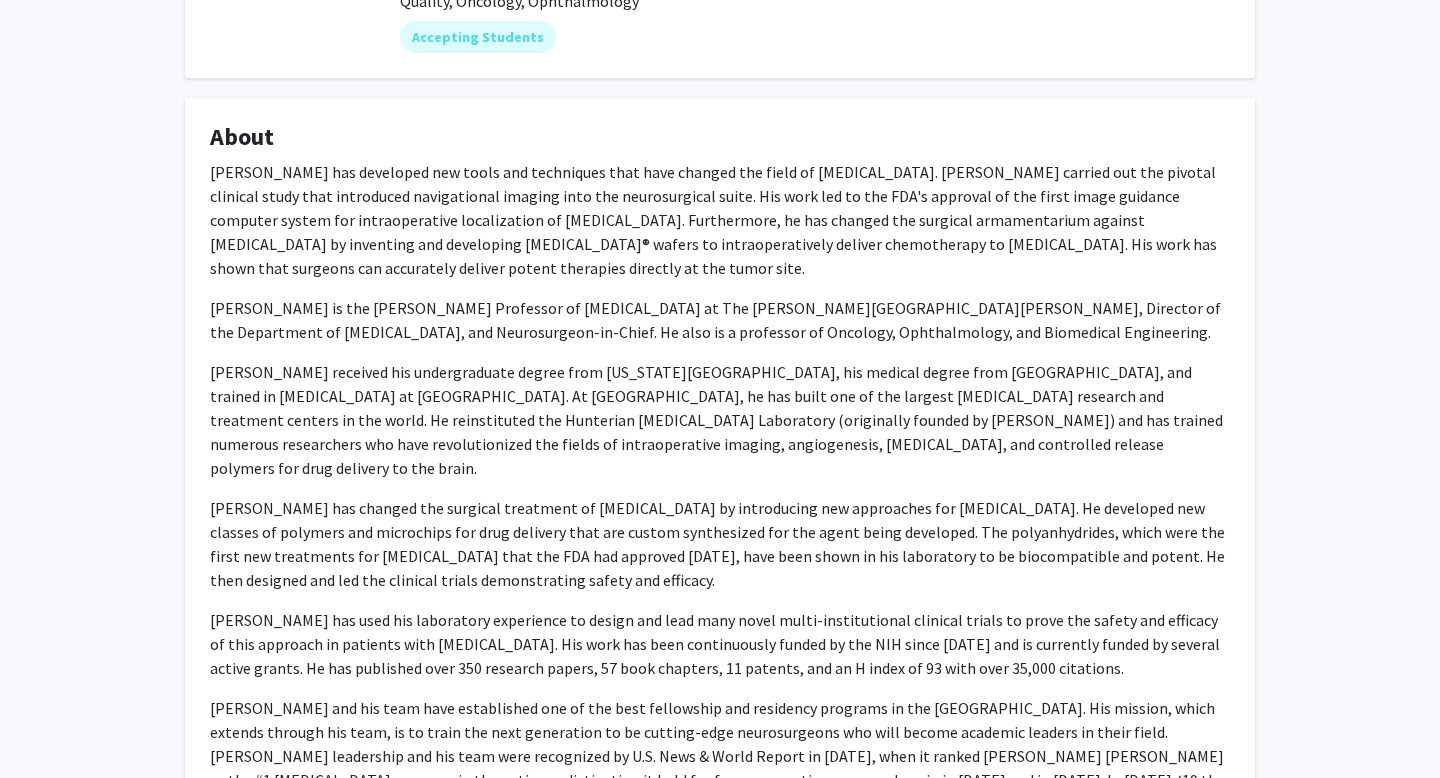 scroll, scrollTop: 0, scrollLeft: 0, axis: both 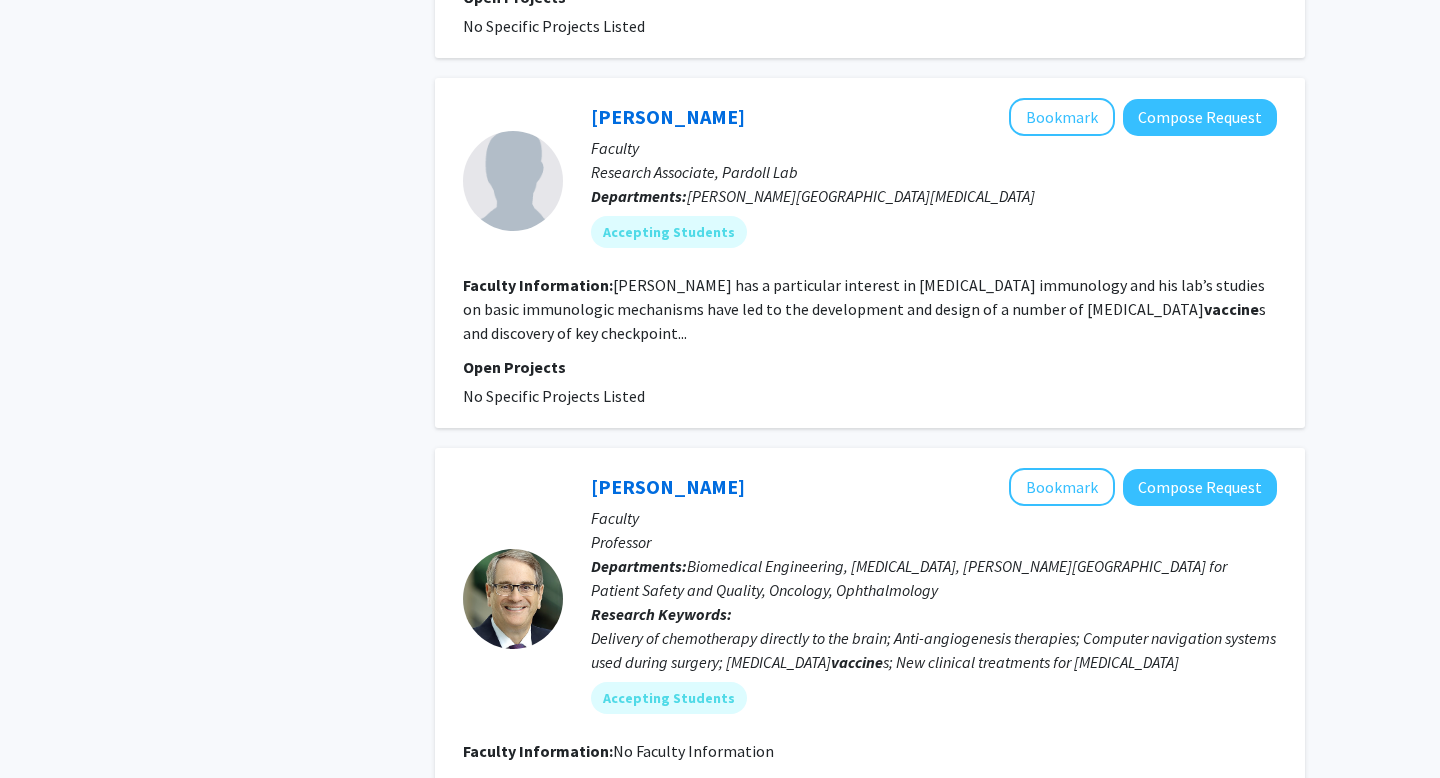 click on "[PERSON_NAME]   Bookmark
Compose Request" 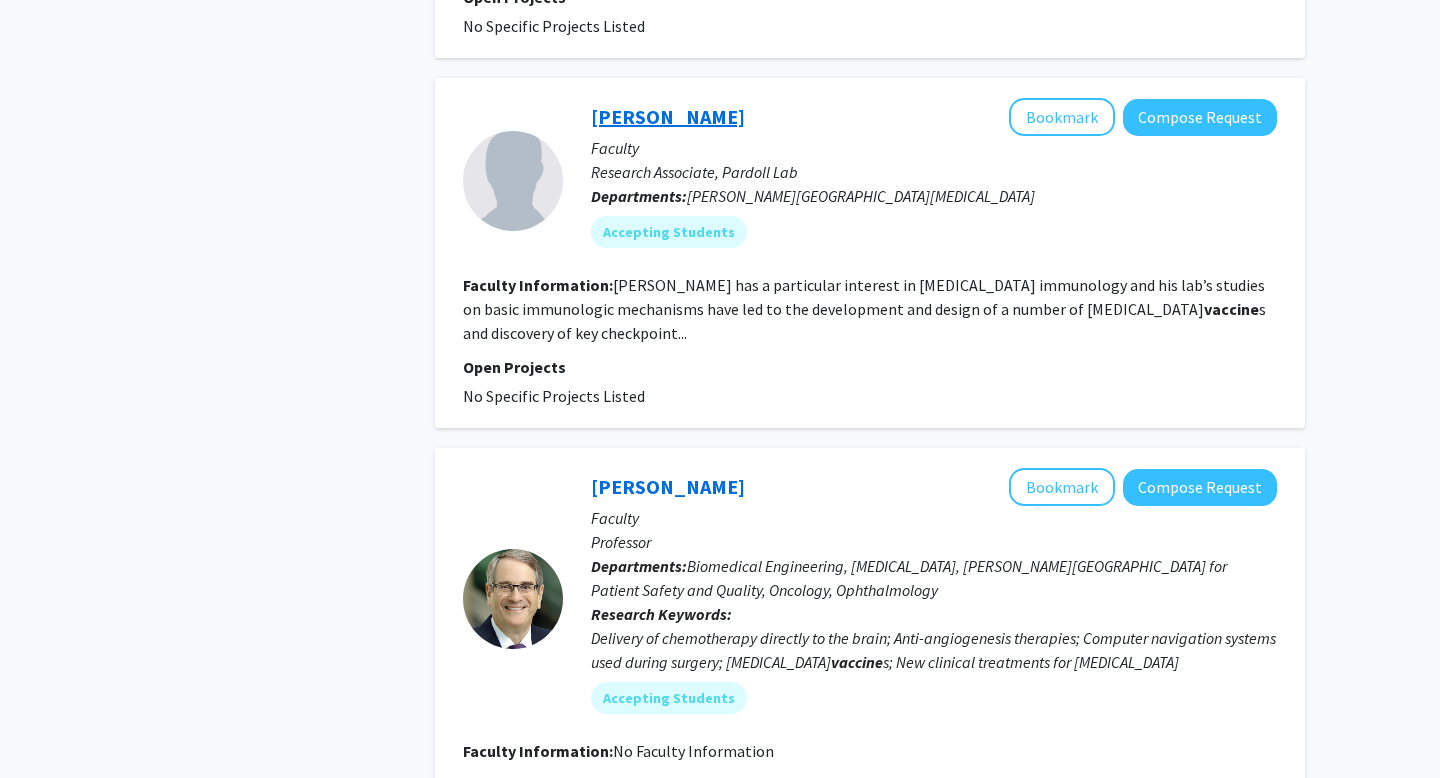 click on "[PERSON_NAME]" 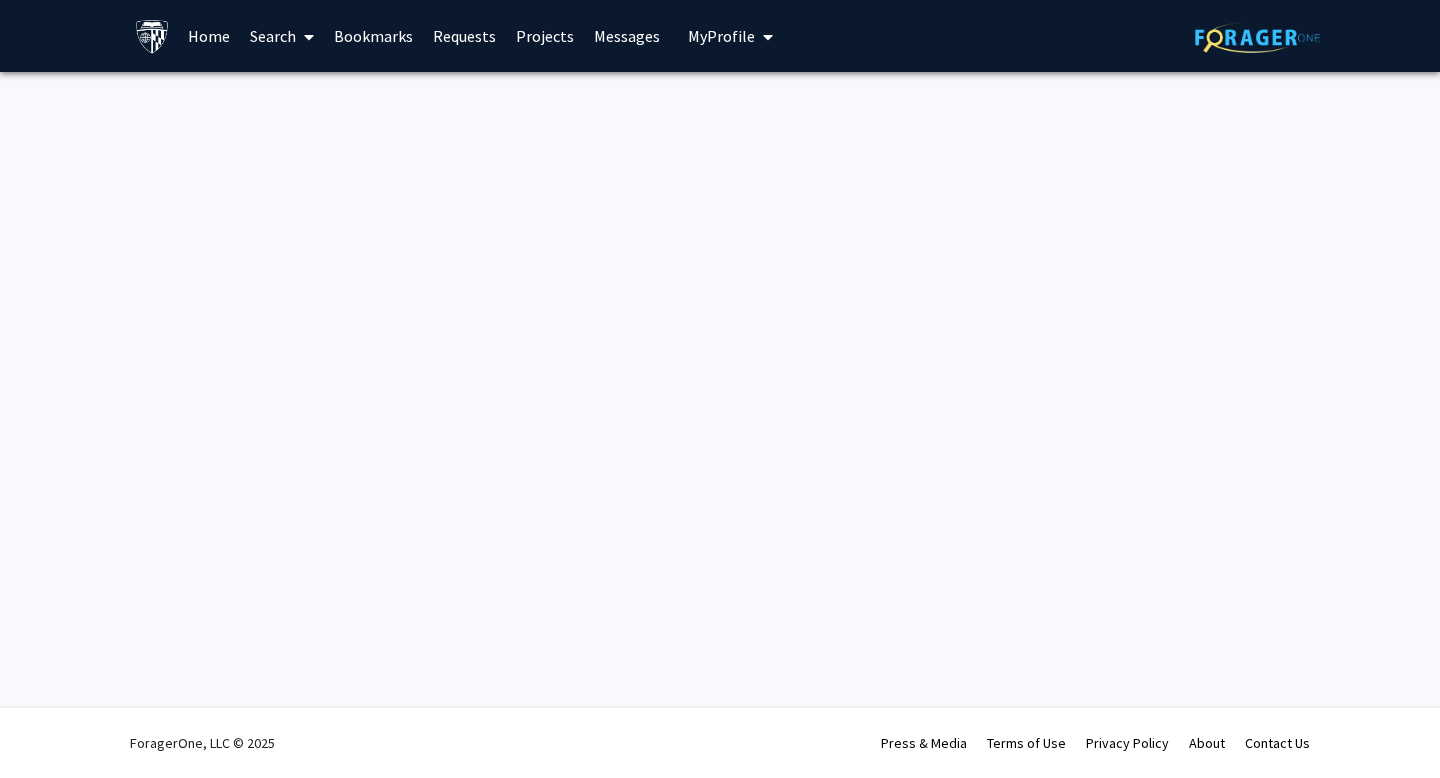 scroll, scrollTop: 0, scrollLeft: 0, axis: both 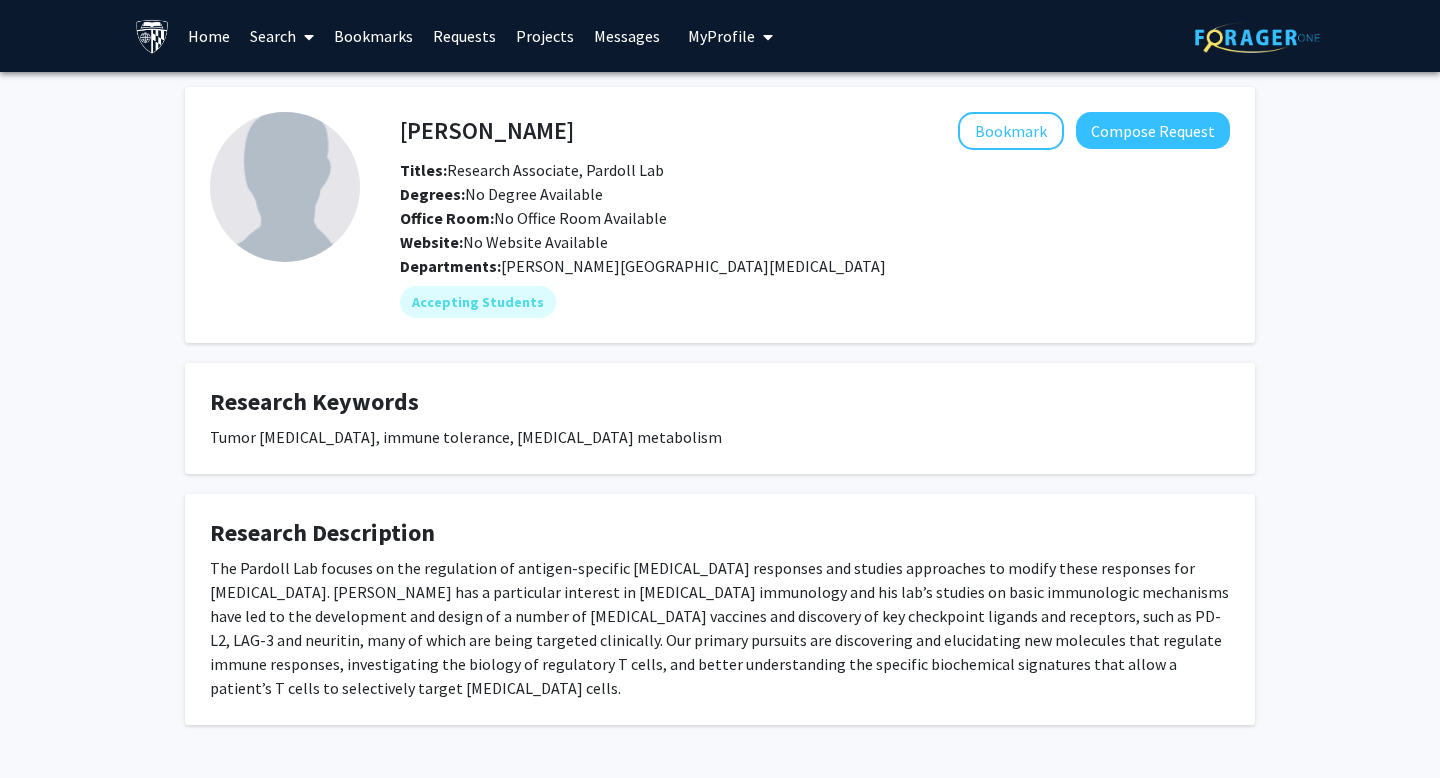 click on "Search" at bounding box center [282, 36] 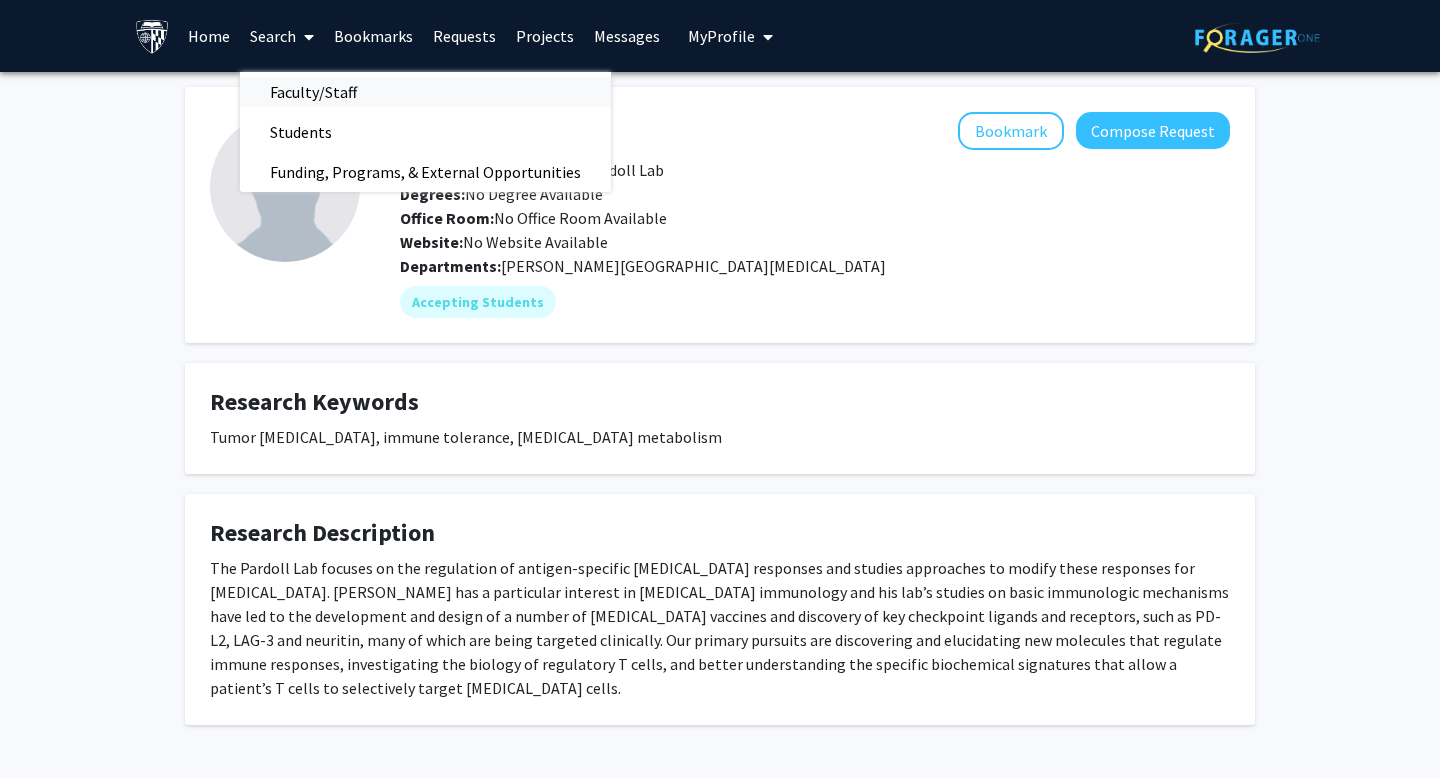 click on "Faculty/Staff" at bounding box center [313, 92] 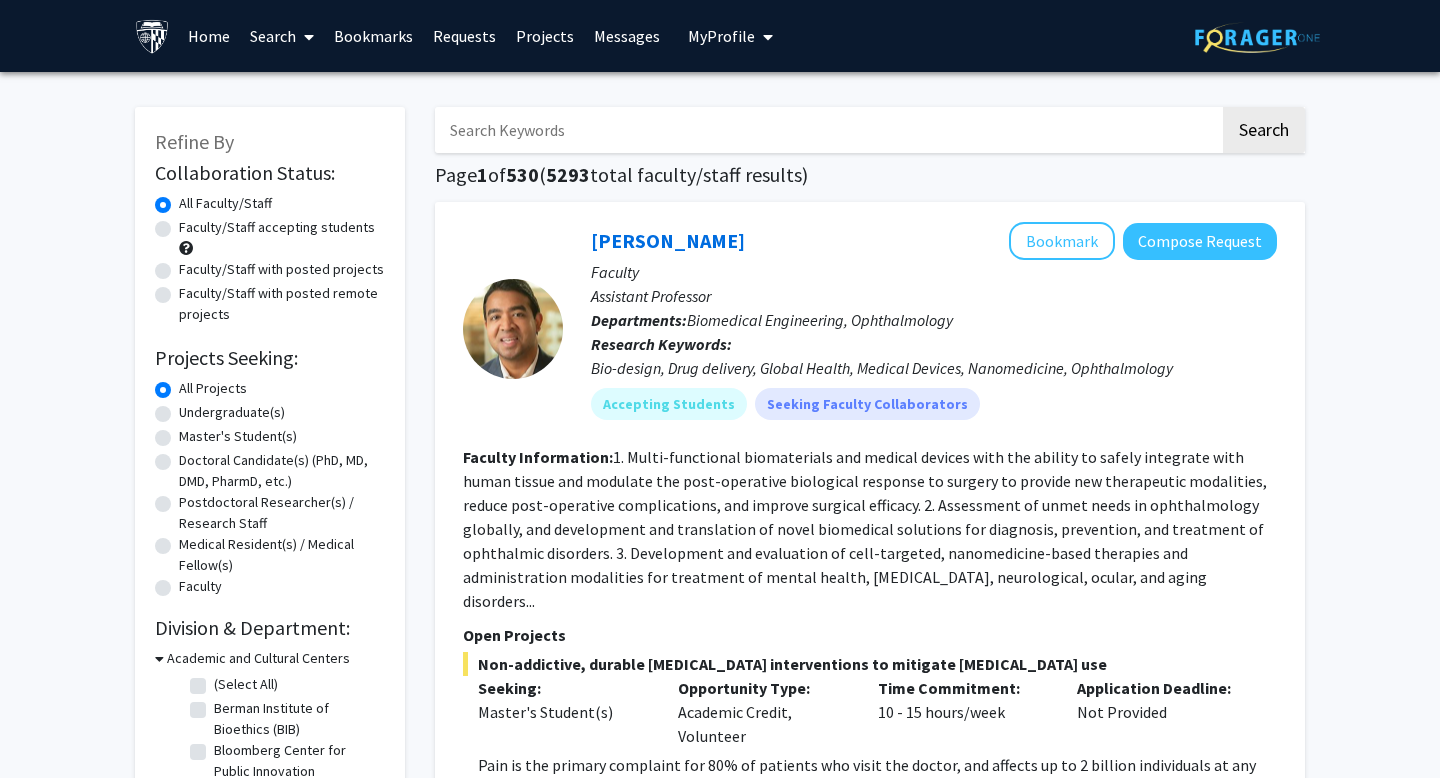 scroll, scrollTop: 456, scrollLeft: 0, axis: vertical 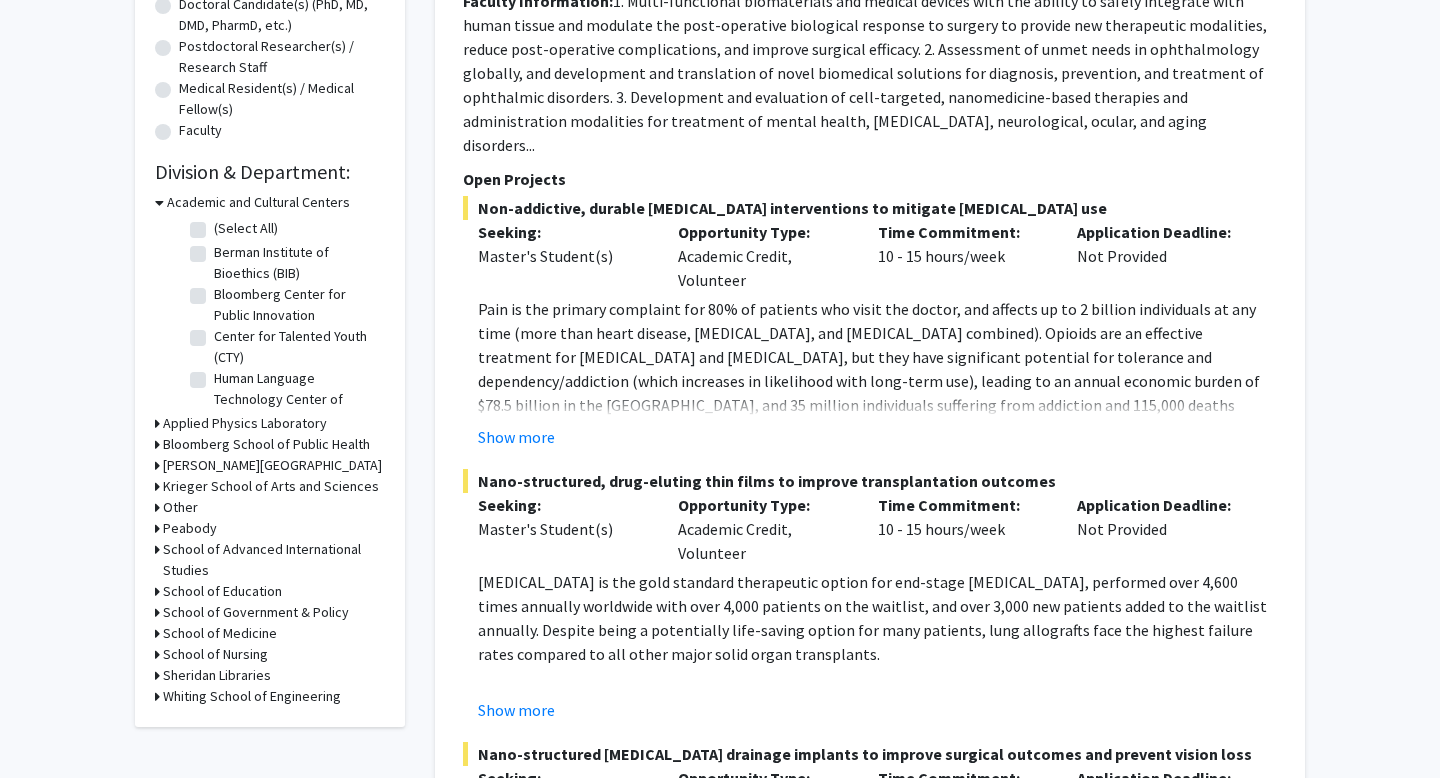 click on "School of Medicine" at bounding box center (220, 633) 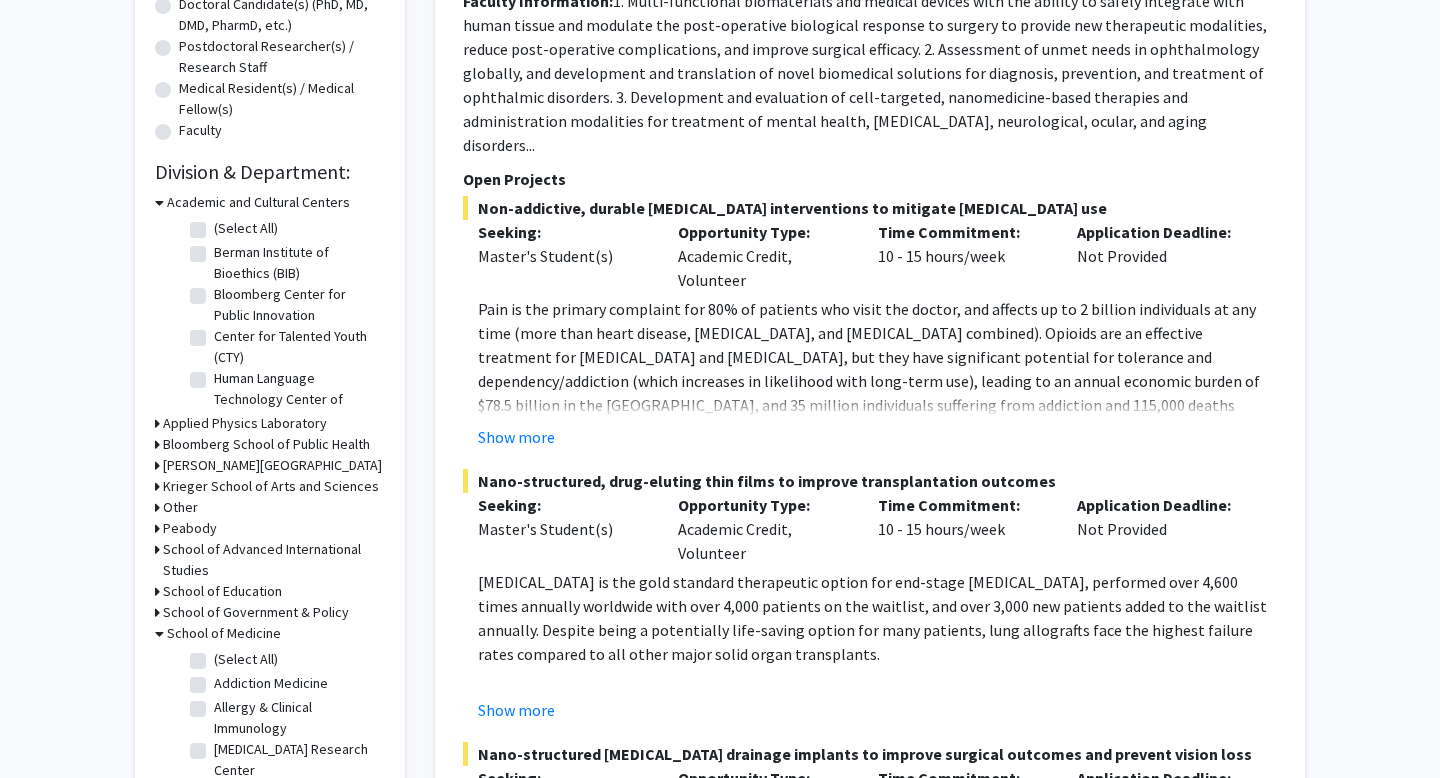 scroll, scrollTop: 737, scrollLeft: 0, axis: vertical 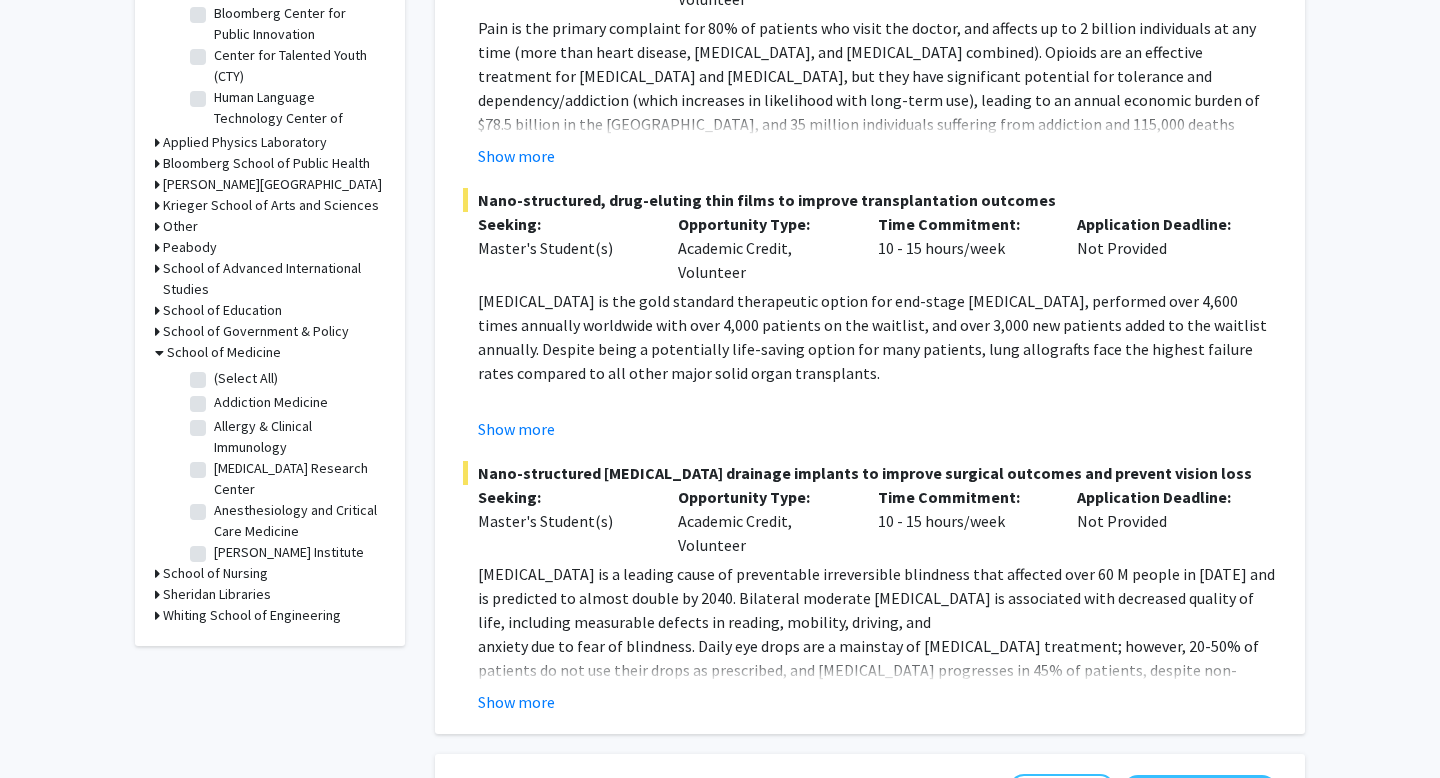 click on "(Select All)" 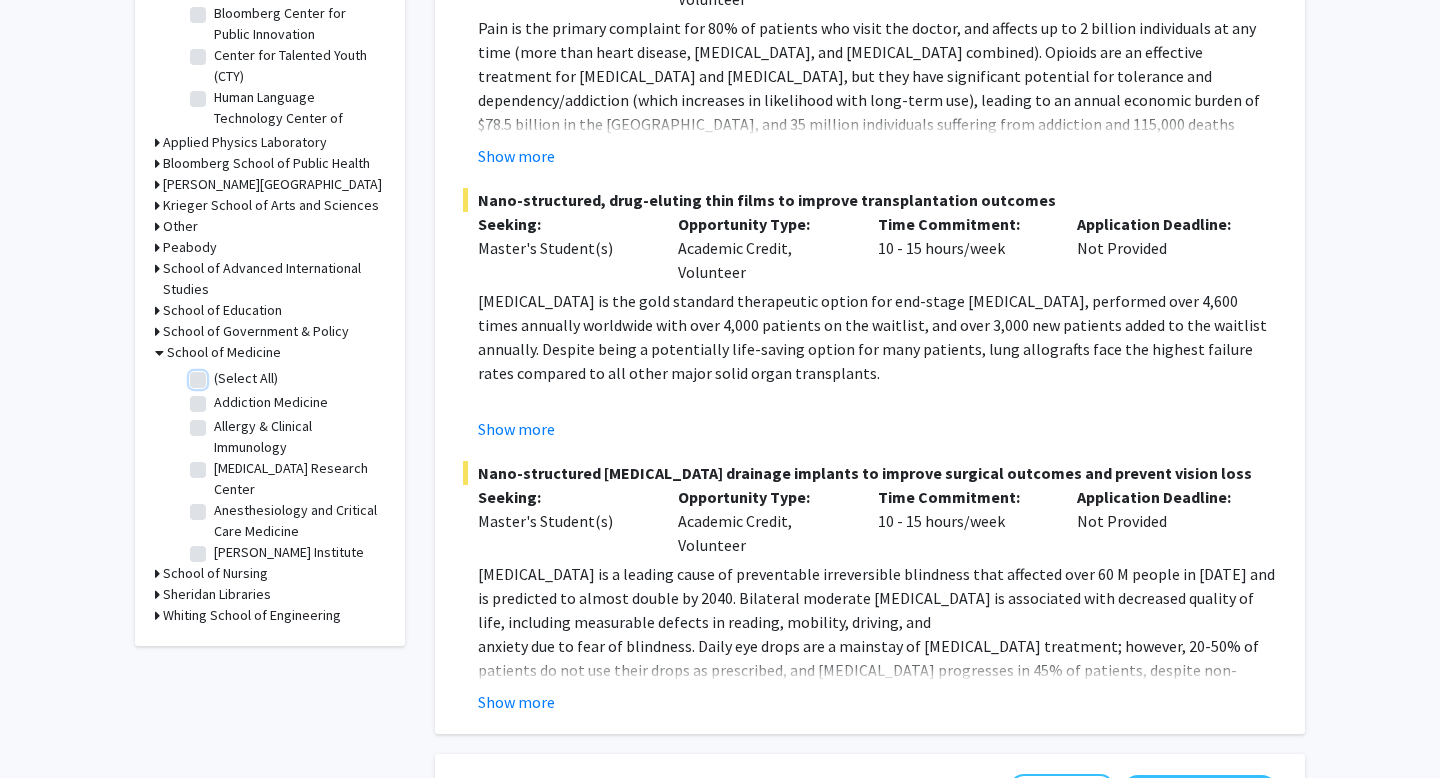 click on "(Select All)" at bounding box center (220, 374) 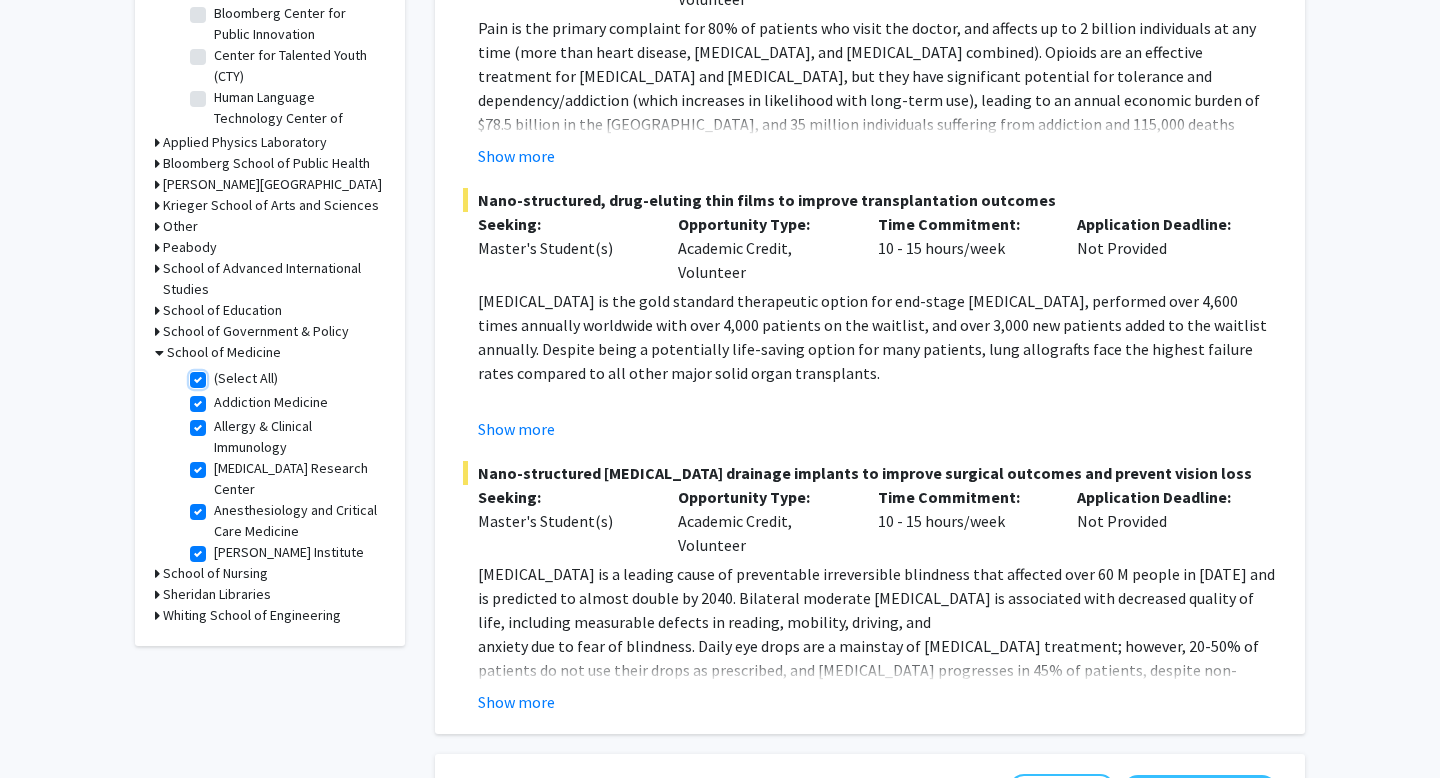 checkbox on "true" 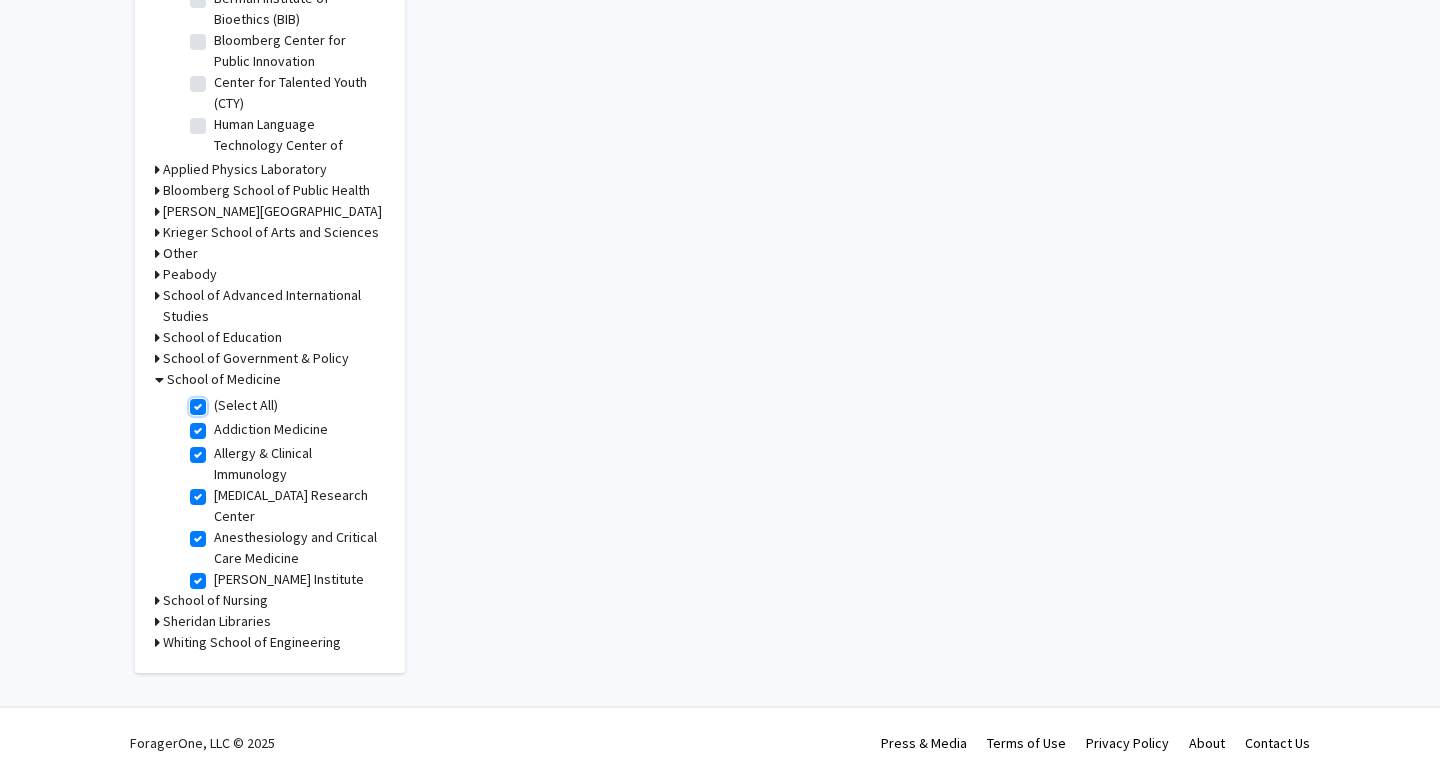 scroll, scrollTop: 0, scrollLeft: 0, axis: both 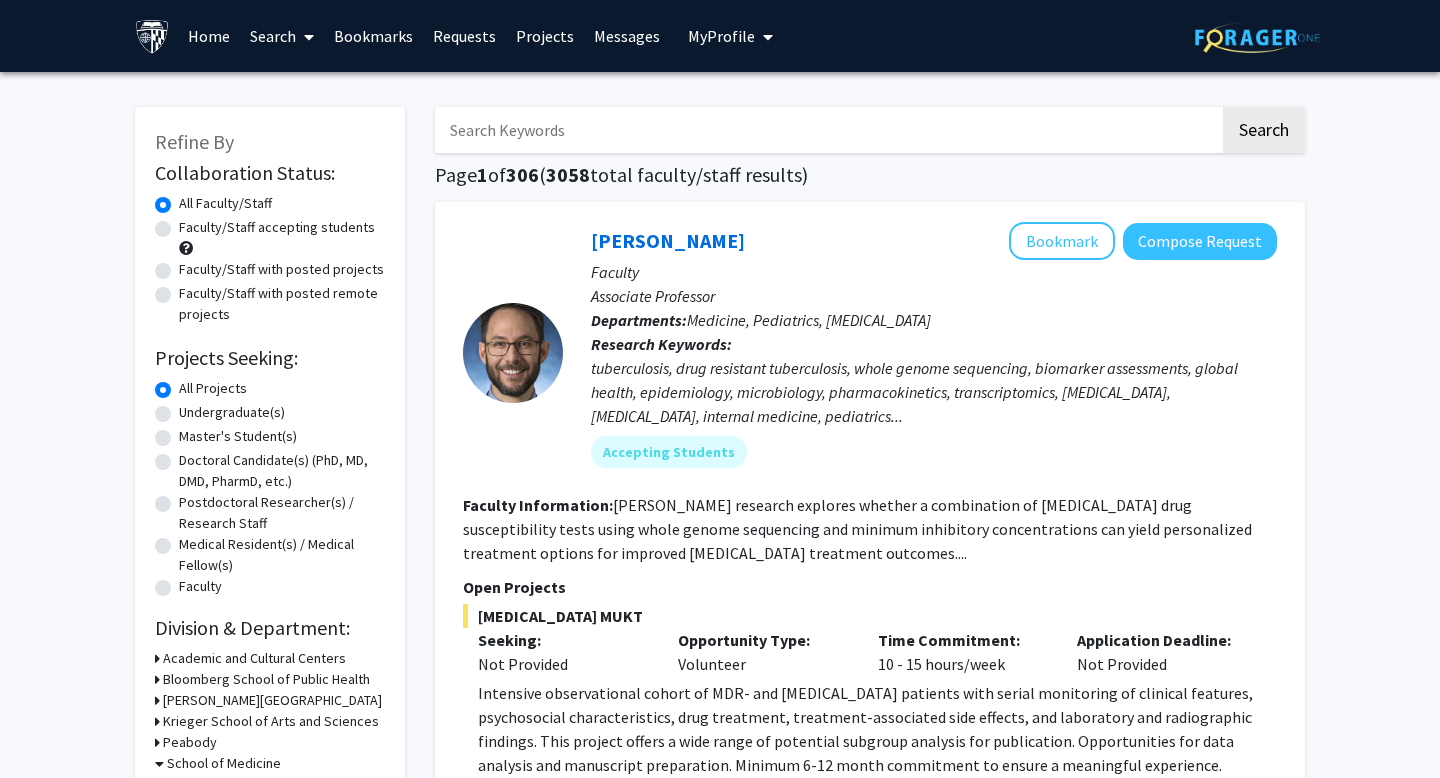 click on "Faculty/Staff accepting students" 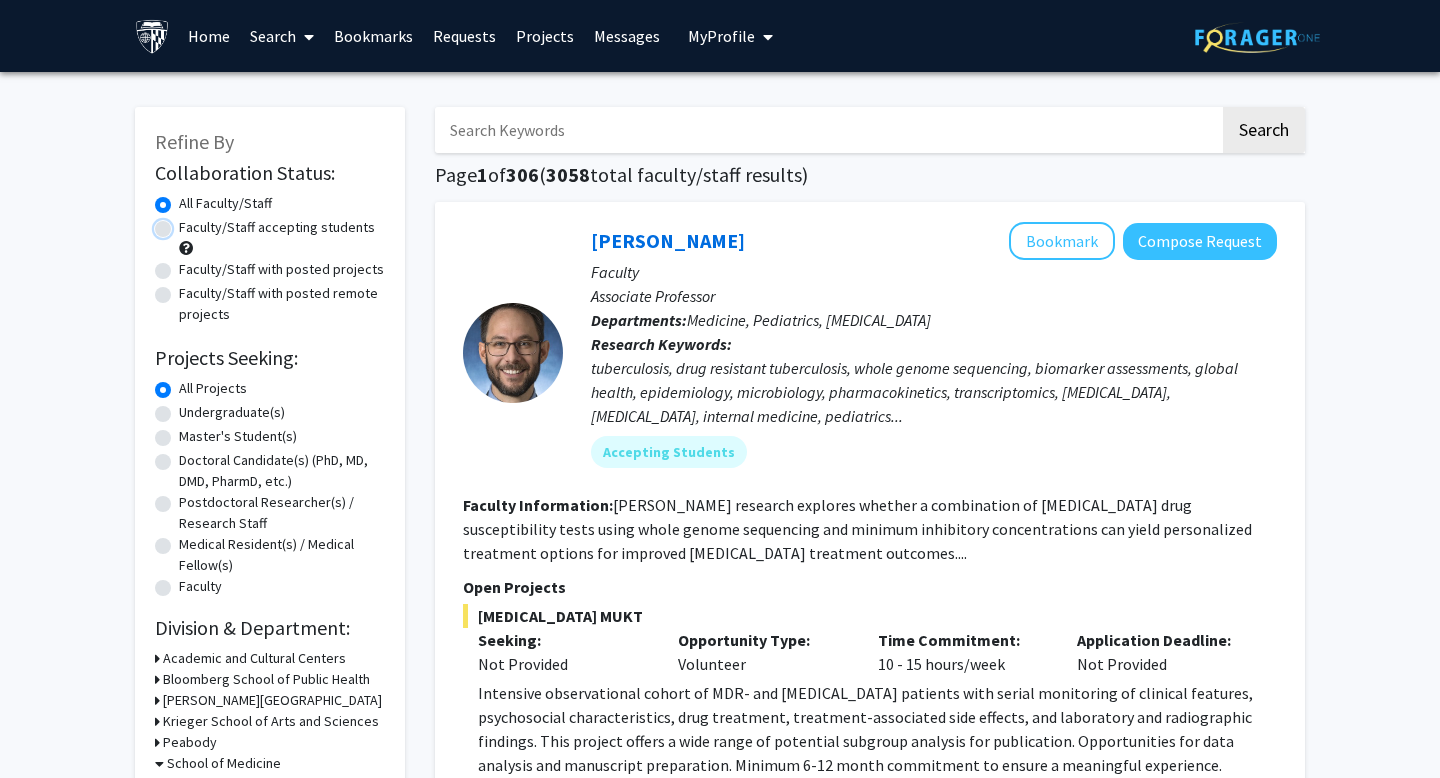 click on "Faculty/Staff accepting students" at bounding box center [185, 223] 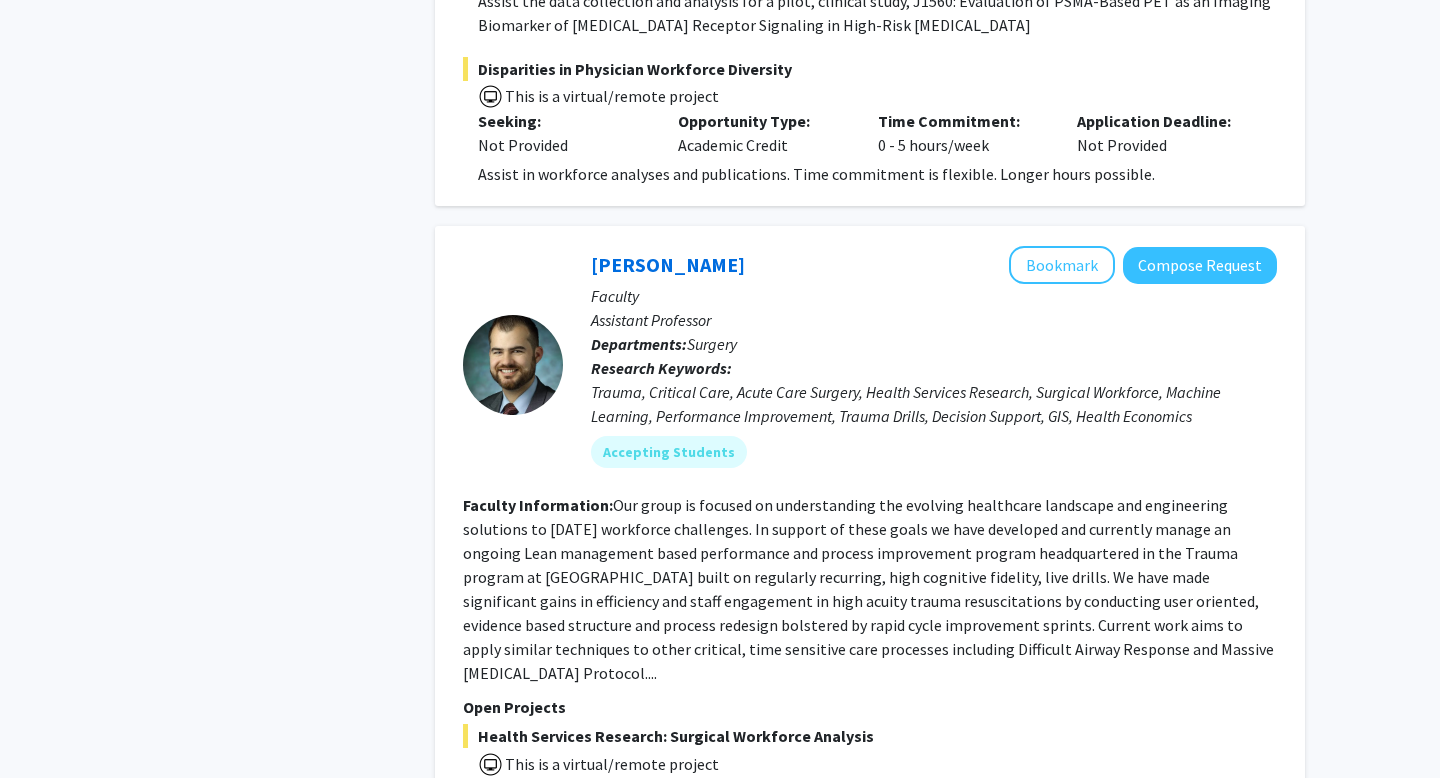 scroll, scrollTop: 8711, scrollLeft: 0, axis: vertical 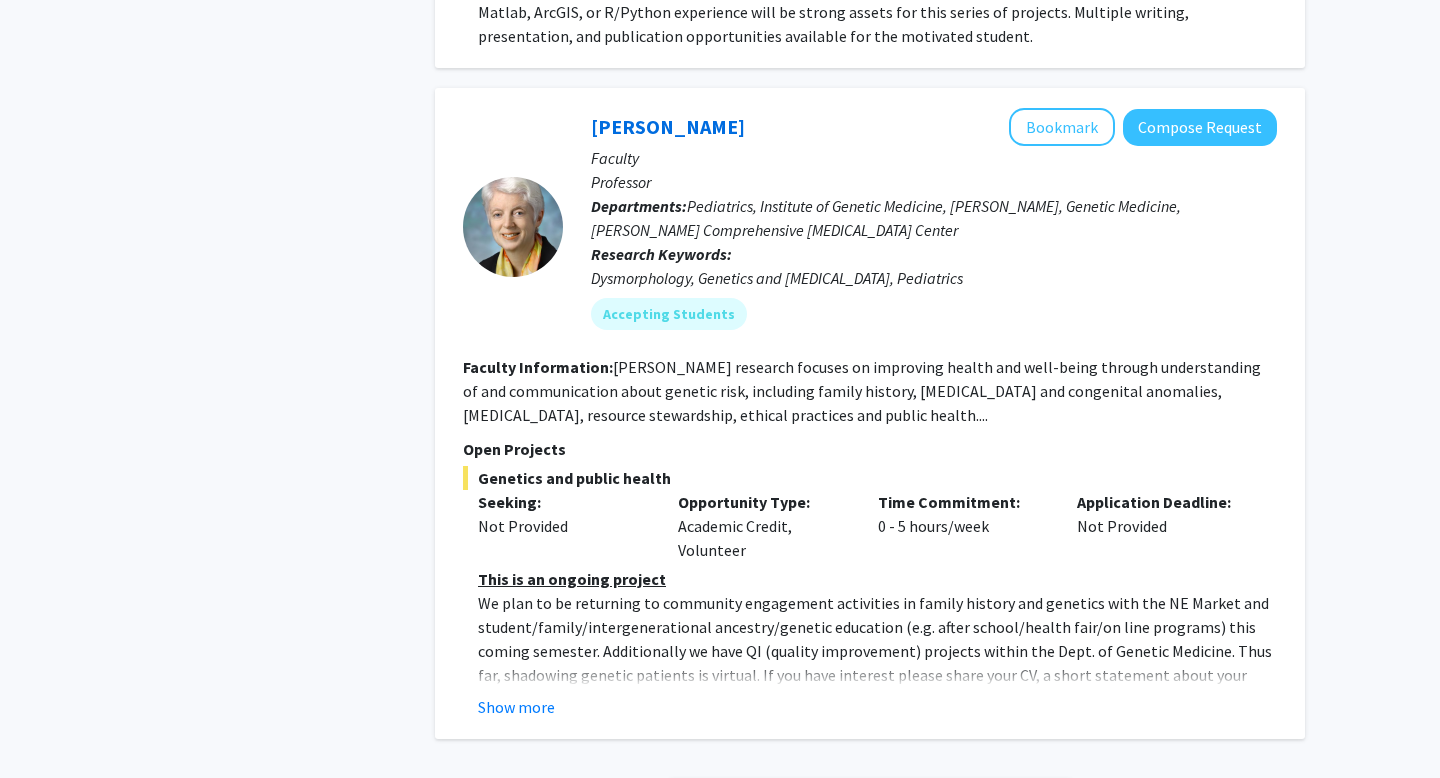 click on "2" 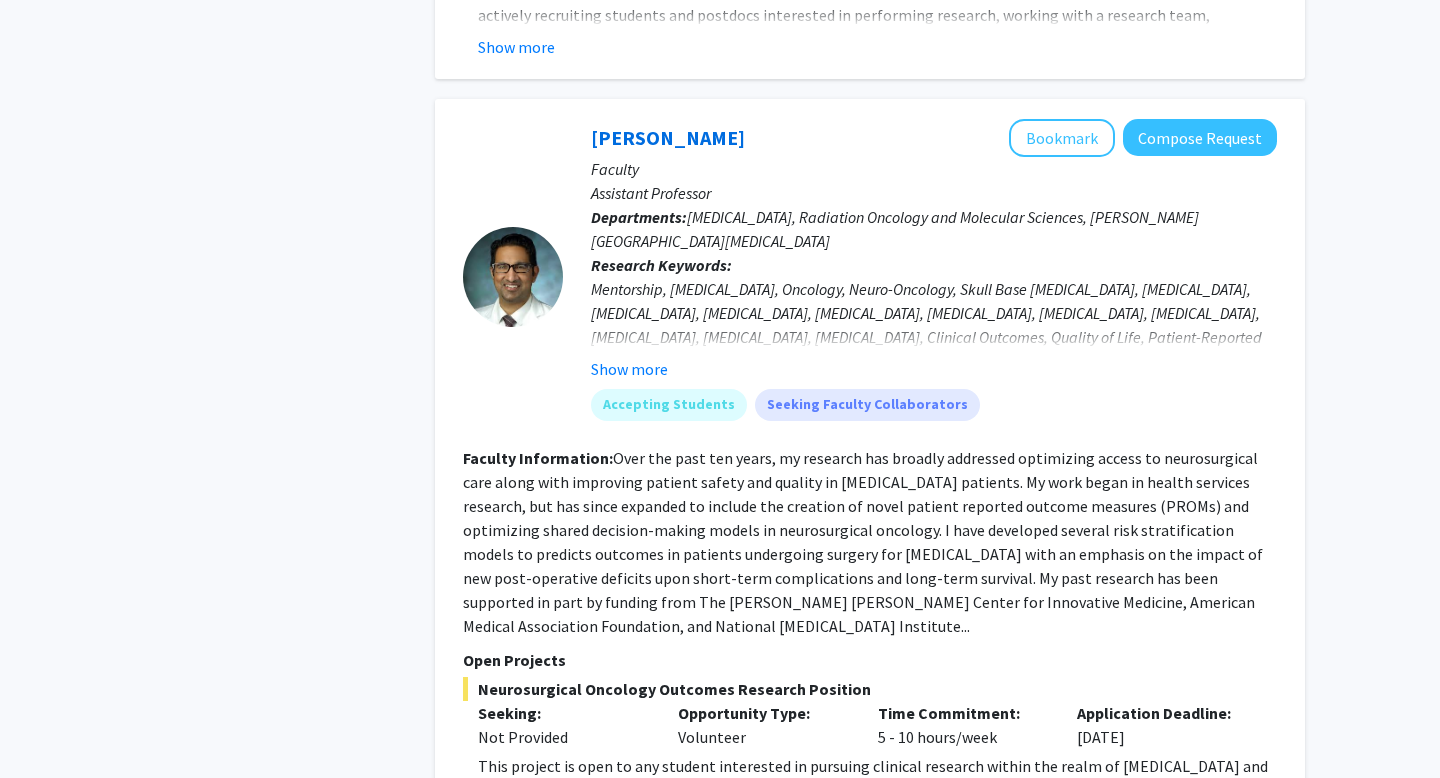 scroll, scrollTop: 6973, scrollLeft: 0, axis: vertical 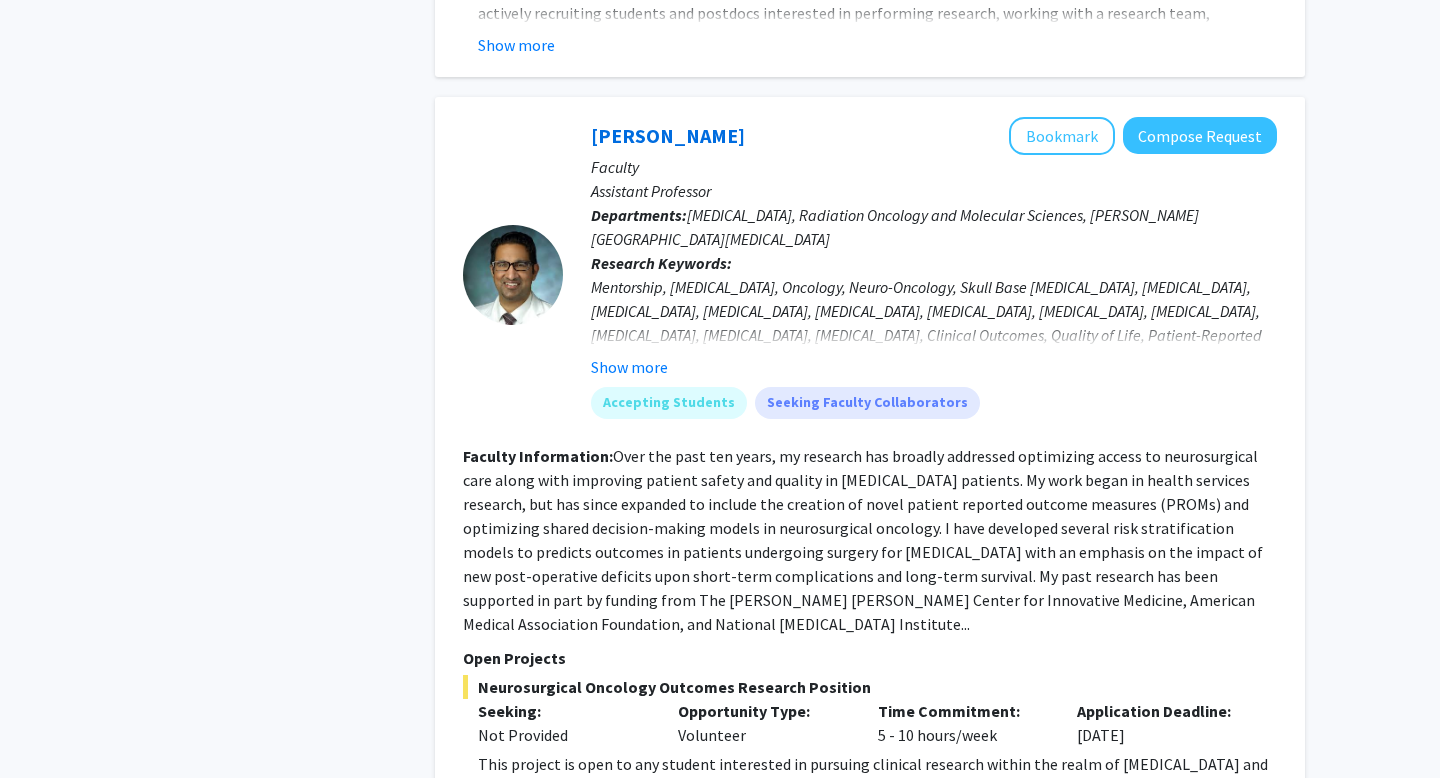 click on "3" 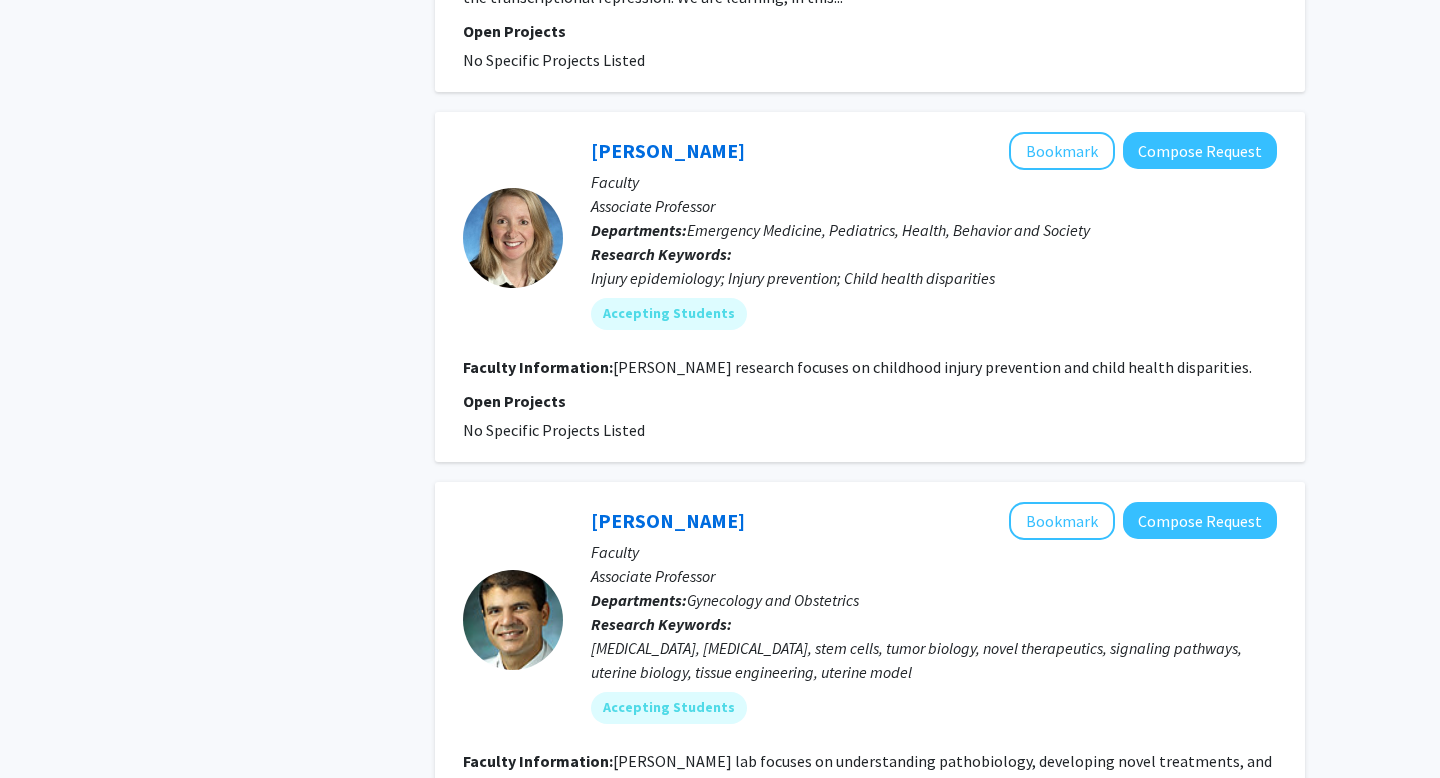 scroll, scrollTop: 5470, scrollLeft: 0, axis: vertical 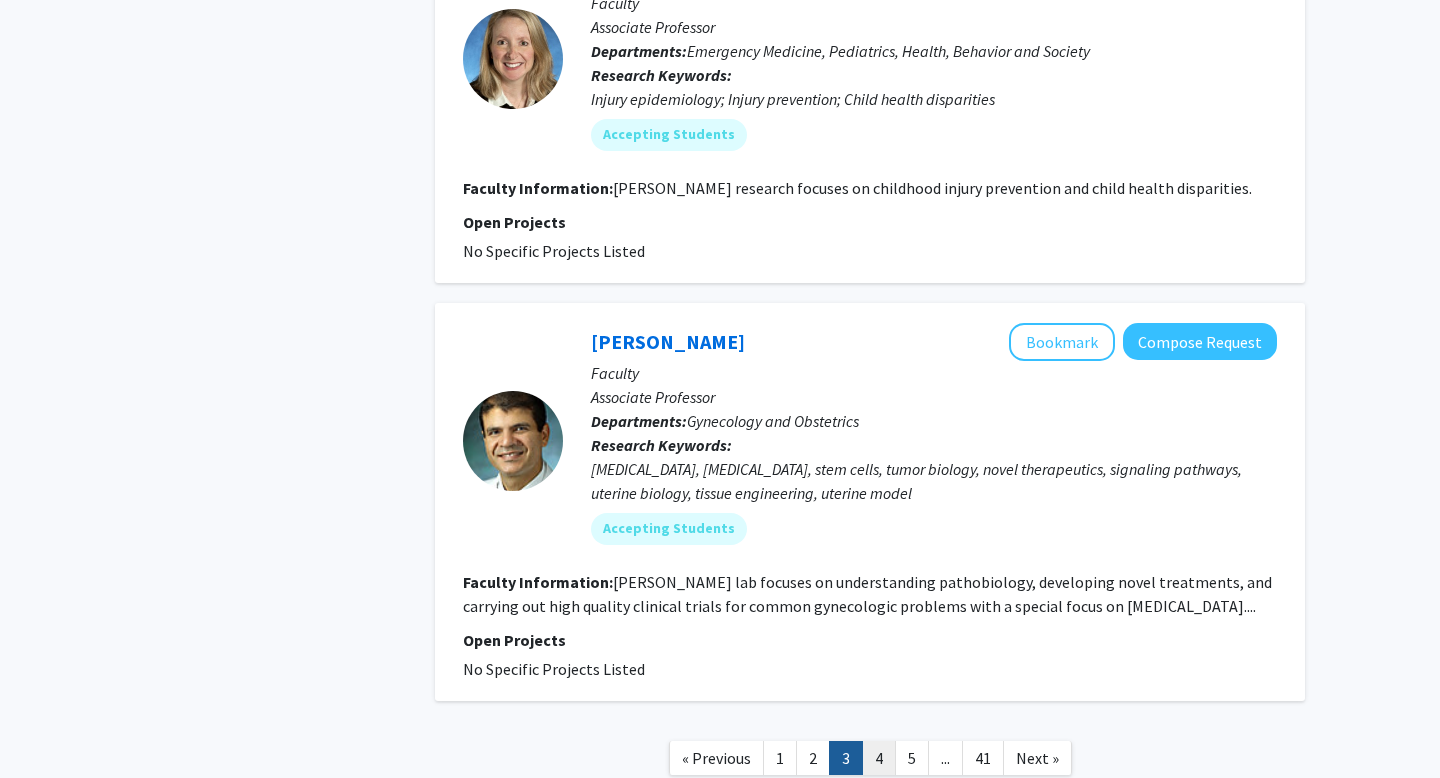 click on "4" 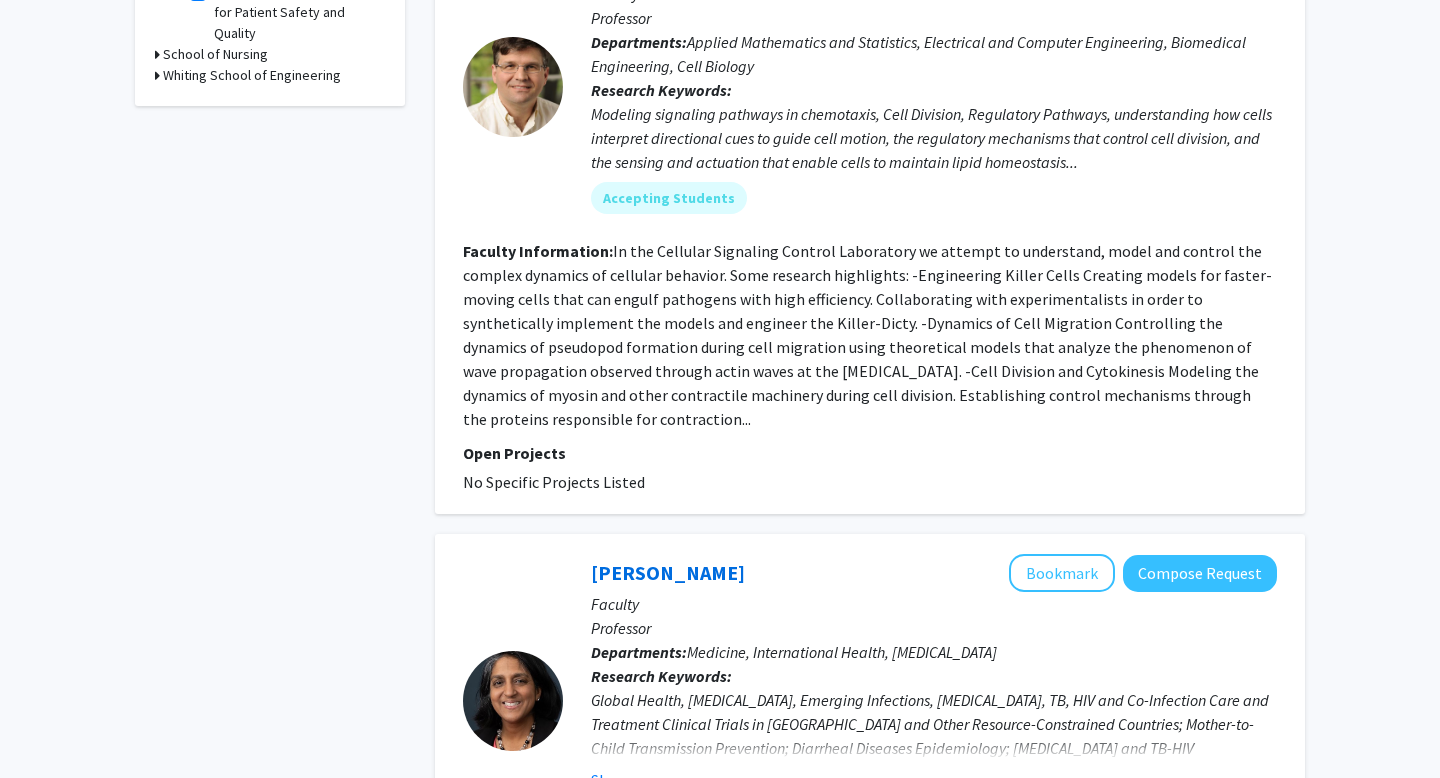 scroll, scrollTop: 891, scrollLeft: 0, axis: vertical 